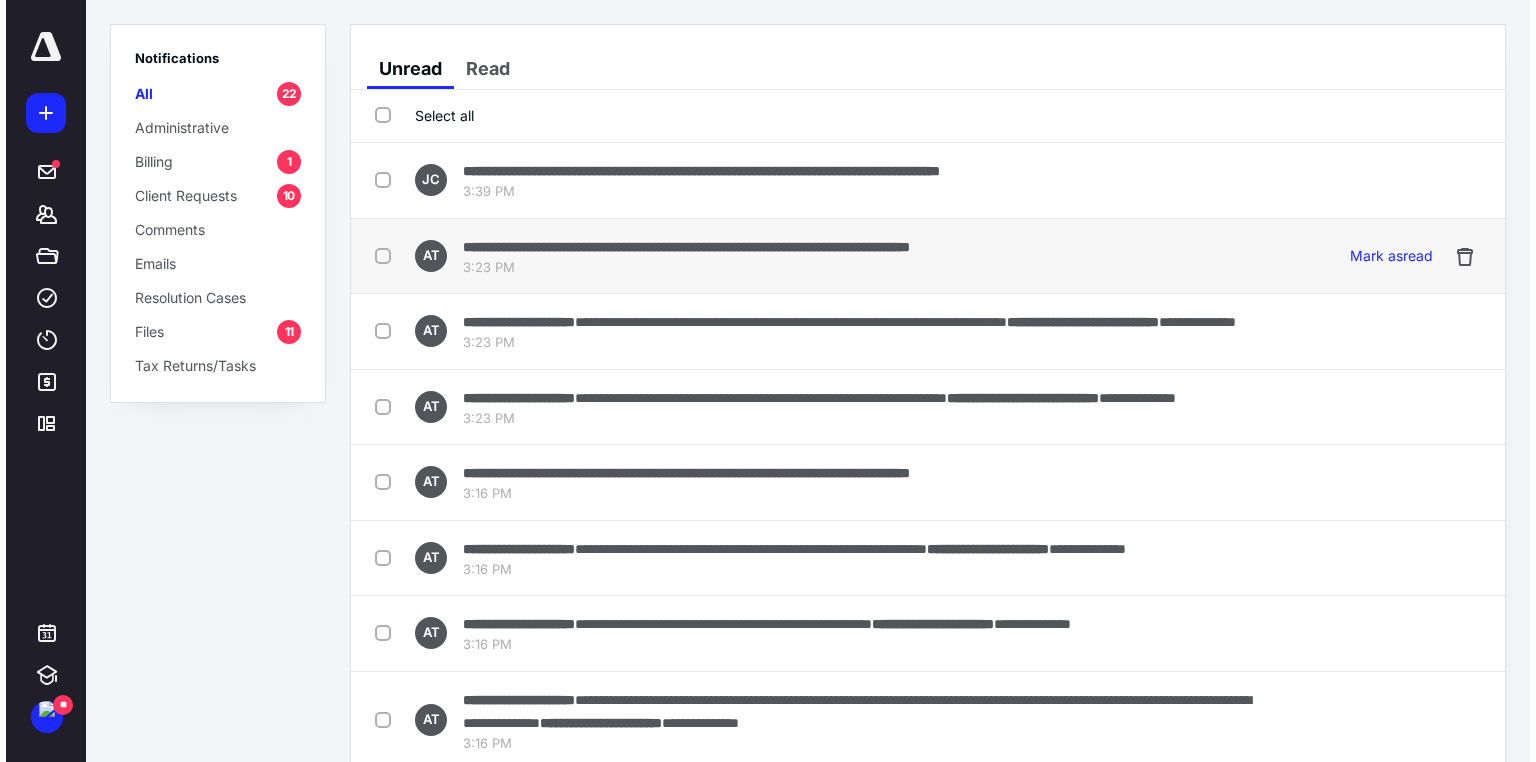 scroll, scrollTop: 0, scrollLeft: 0, axis: both 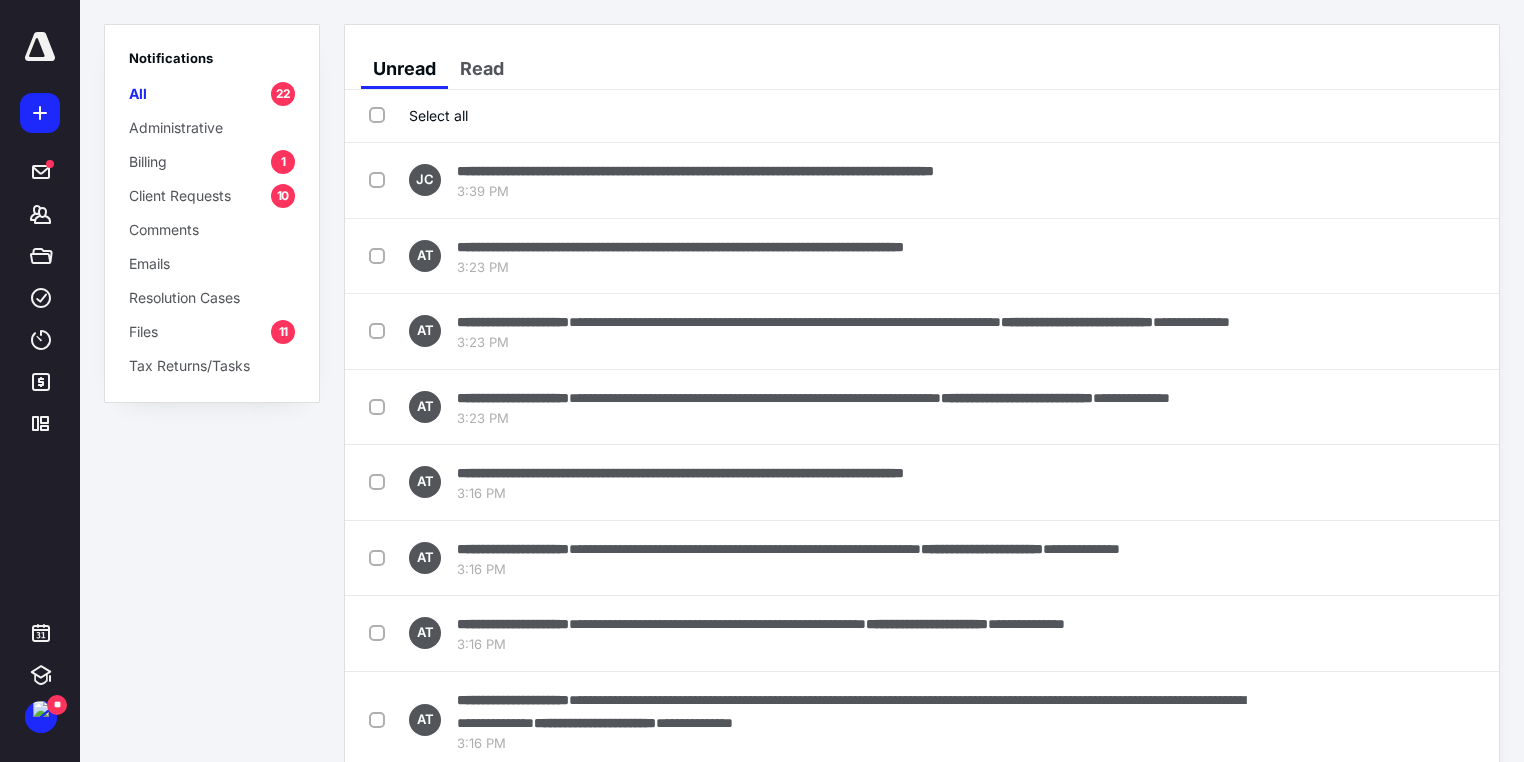 click on "Billing 1" at bounding box center (212, 161) 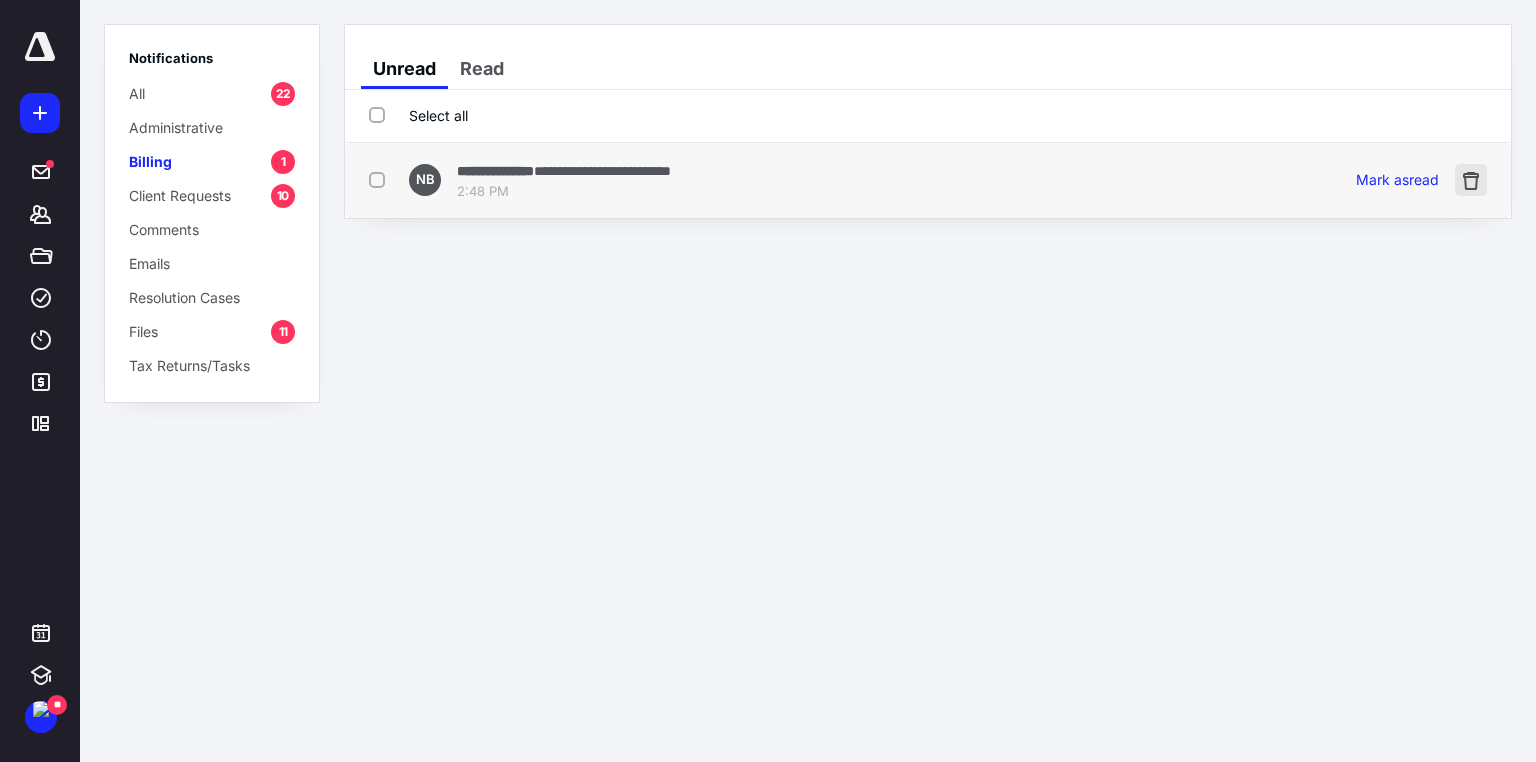 click at bounding box center [1471, 180] 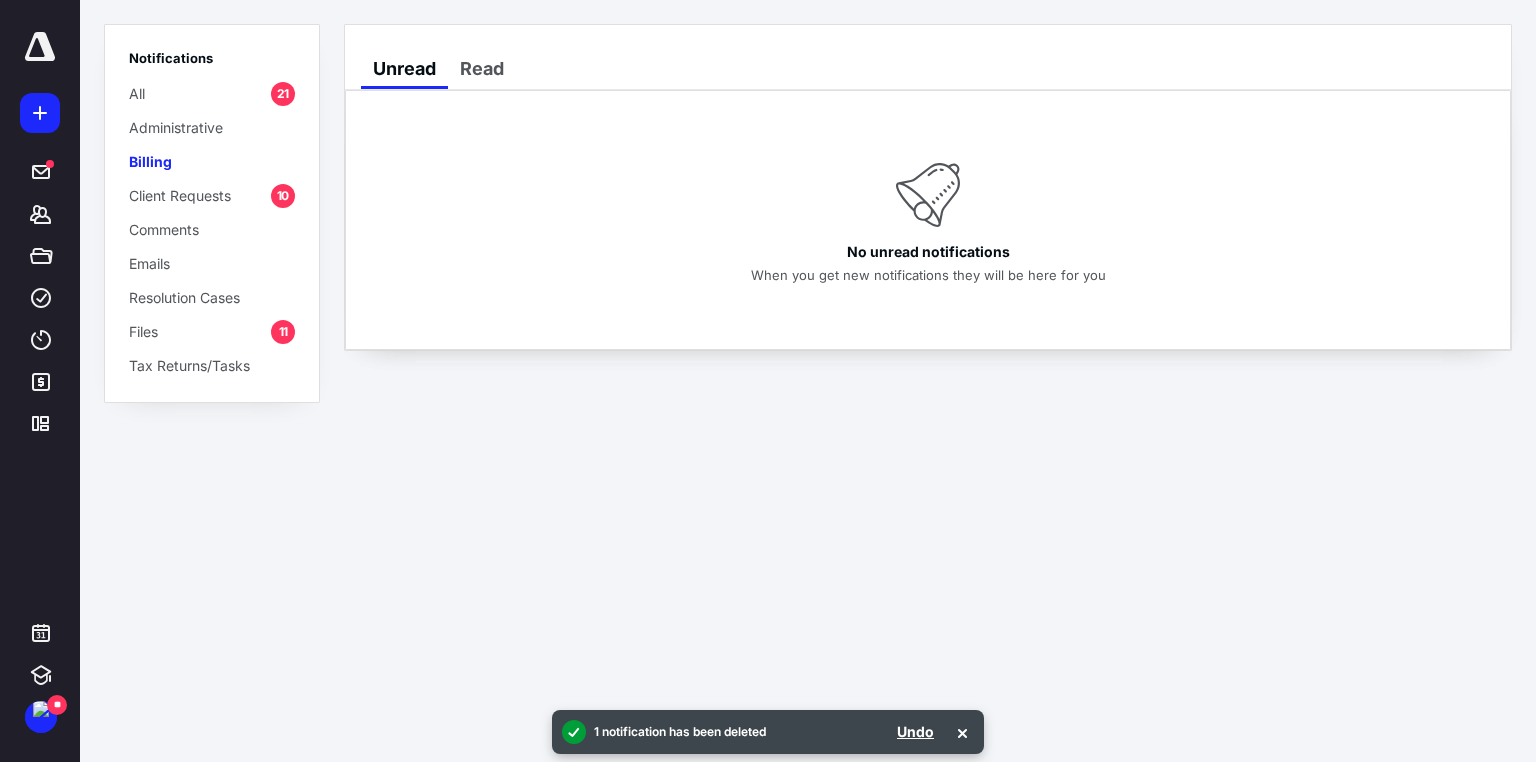 click on "Client Requests" at bounding box center (180, 195) 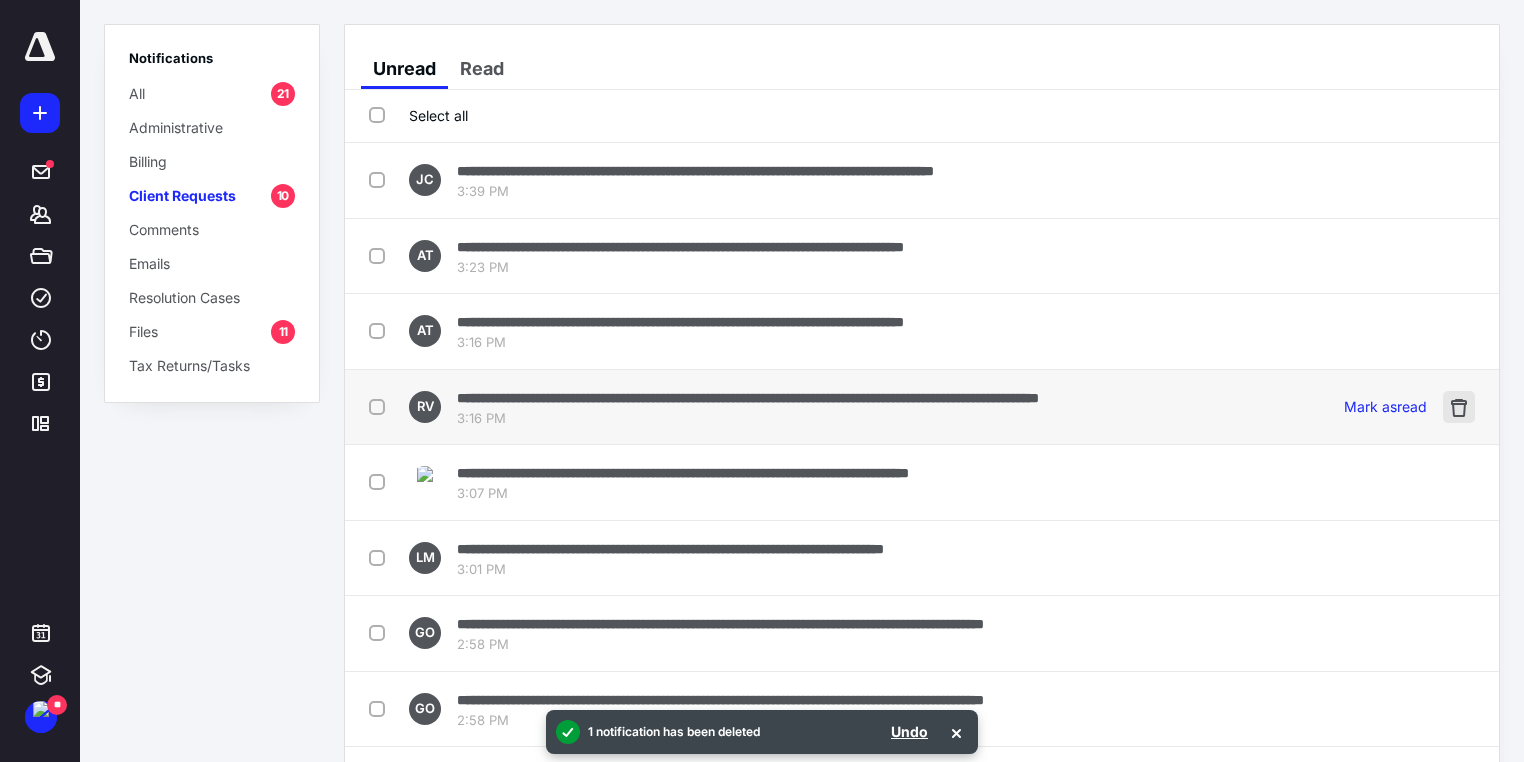click at bounding box center [1459, 407] 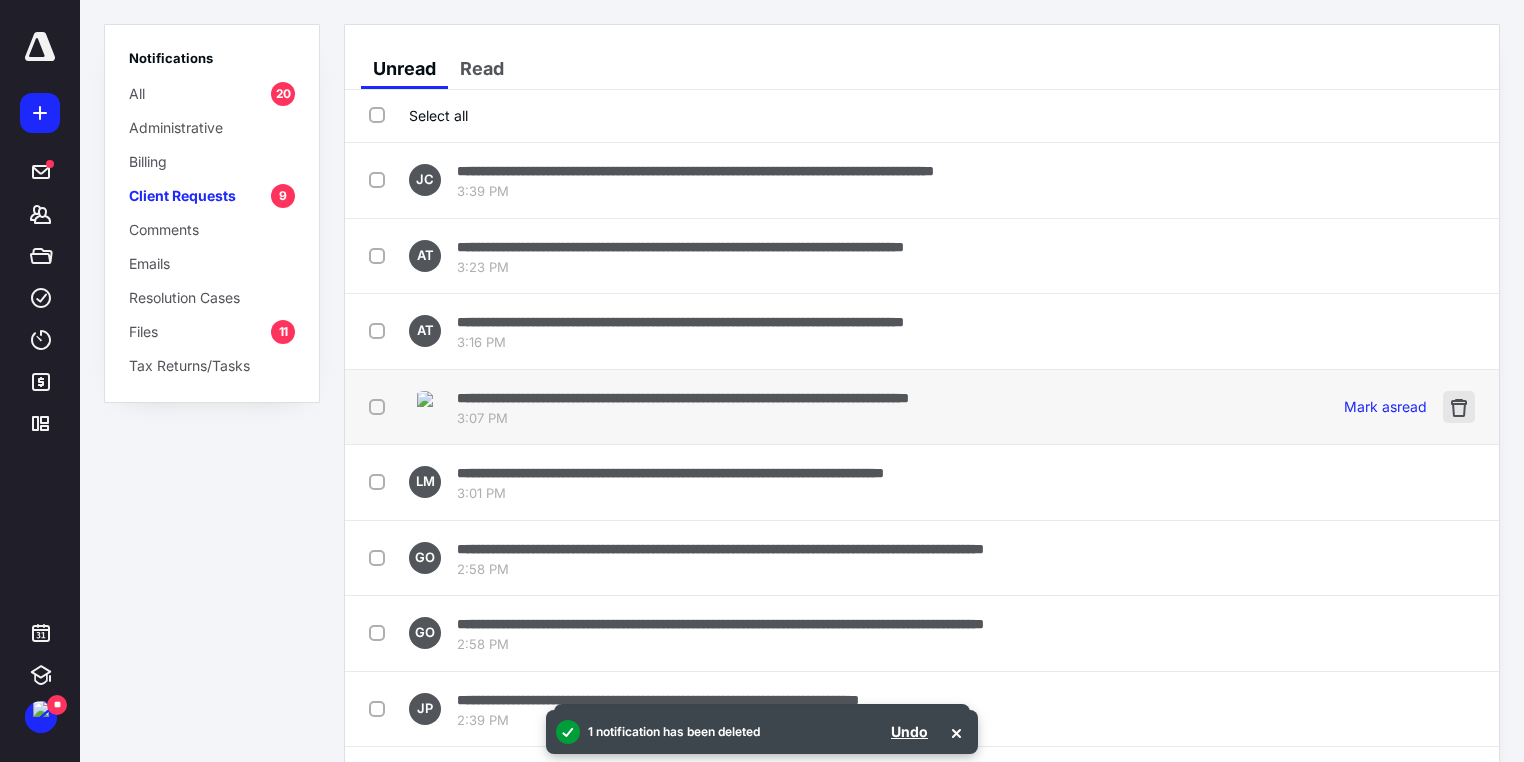 click at bounding box center [1459, 407] 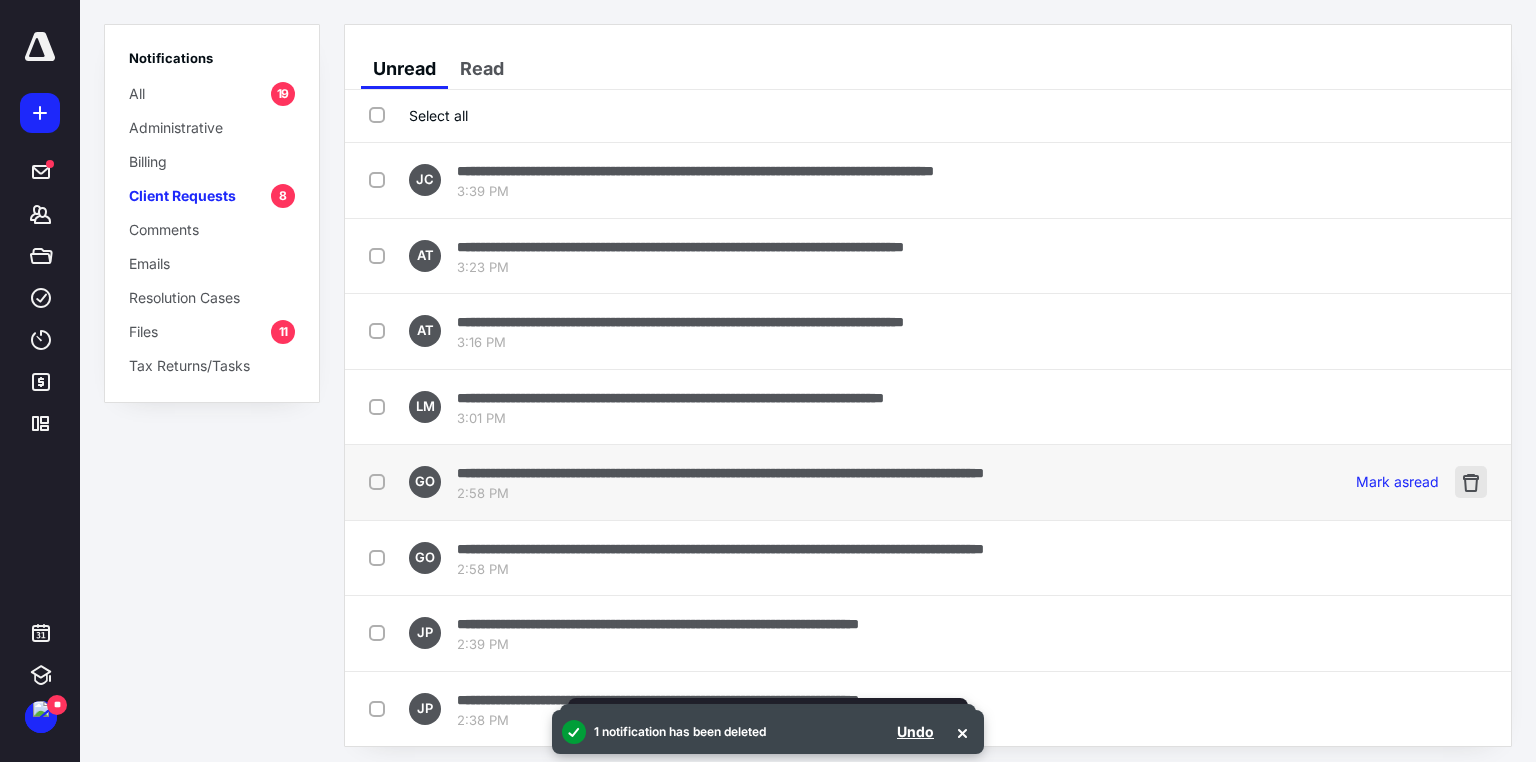 click at bounding box center (1471, 482) 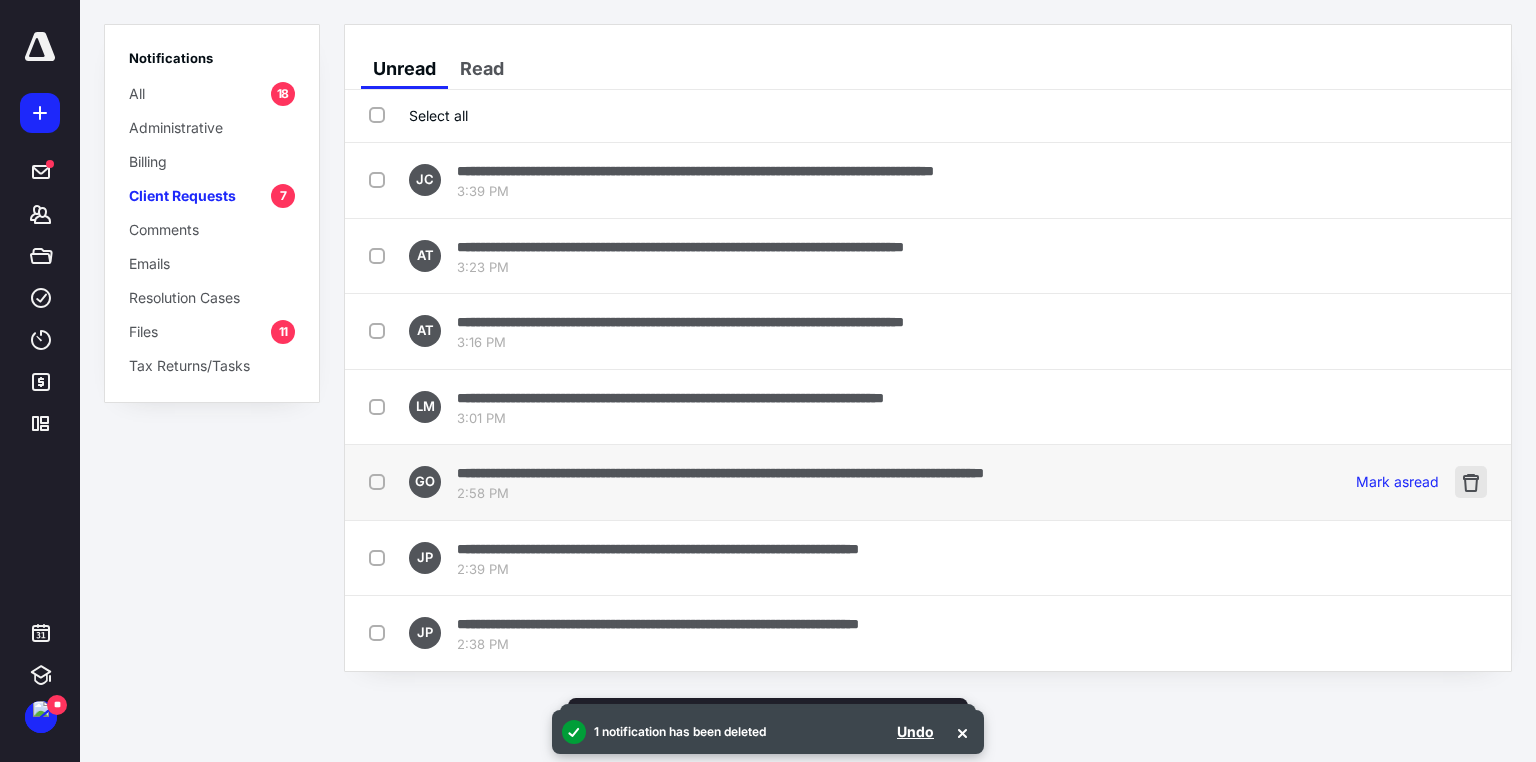 click at bounding box center (1471, 482) 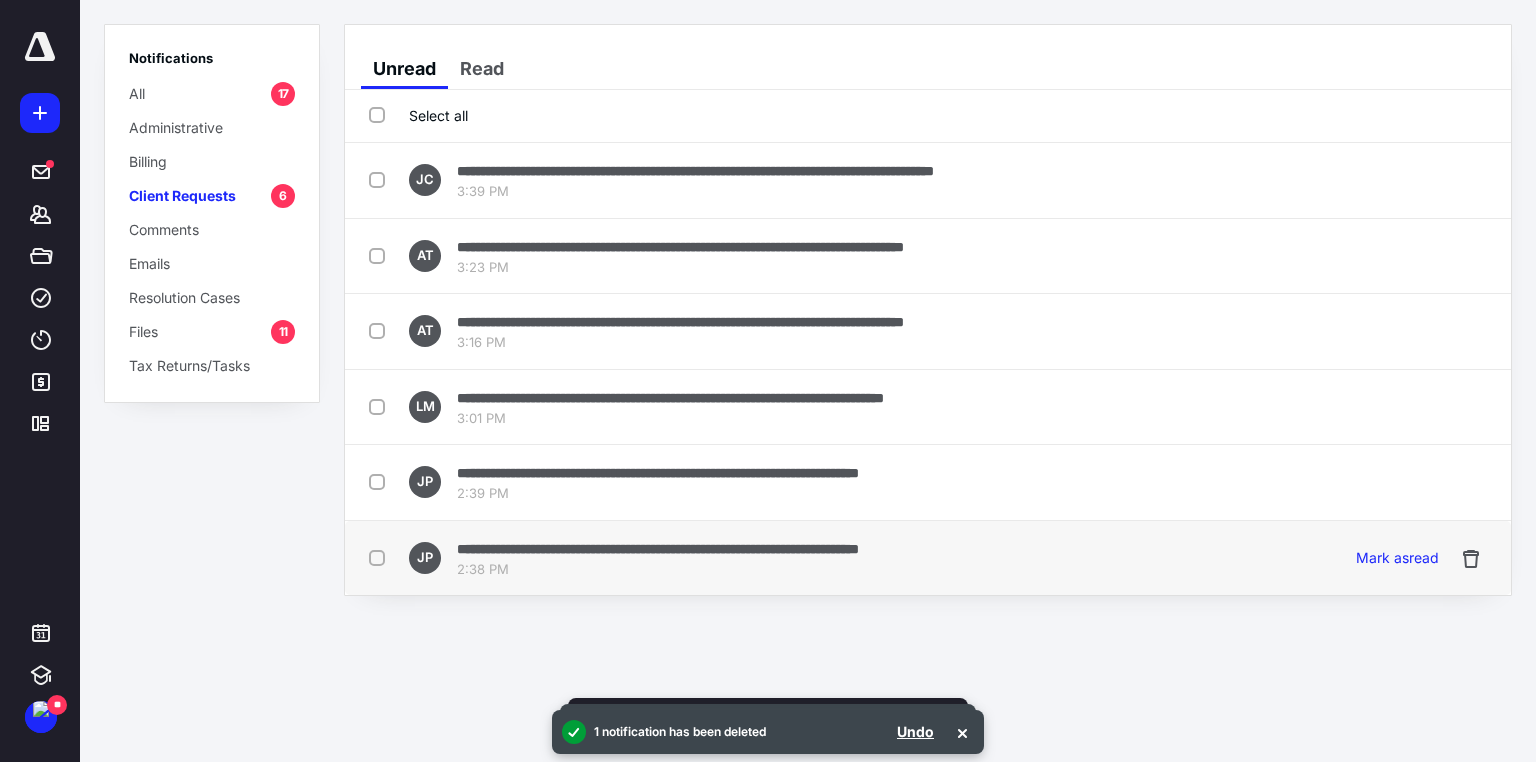 click on "2:38 PM" at bounding box center [658, 570] 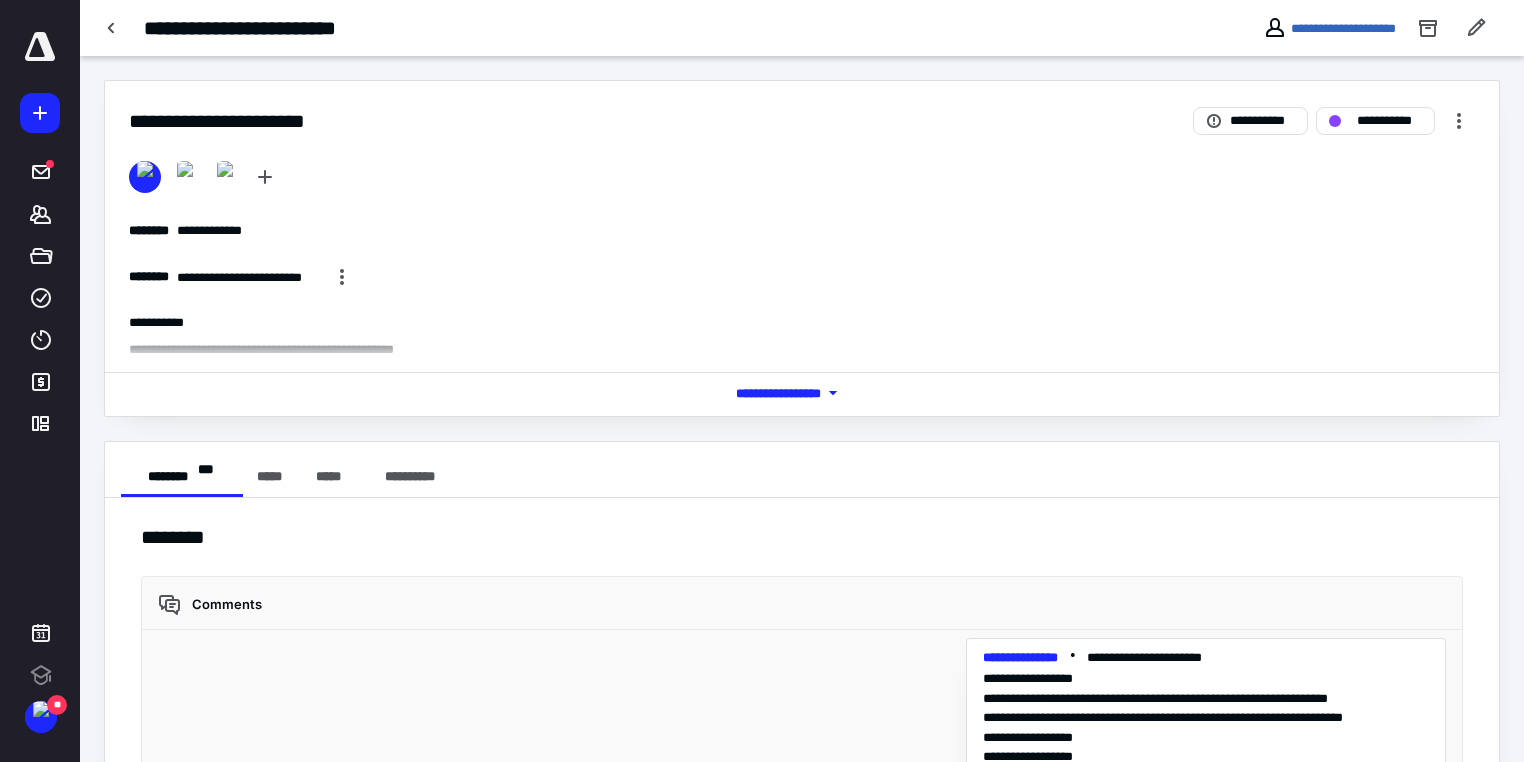 scroll, scrollTop: 0, scrollLeft: 0, axis: both 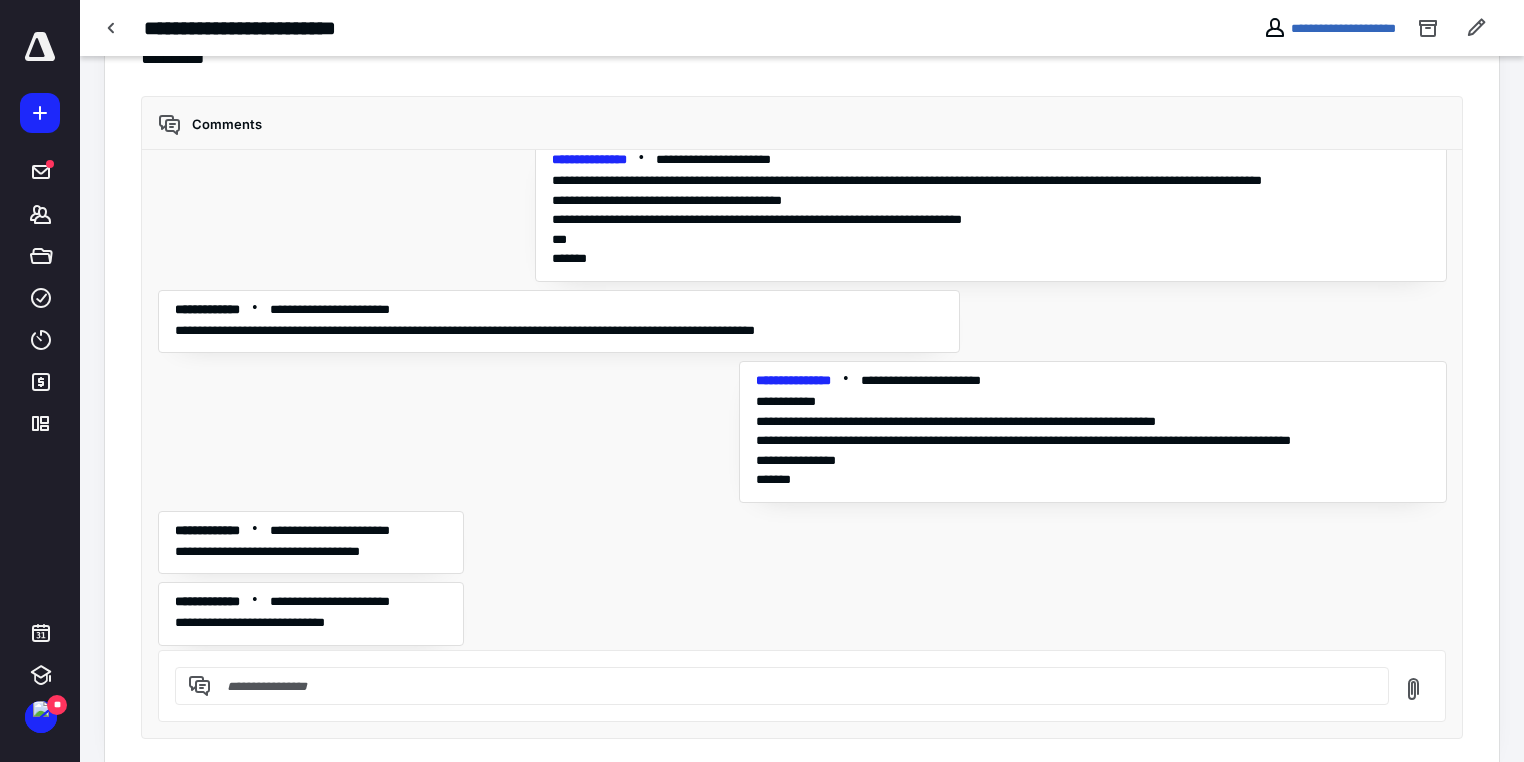 click at bounding box center [794, 686] 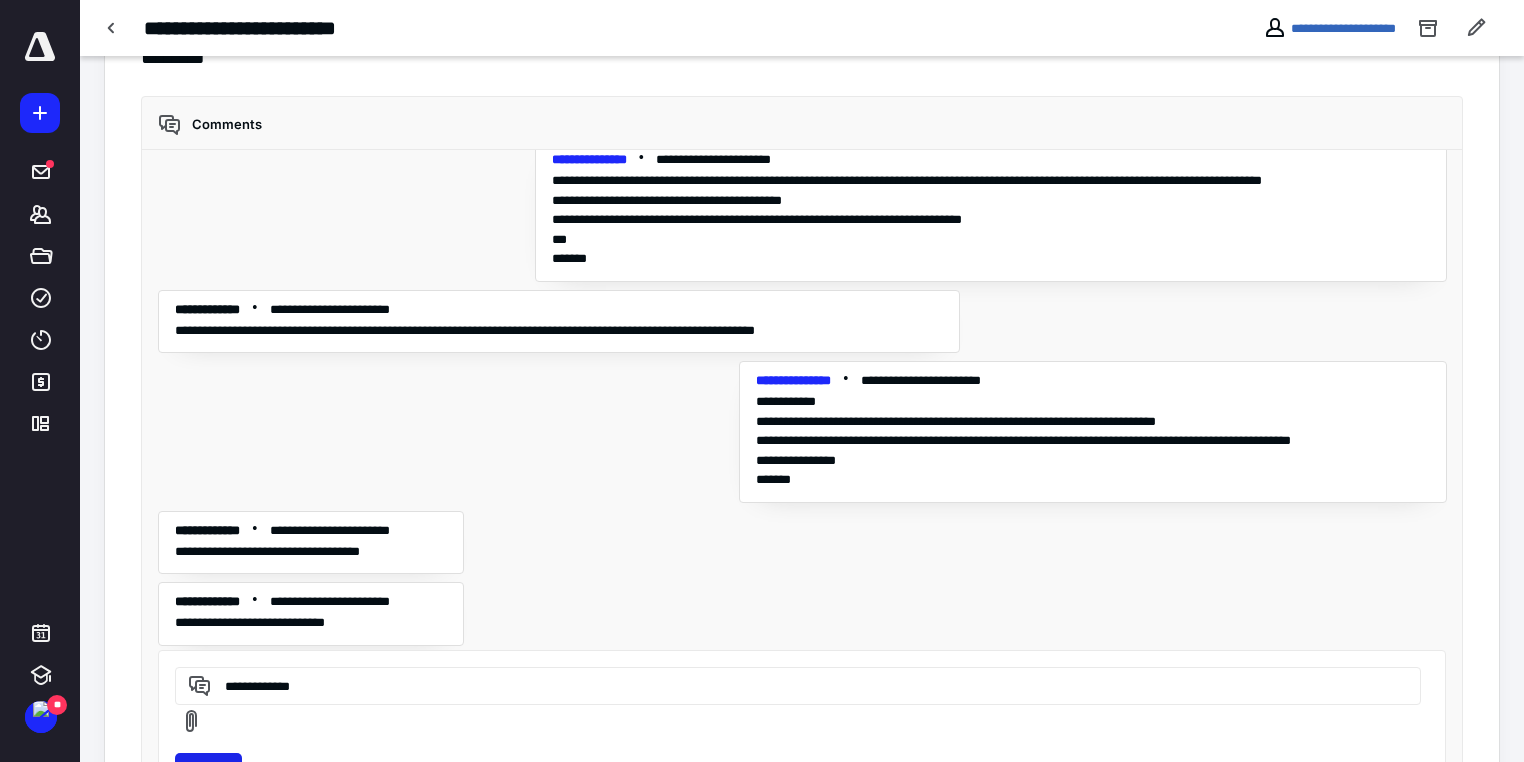 type on "**********" 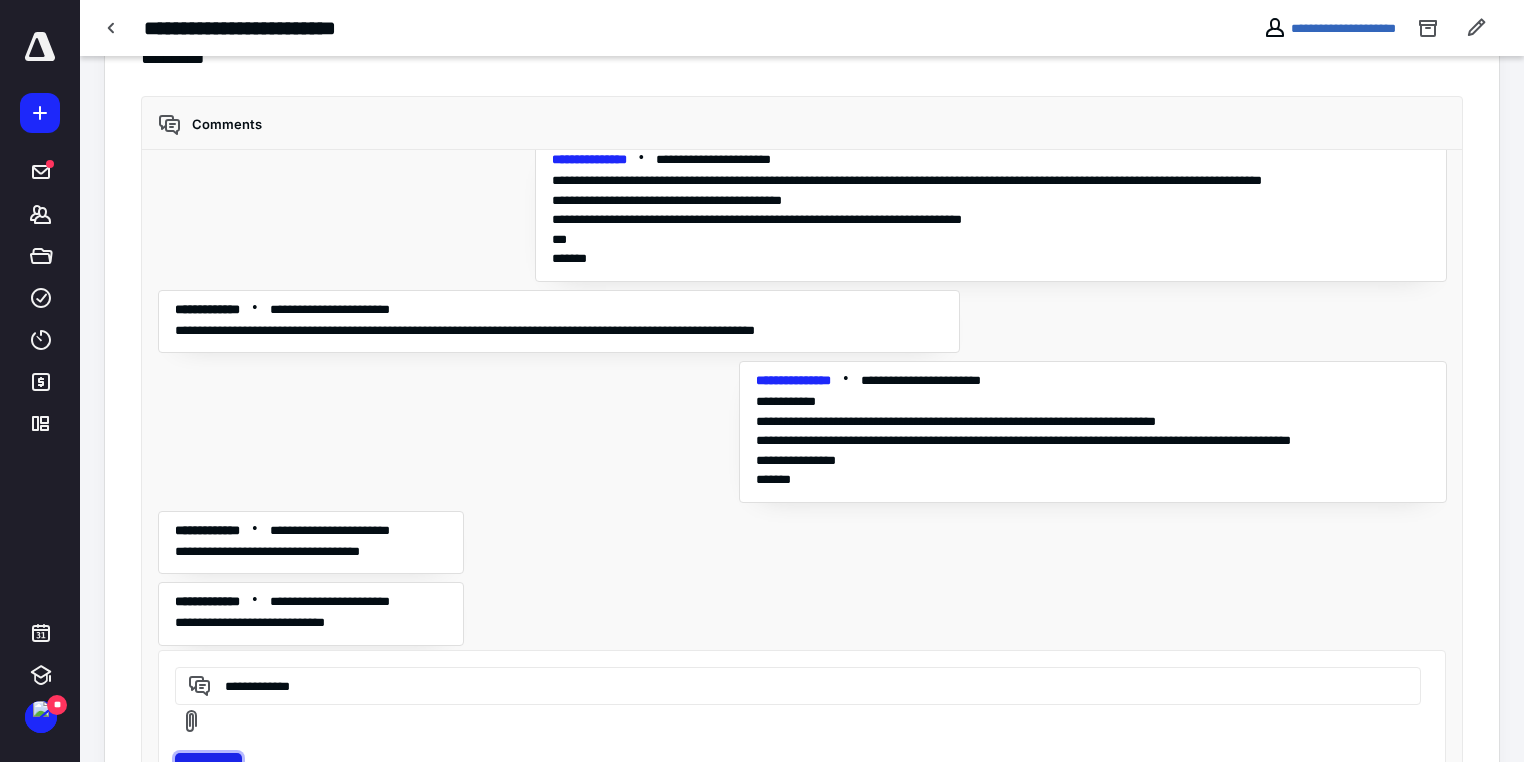 click on "Send" at bounding box center [208, 769] 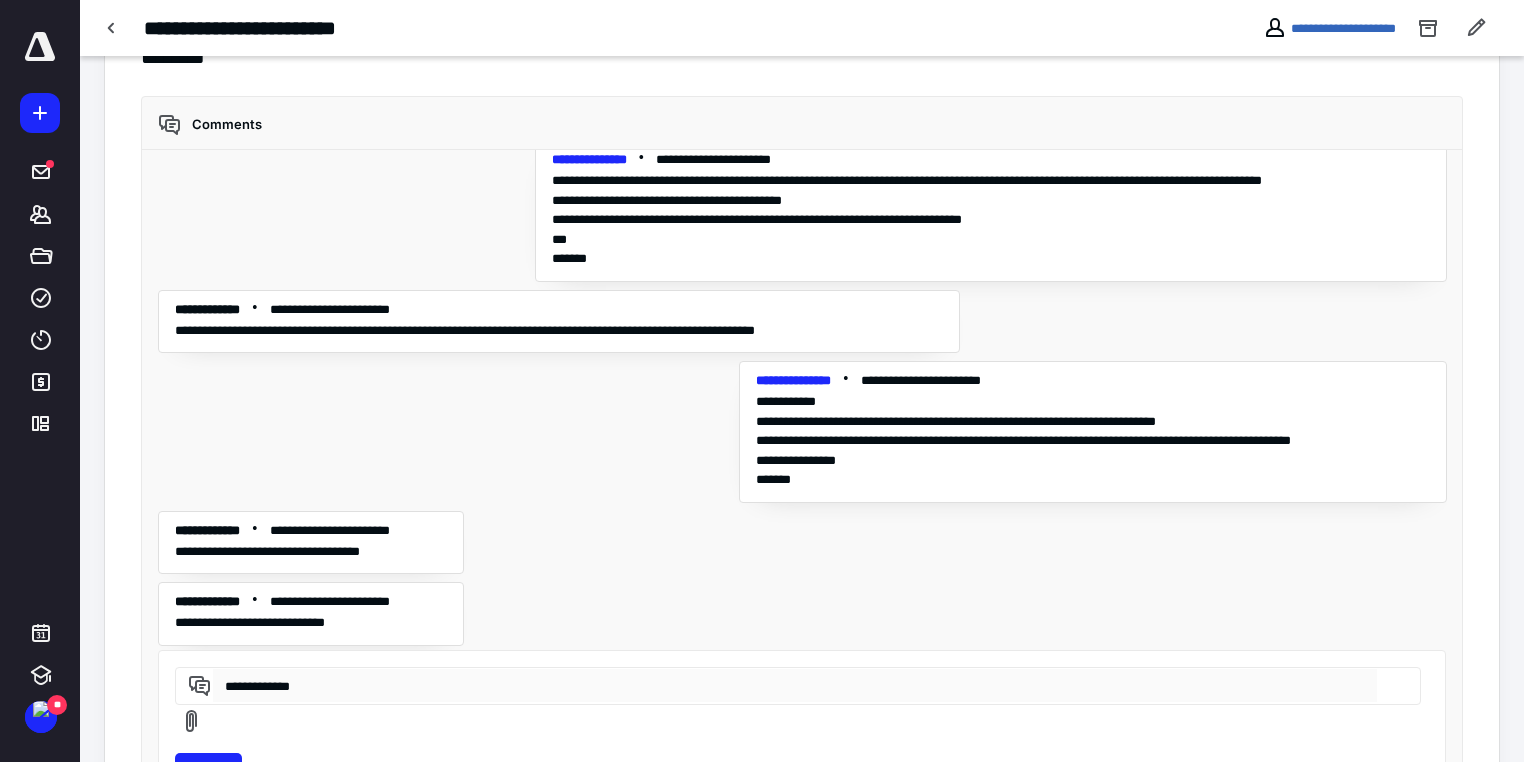 type 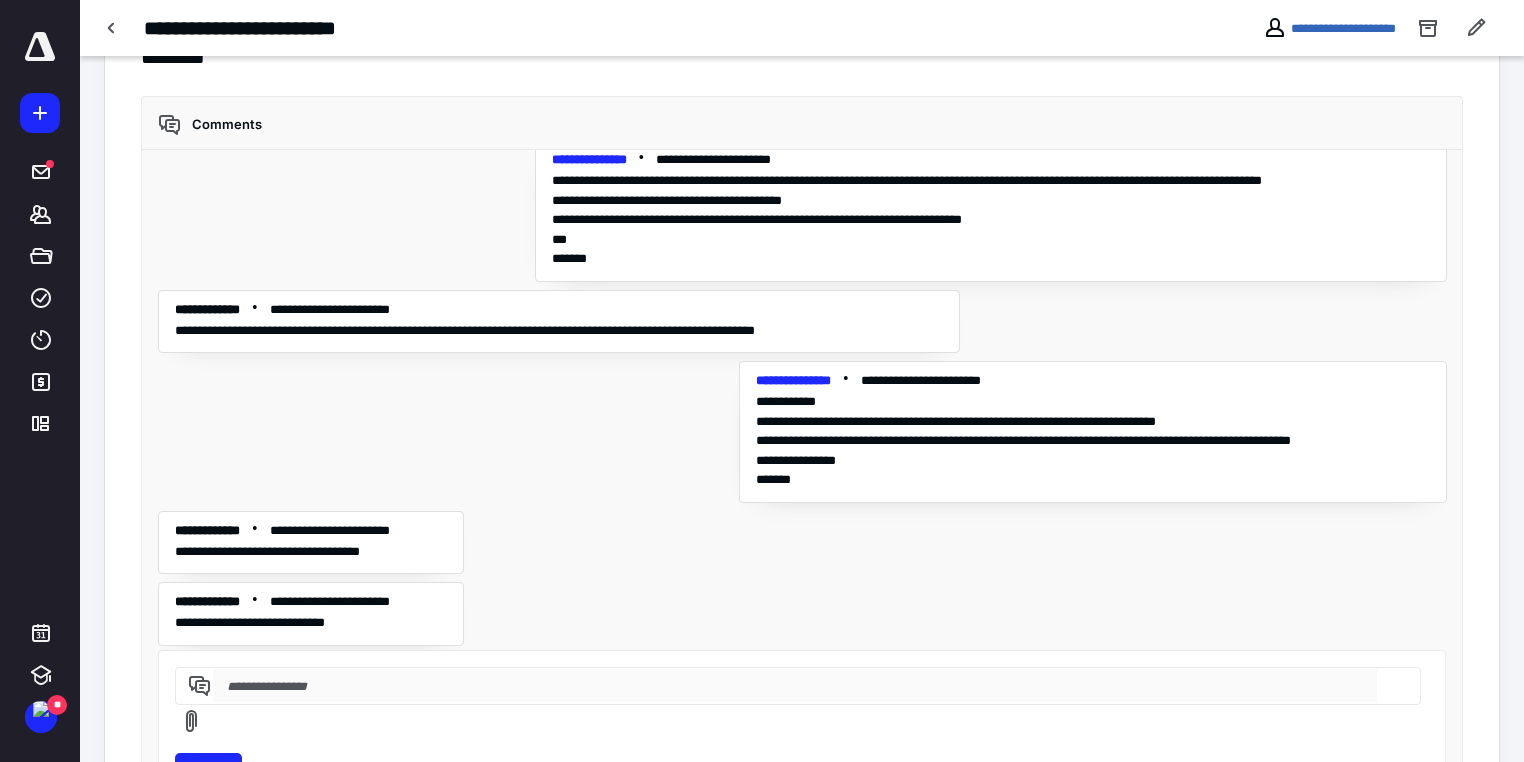 scroll, scrollTop: 557, scrollLeft: 0, axis: vertical 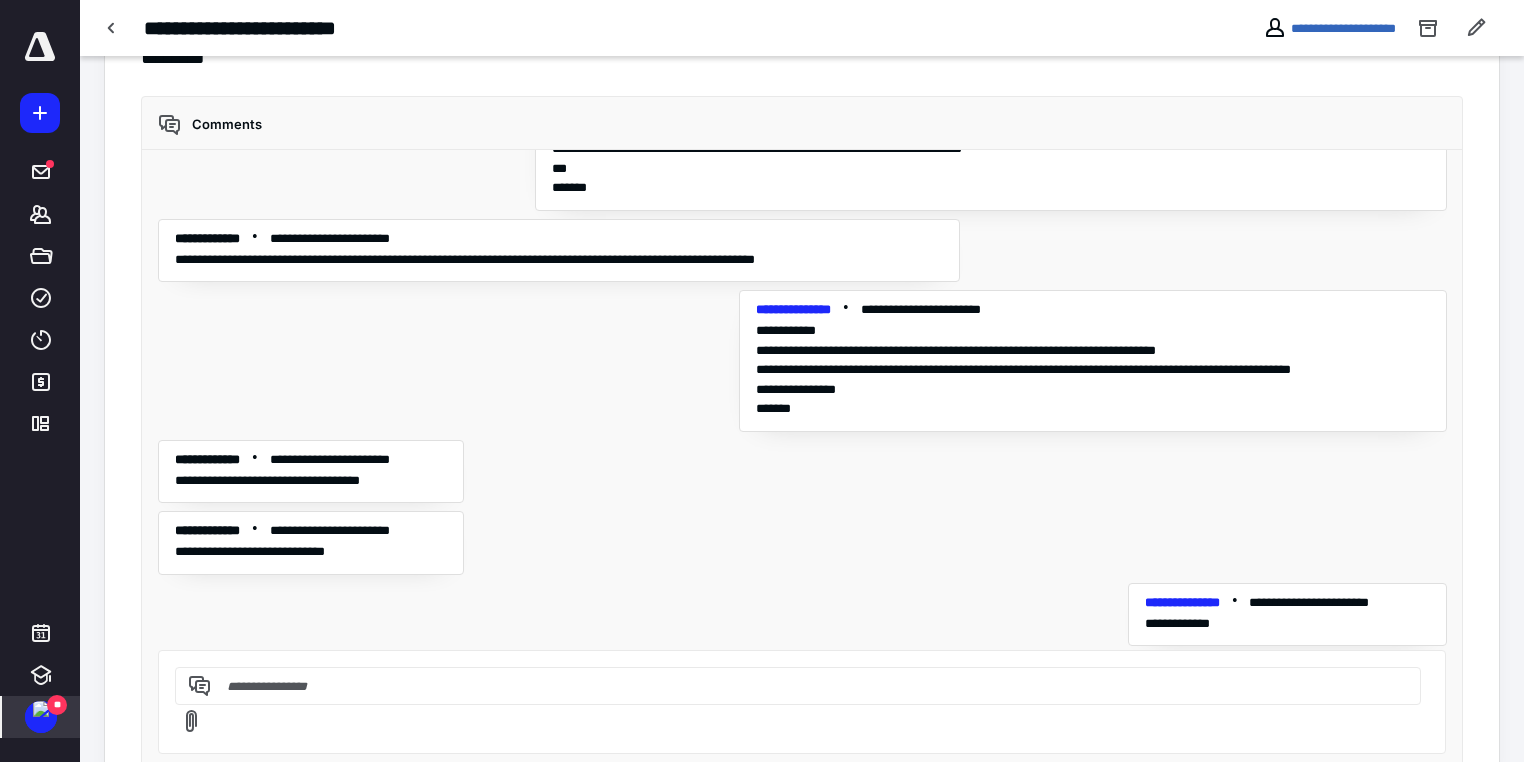 click at bounding box center (41, 709) 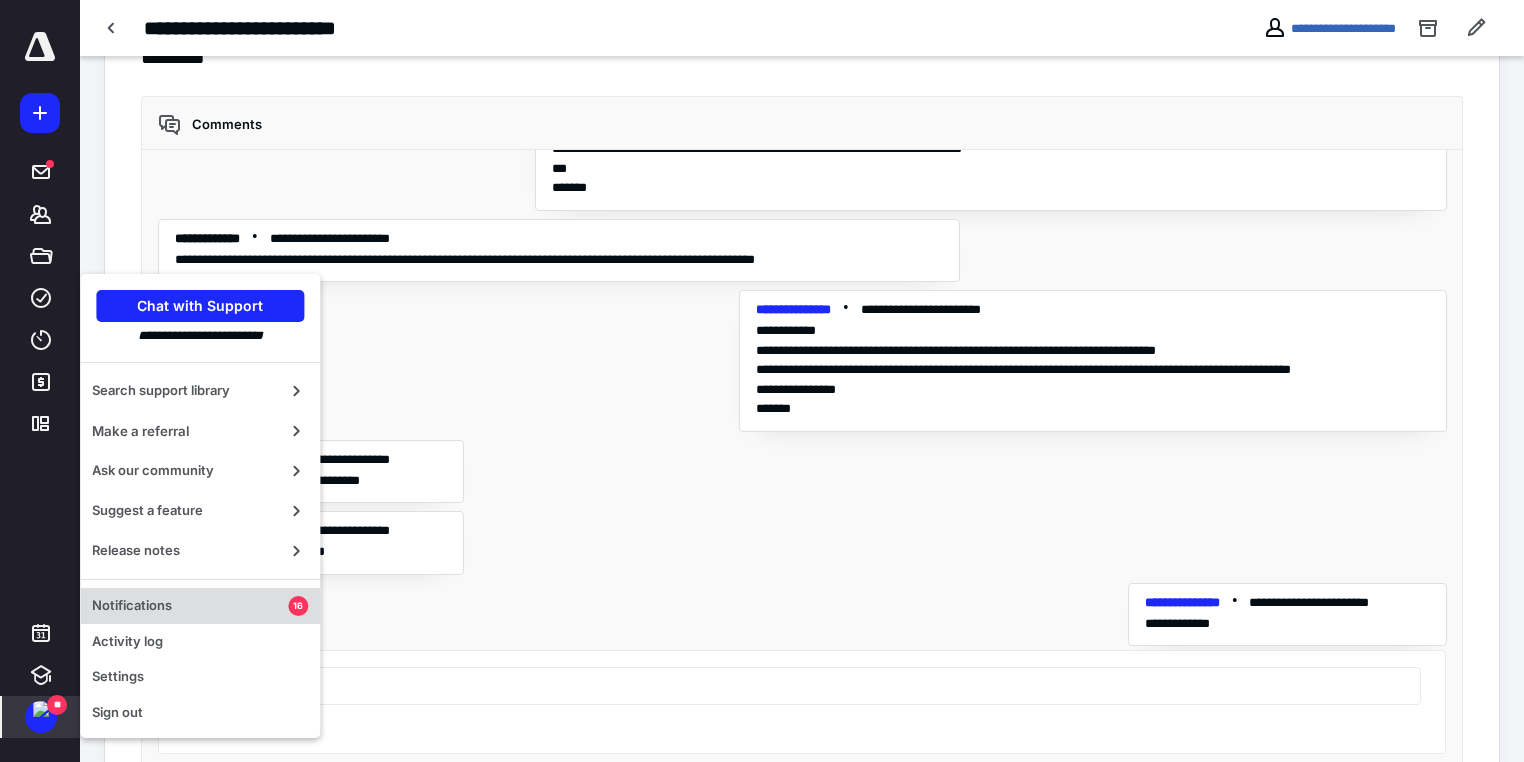 click on "Notifications" at bounding box center (190, 606) 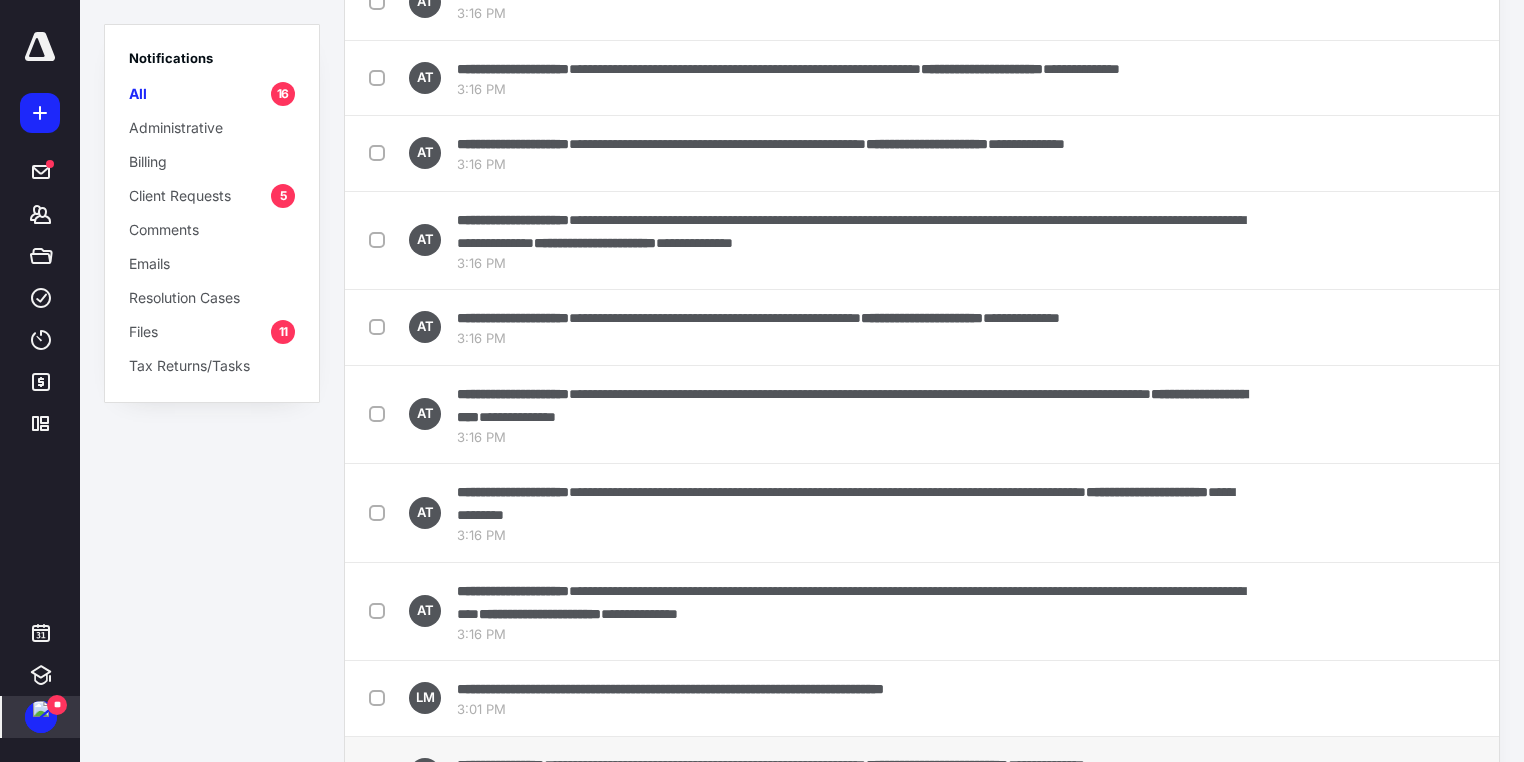 scroll, scrollTop: 808, scrollLeft: 0, axis: vertical 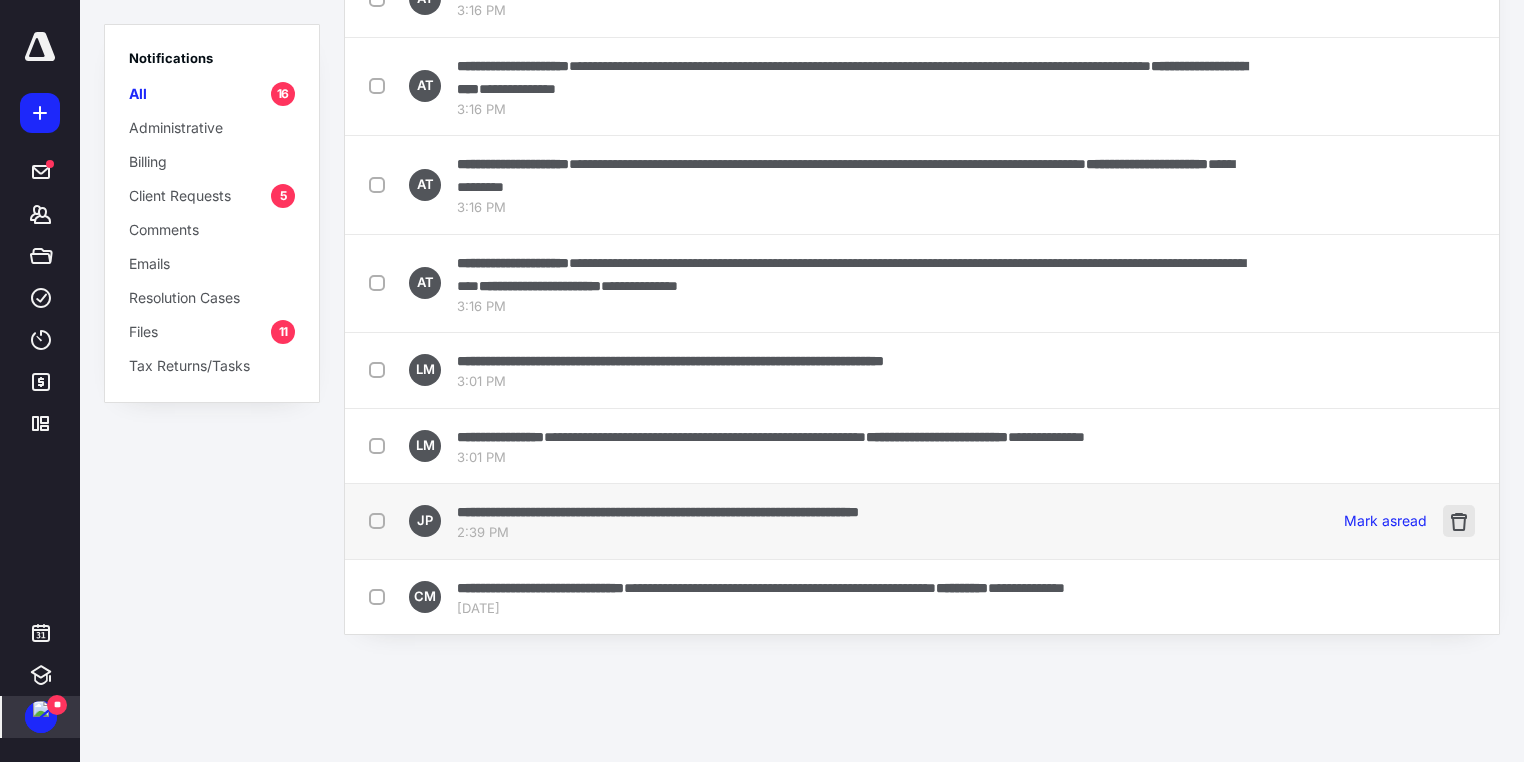 click at bounding box center [1459, 521] 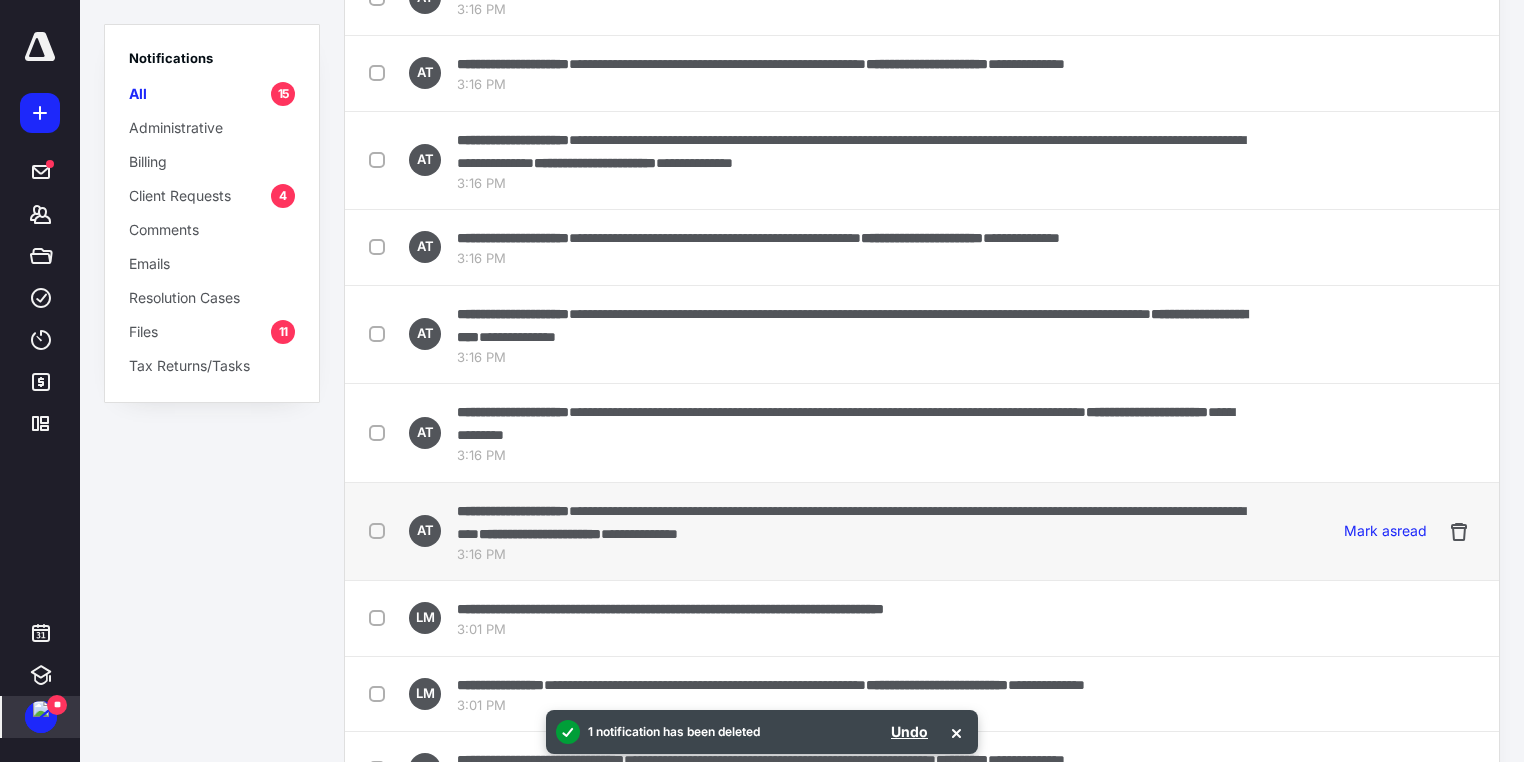 scroll, scrollTop: 734, scrollLeft: 0, axis: vertical 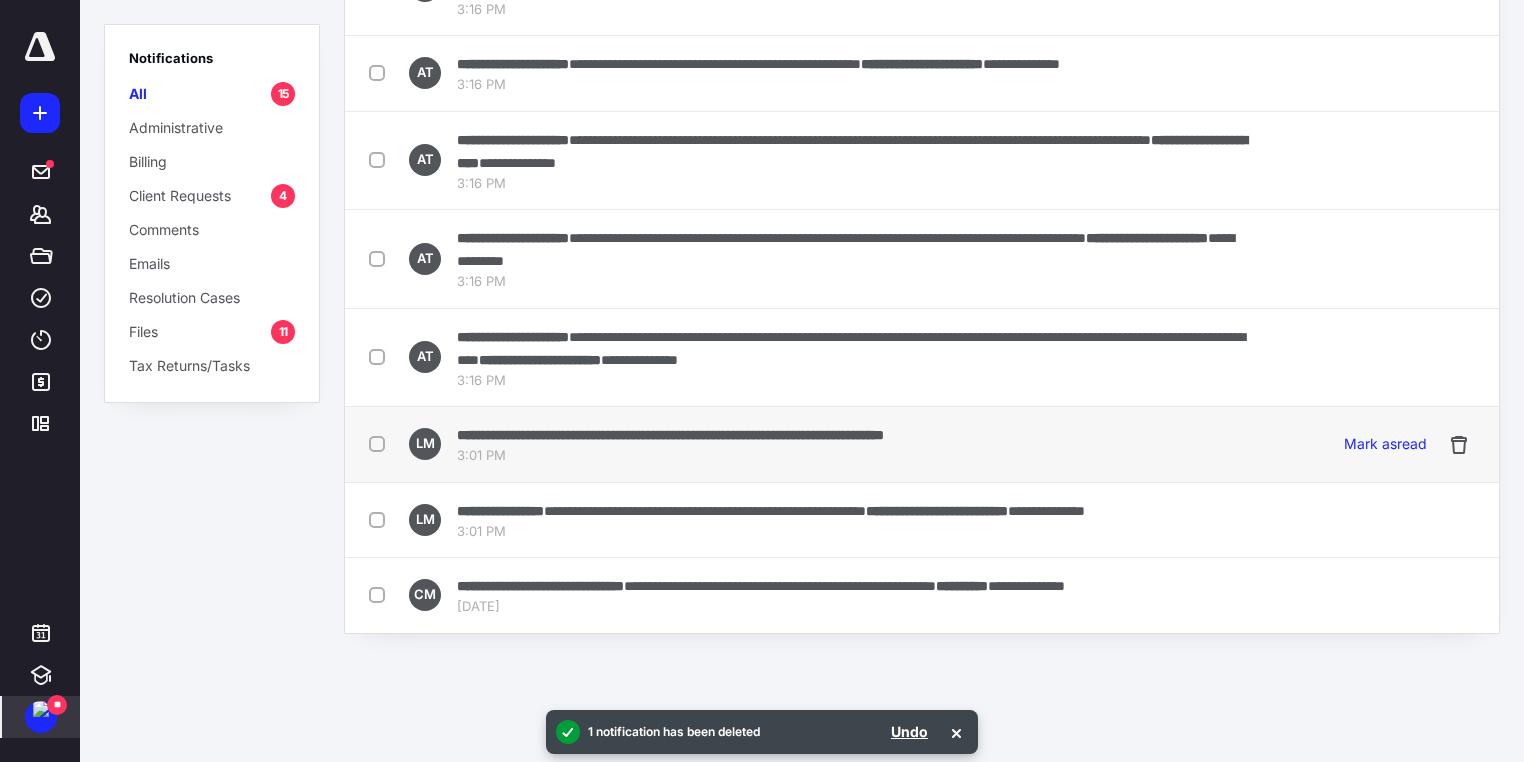 click on "**********" at bounding box center (670, 435) 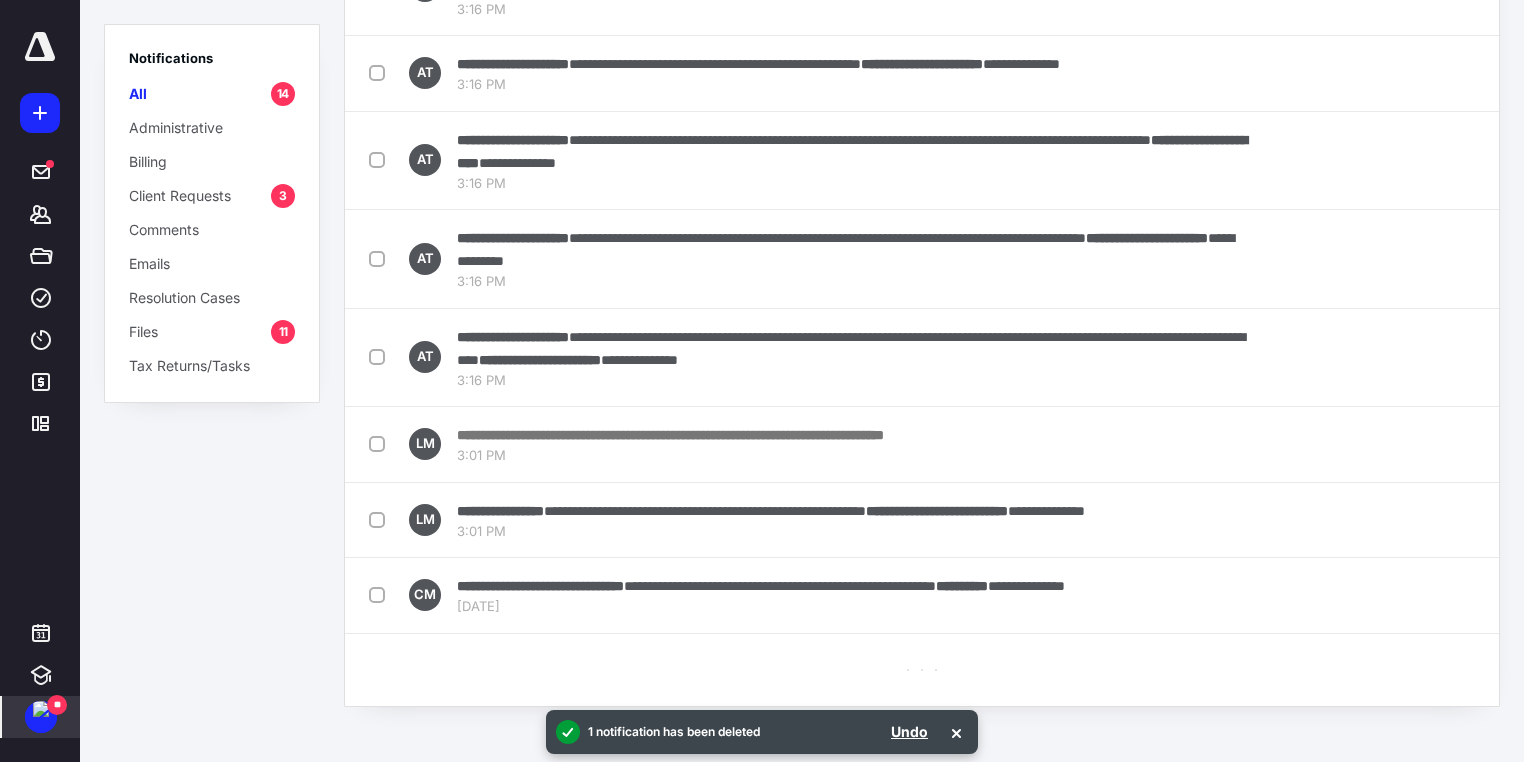 scroll, scrollTop: 0, scrollLeft: 0, axis: both 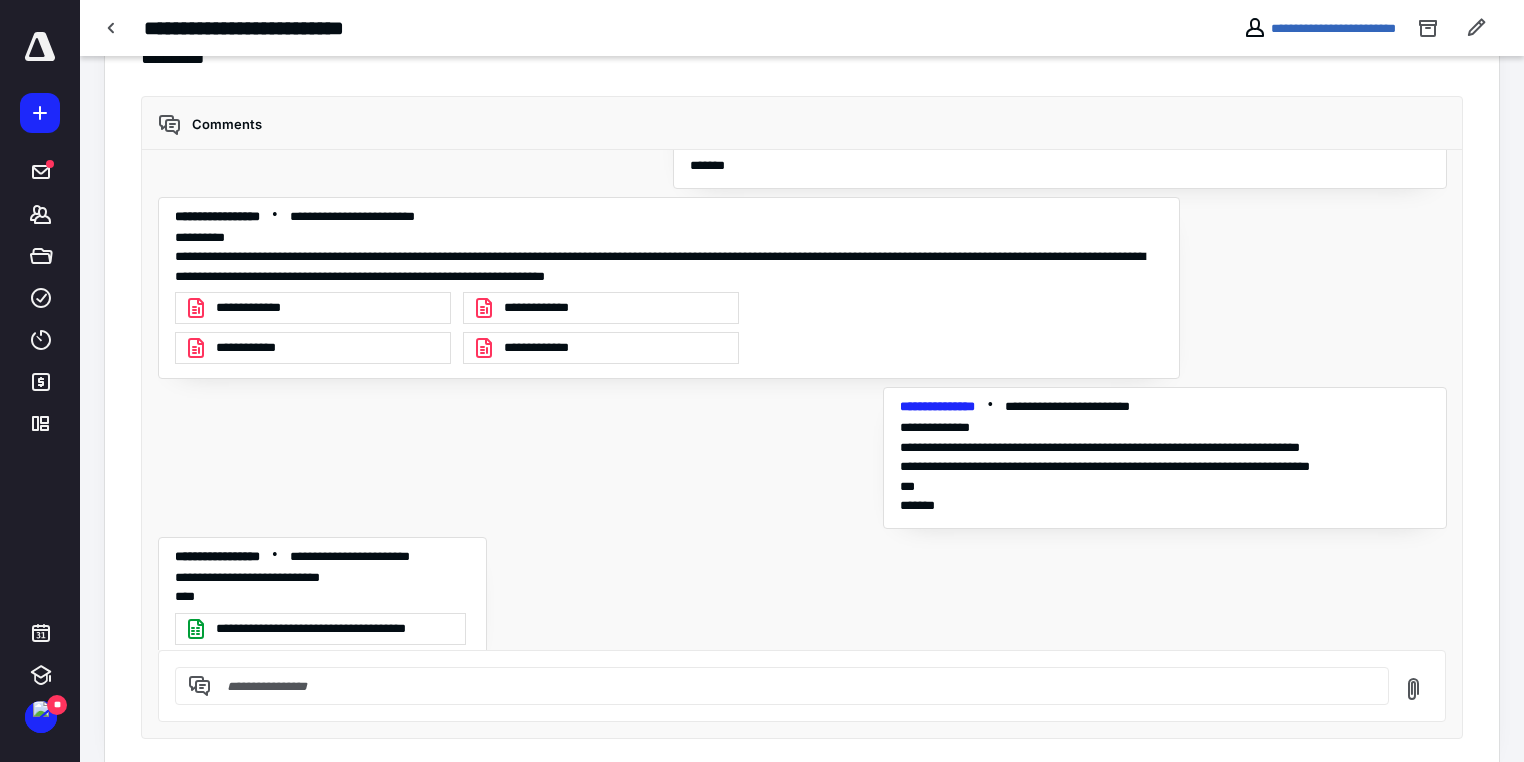 click on "**********" at bounding box center [334, 629] 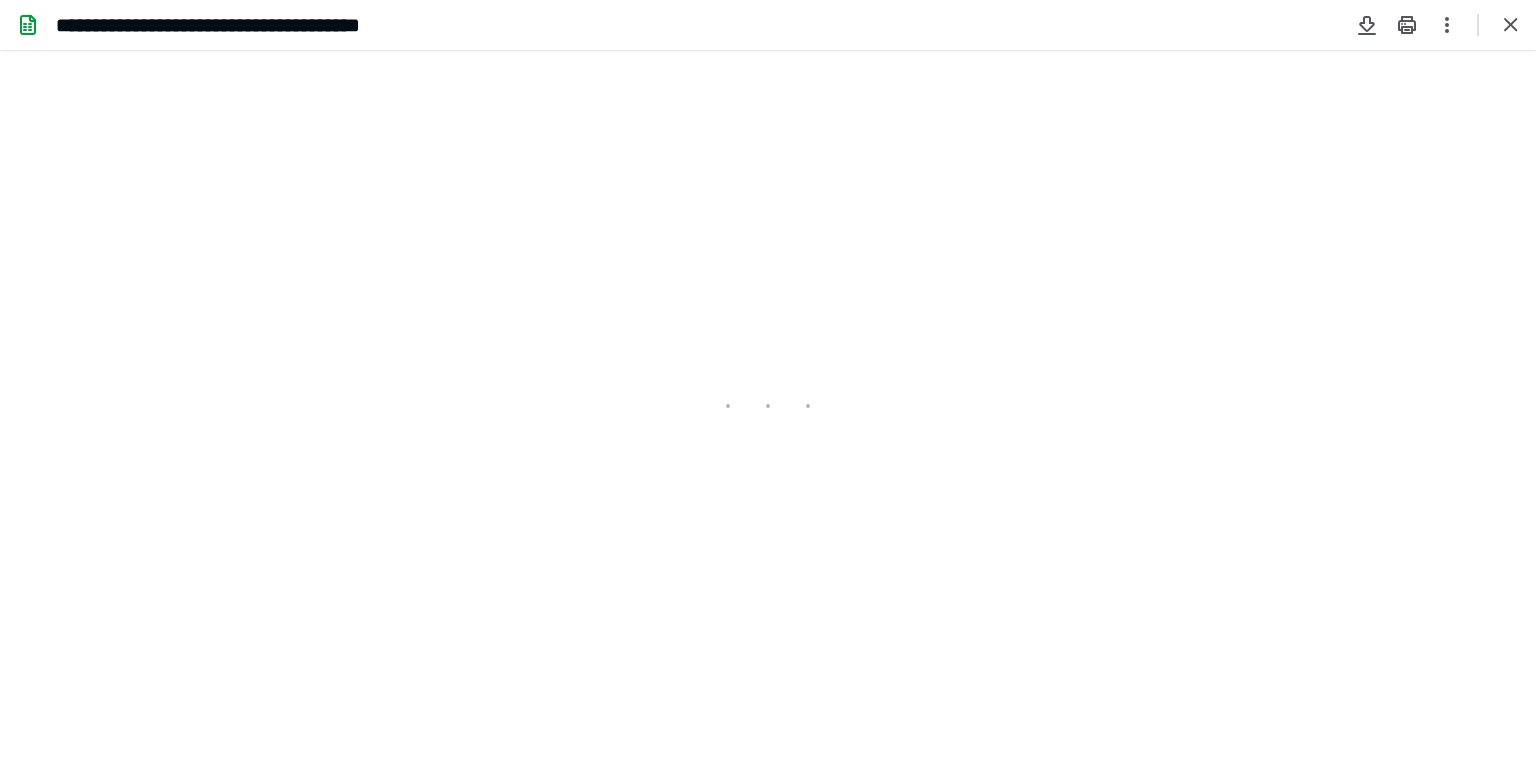 scroll, scrollTop: 0, scrollLeft: 0, axis: both 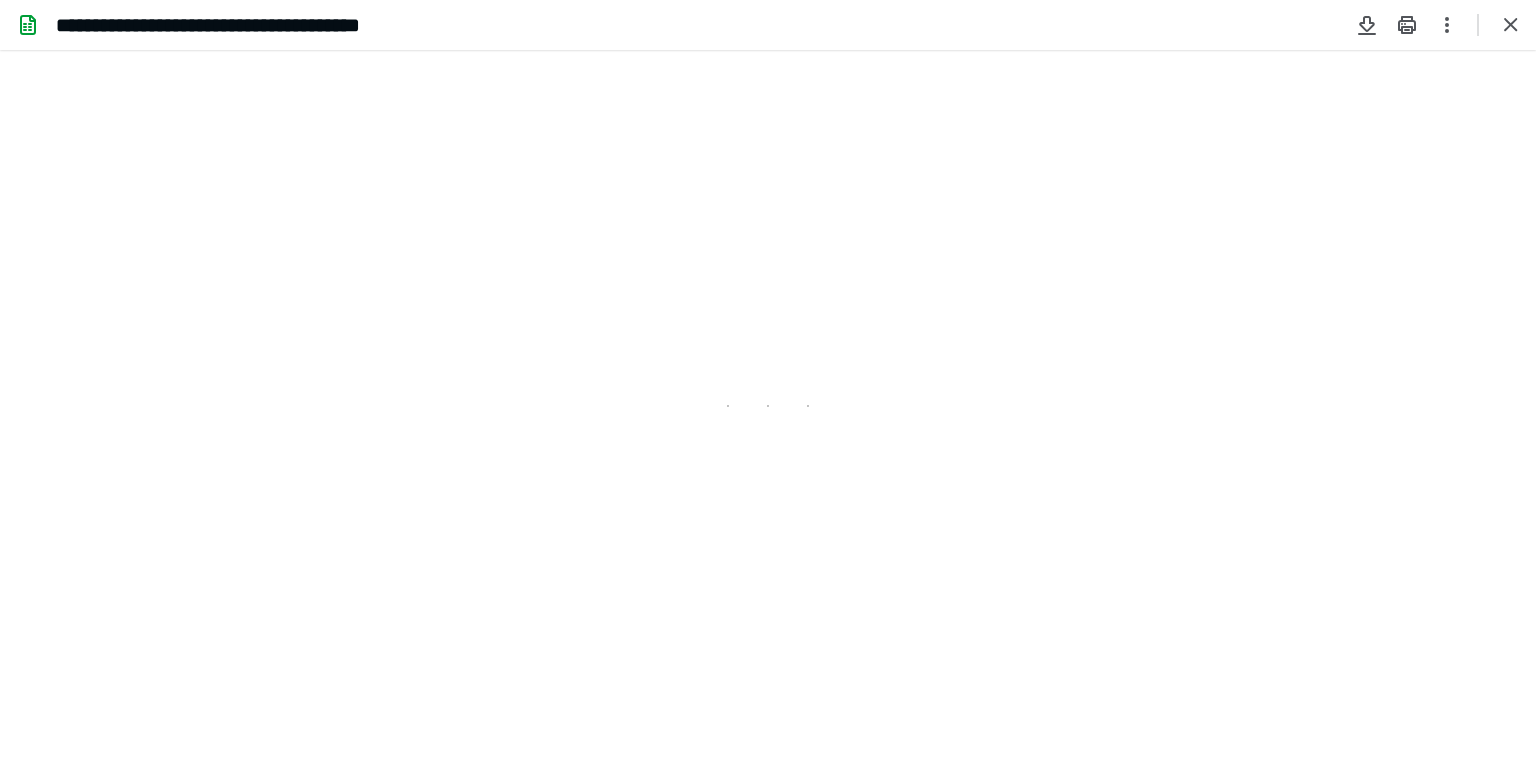 type on "182" 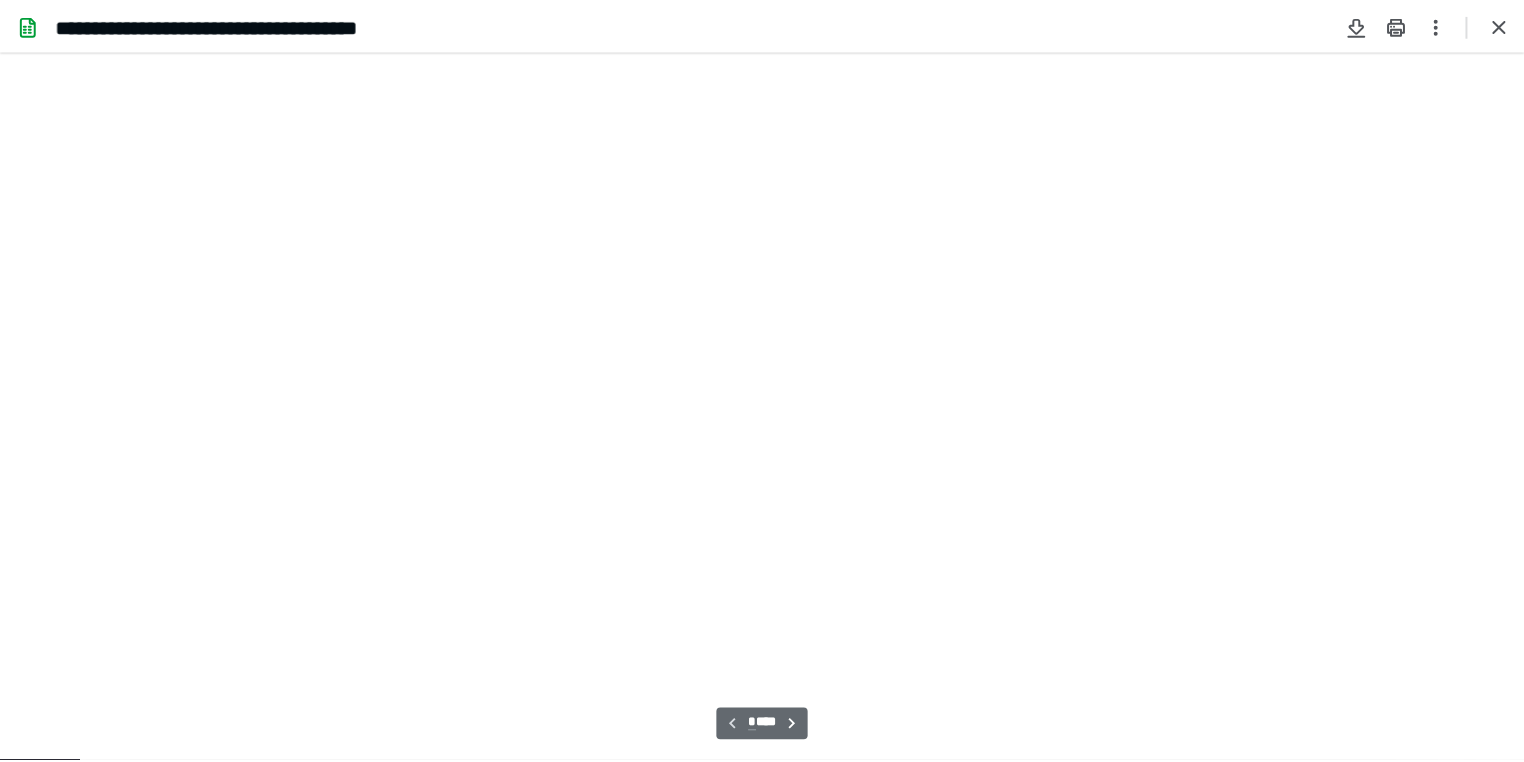 scroll, scrollTop: 83, scrollLeft: 263, axis: both 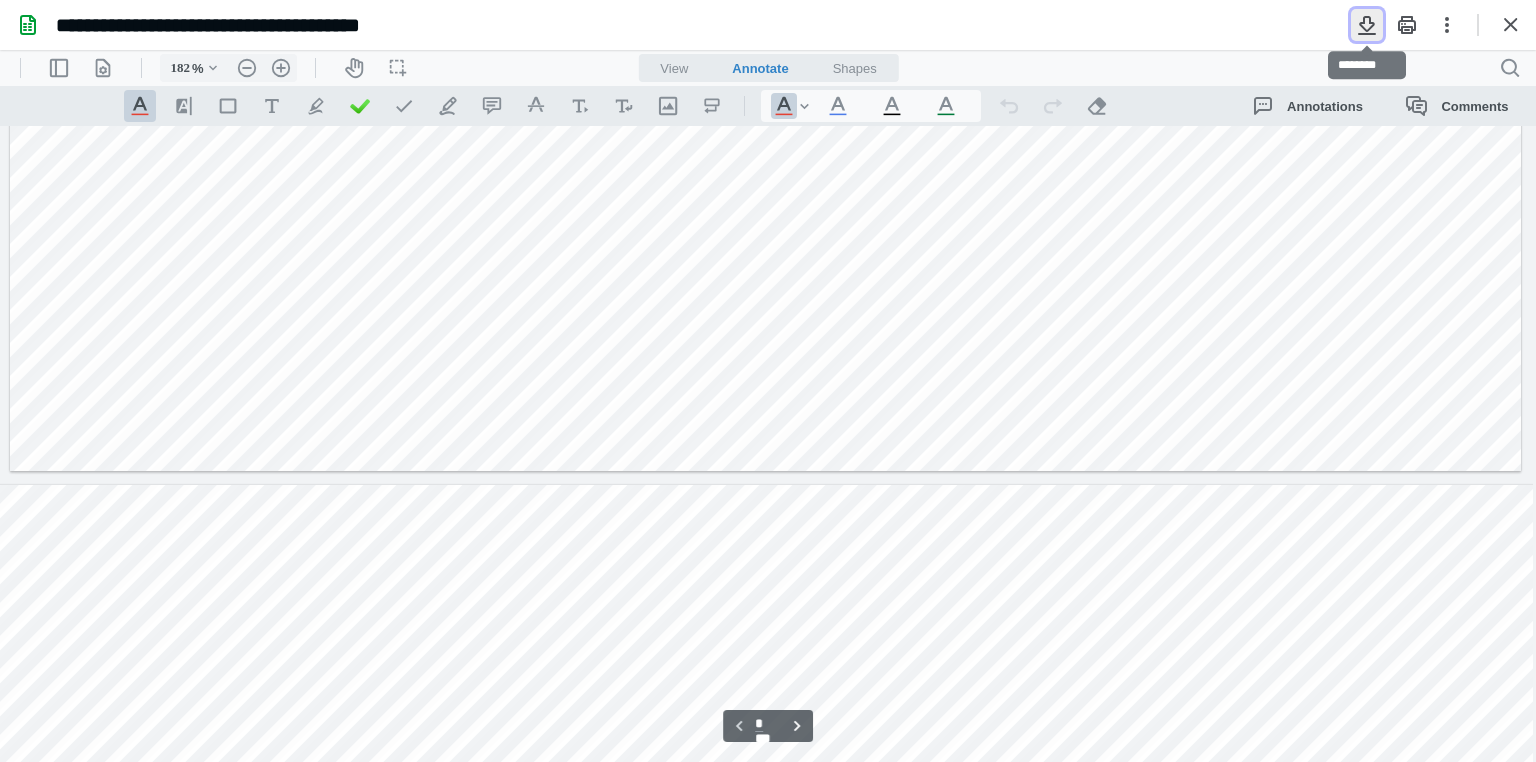 drag, startPoint x: 1367, startPoint y: 26, endPoint x: 1434, endPoint y: 6, distance: 69.92139 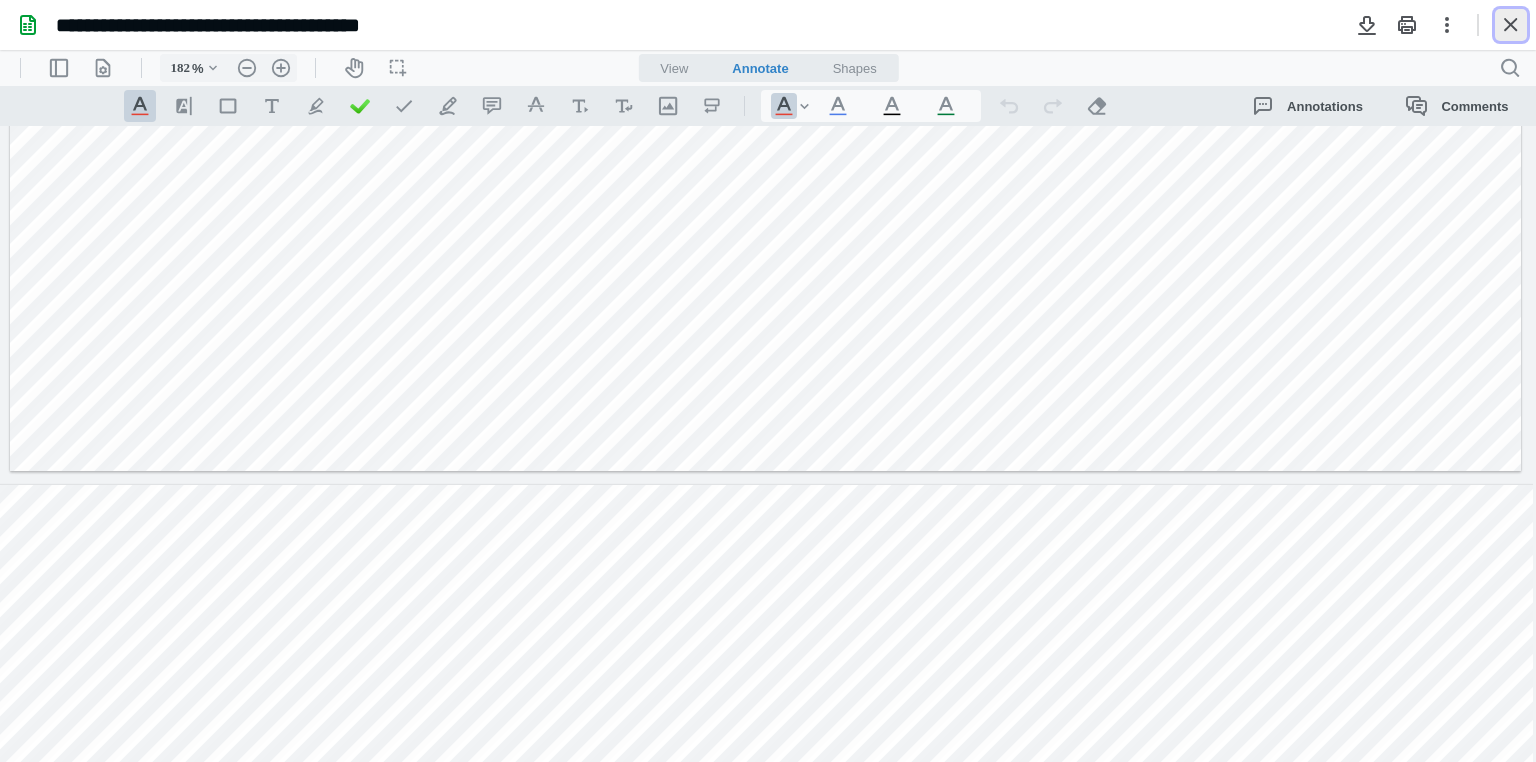 click at bounding box center [1511, 25] 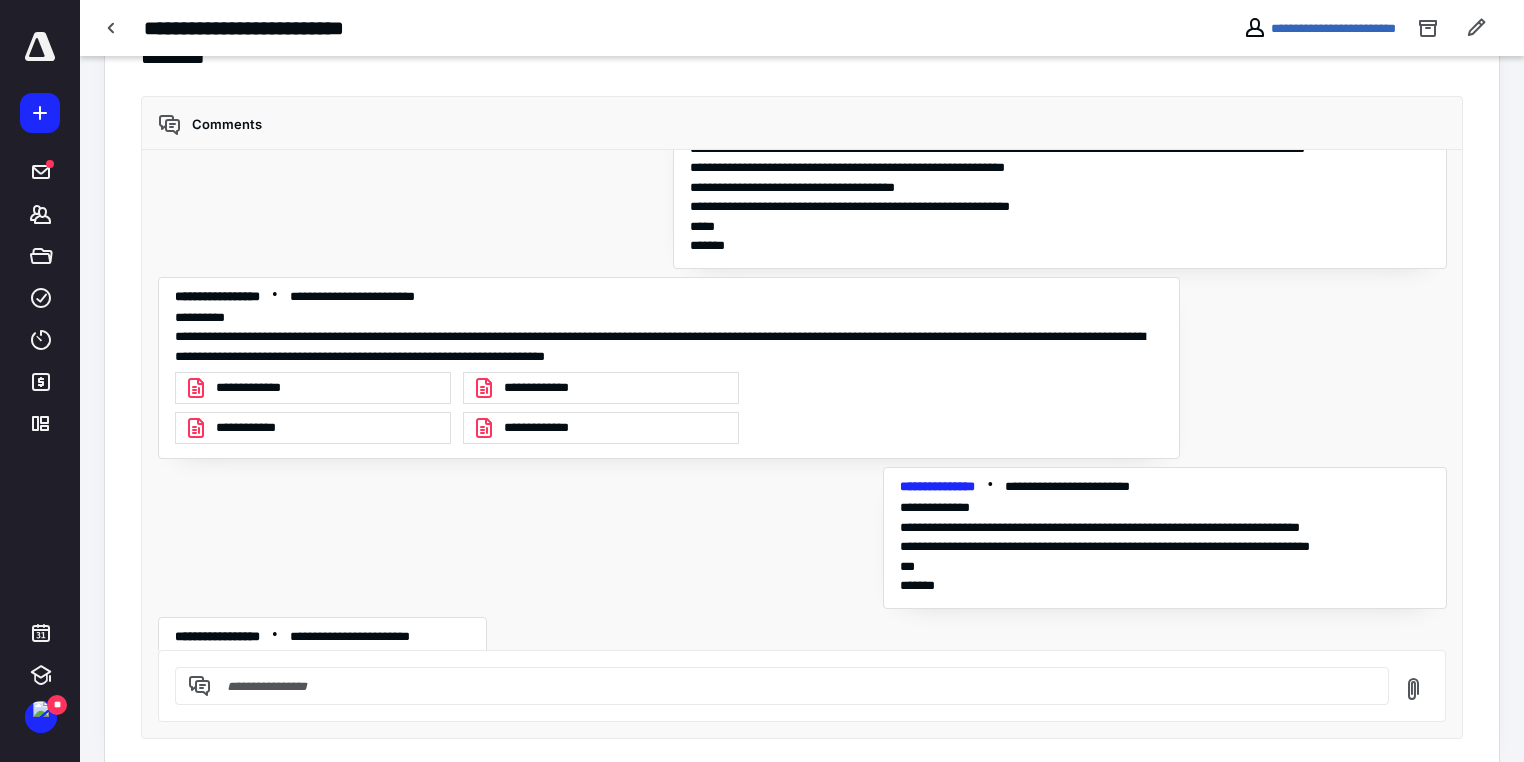 scroll, scrollTop: 4878, scrollLeft: 0, axis: vertical 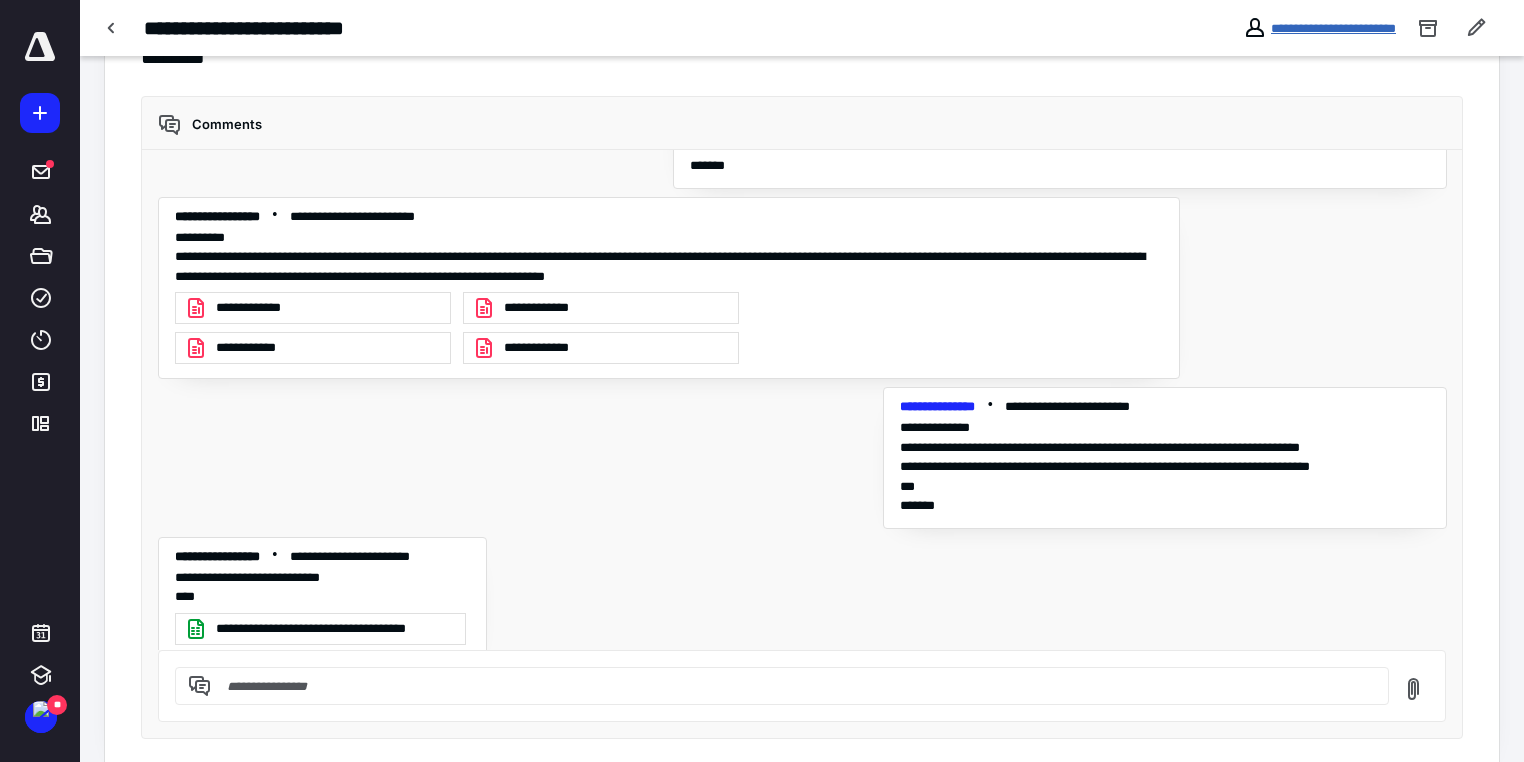 click on "**********" at bounding box center [1333, 28] 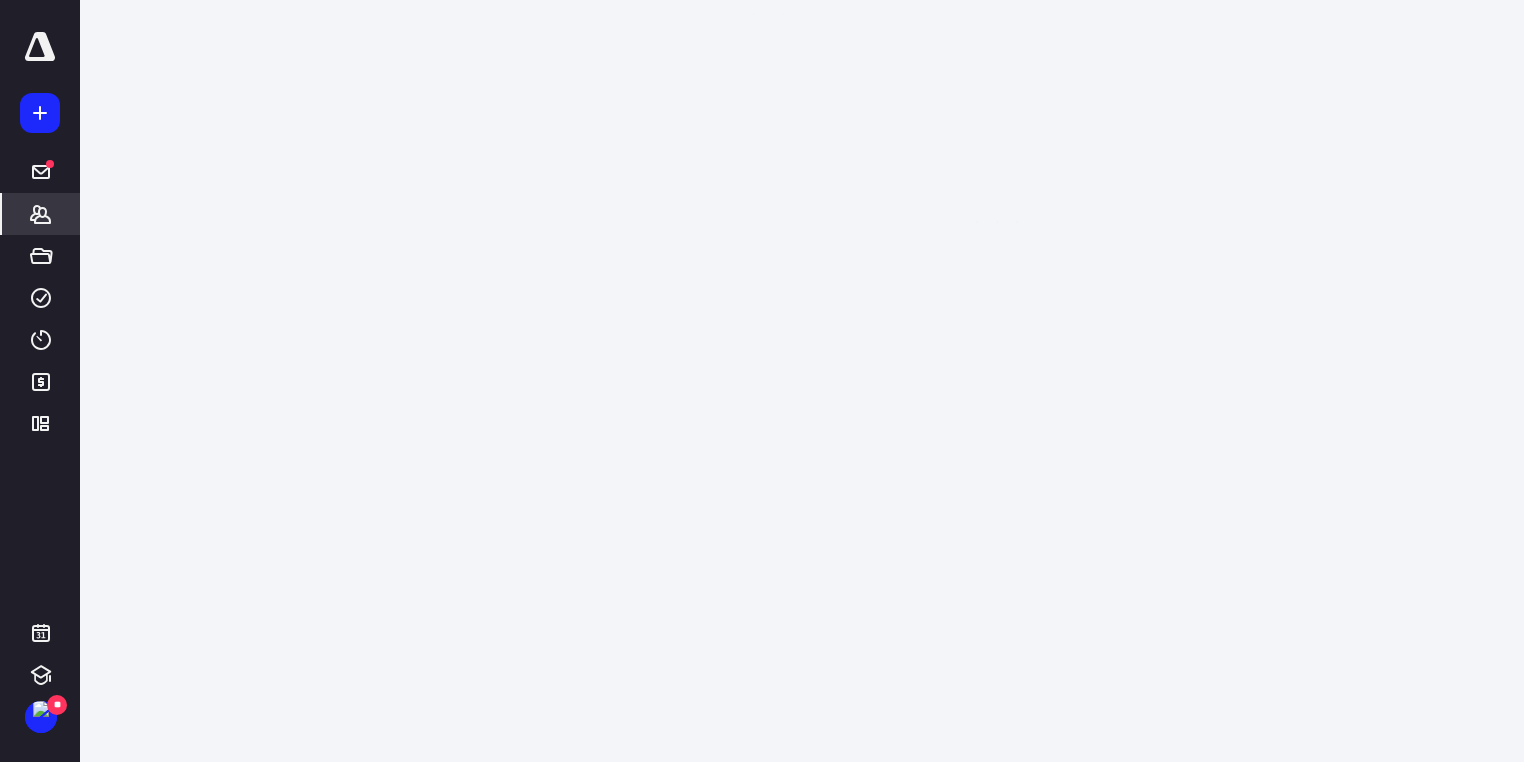 scroll, scrollTop: 0, scrollLeft: 0, axis: both 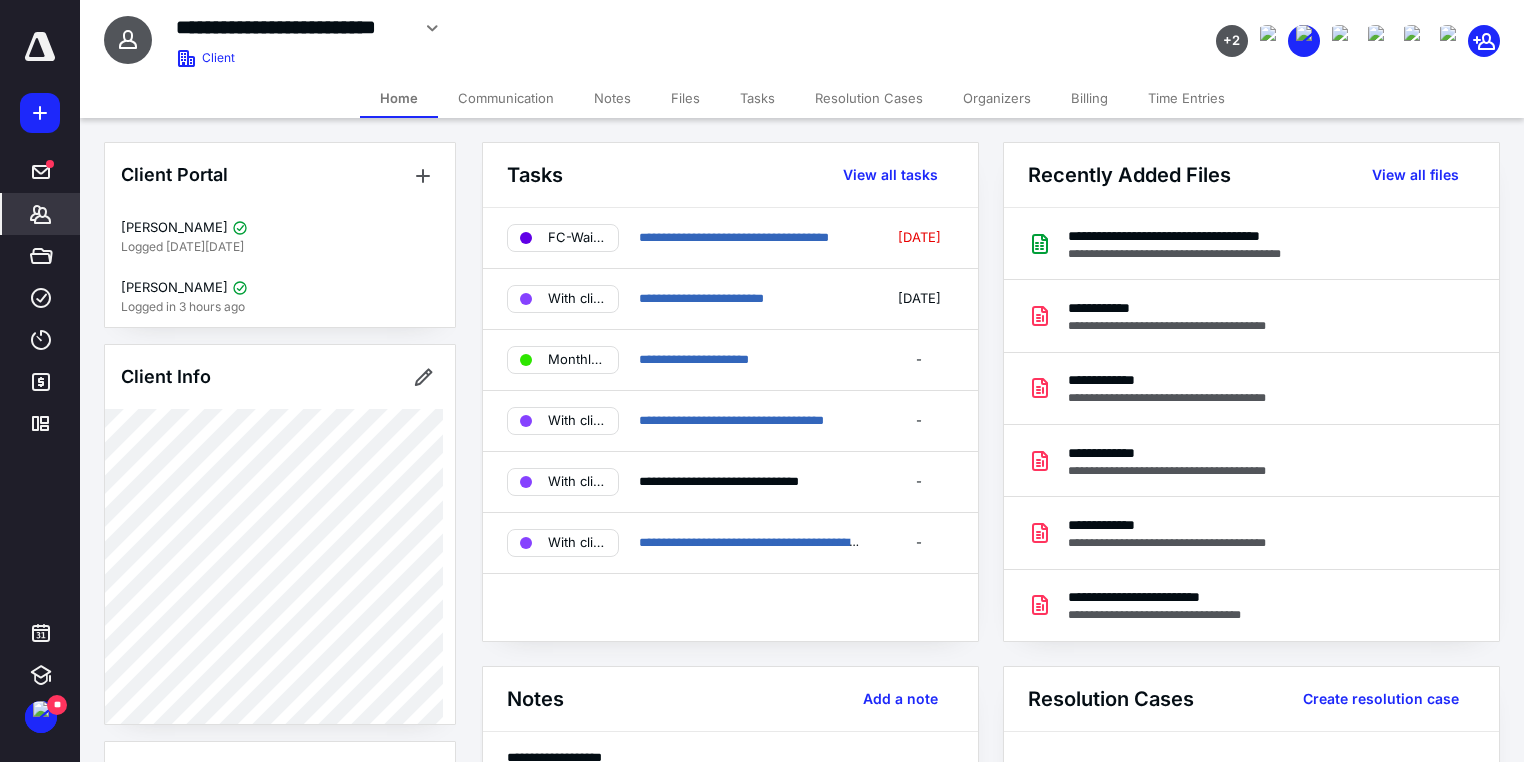 click on "Files" at bounding box center (685, 98) 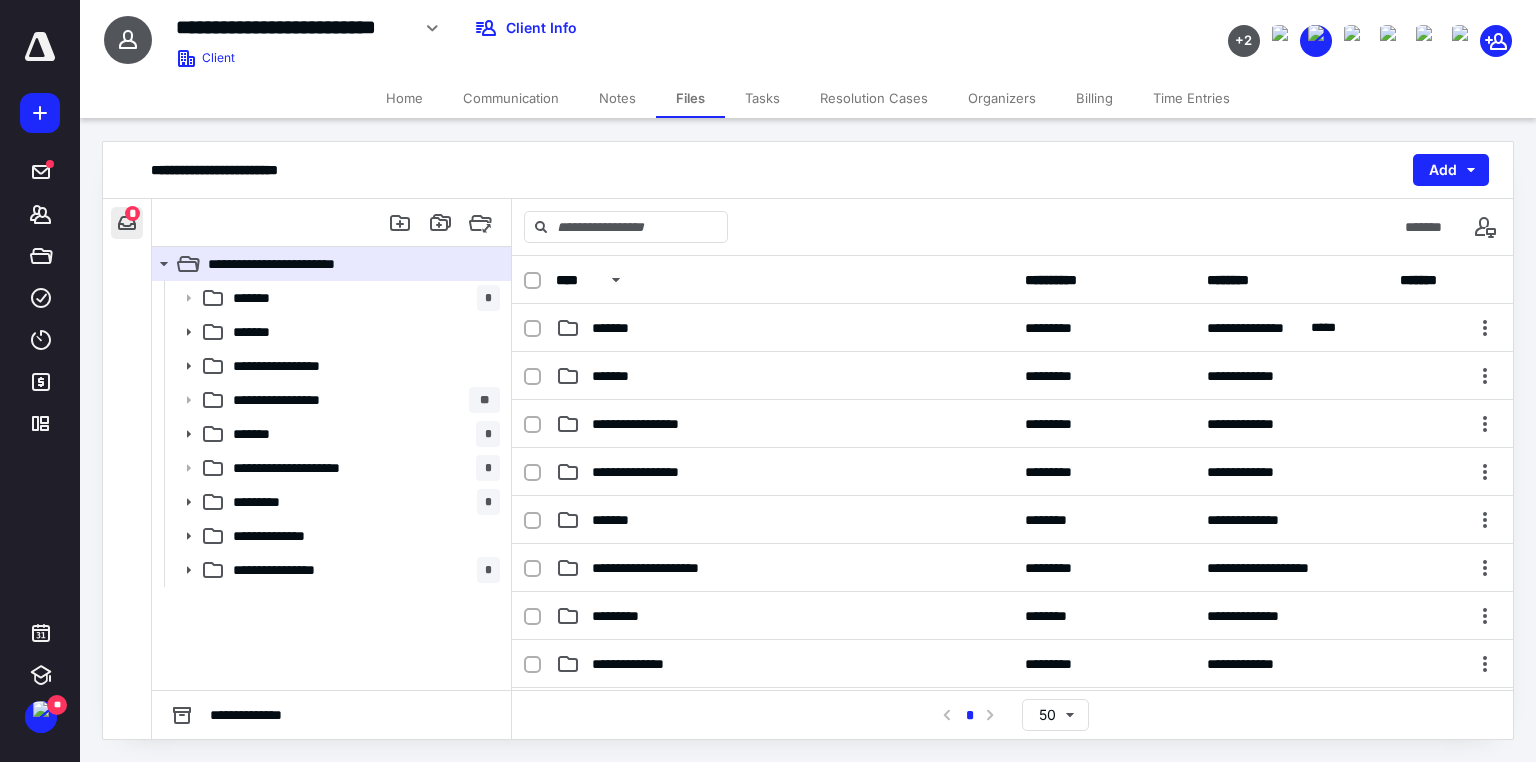 click at bounding box center (127, 223) 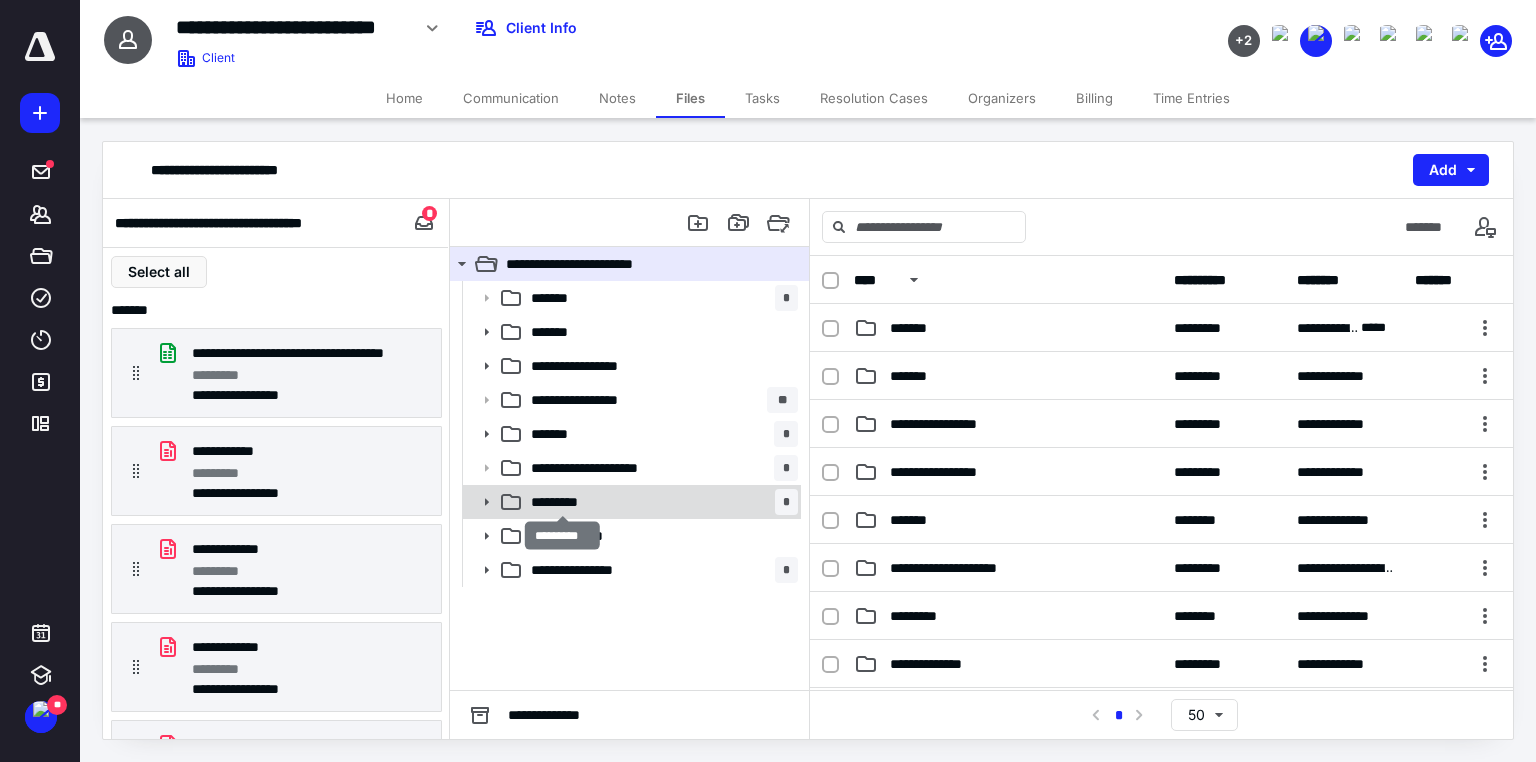 click on "*********" at bounding box center [562, 502] 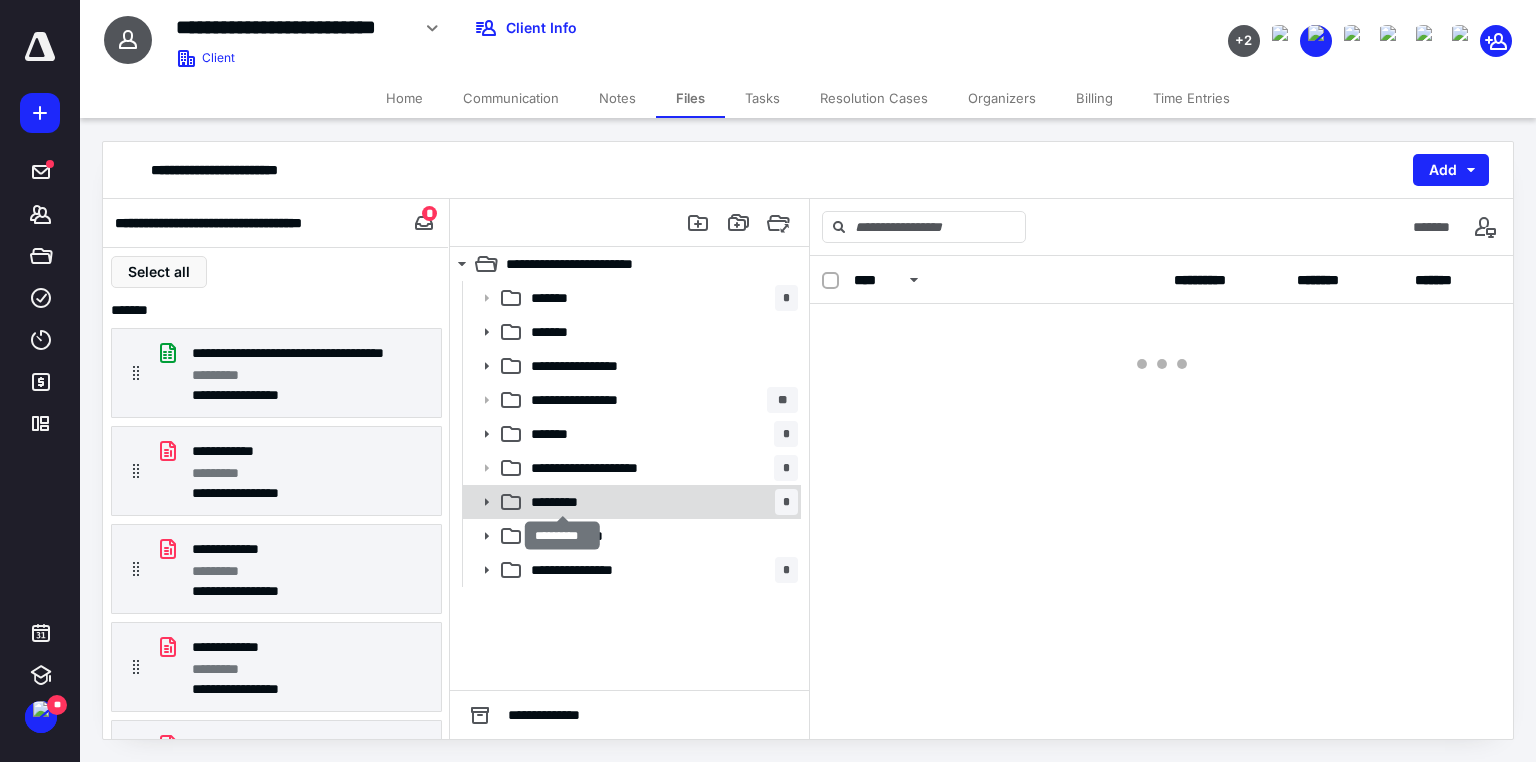 click on "*********" at bounding box center [562, 502] 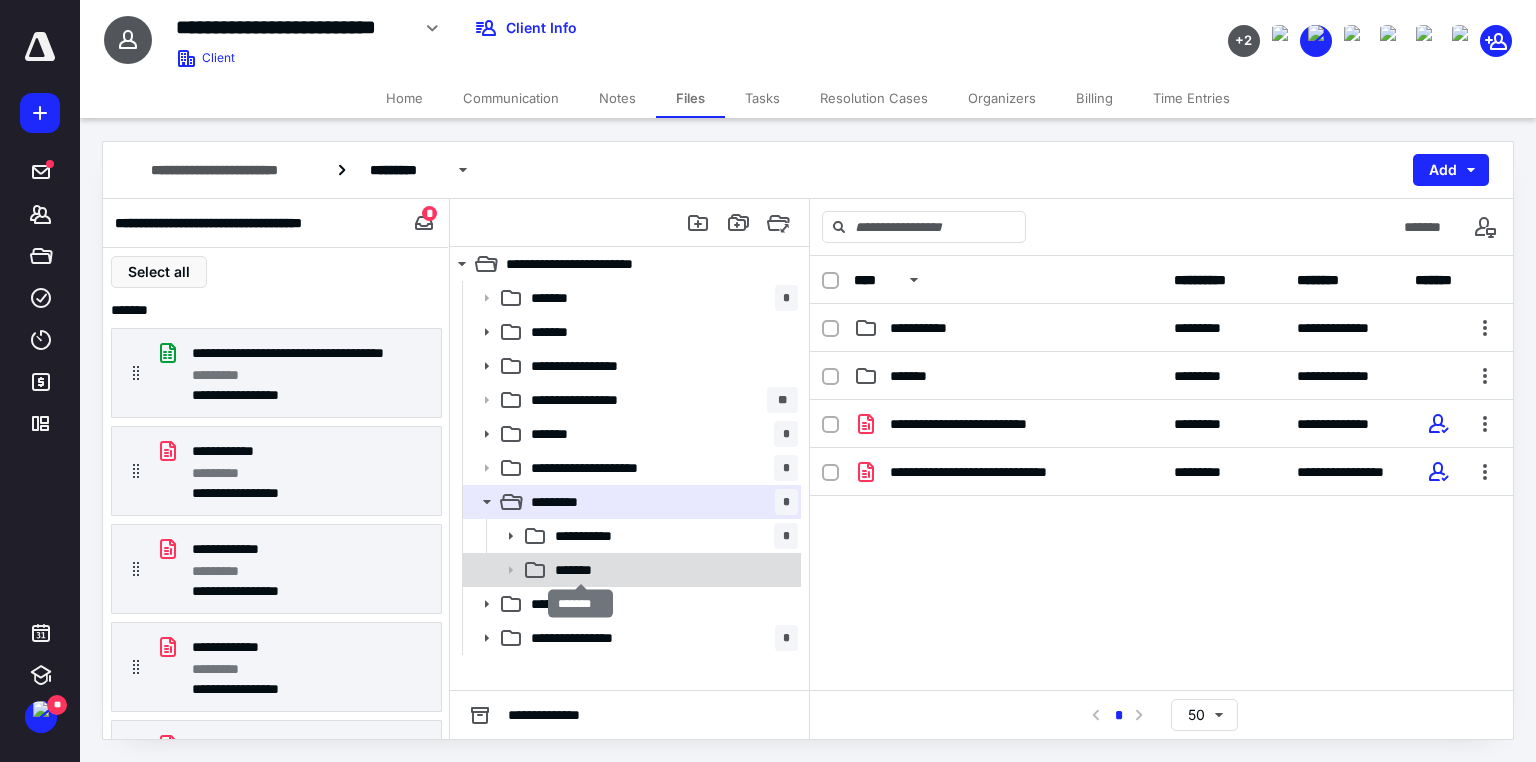 click on "*******" at bounding box center [580, 570] 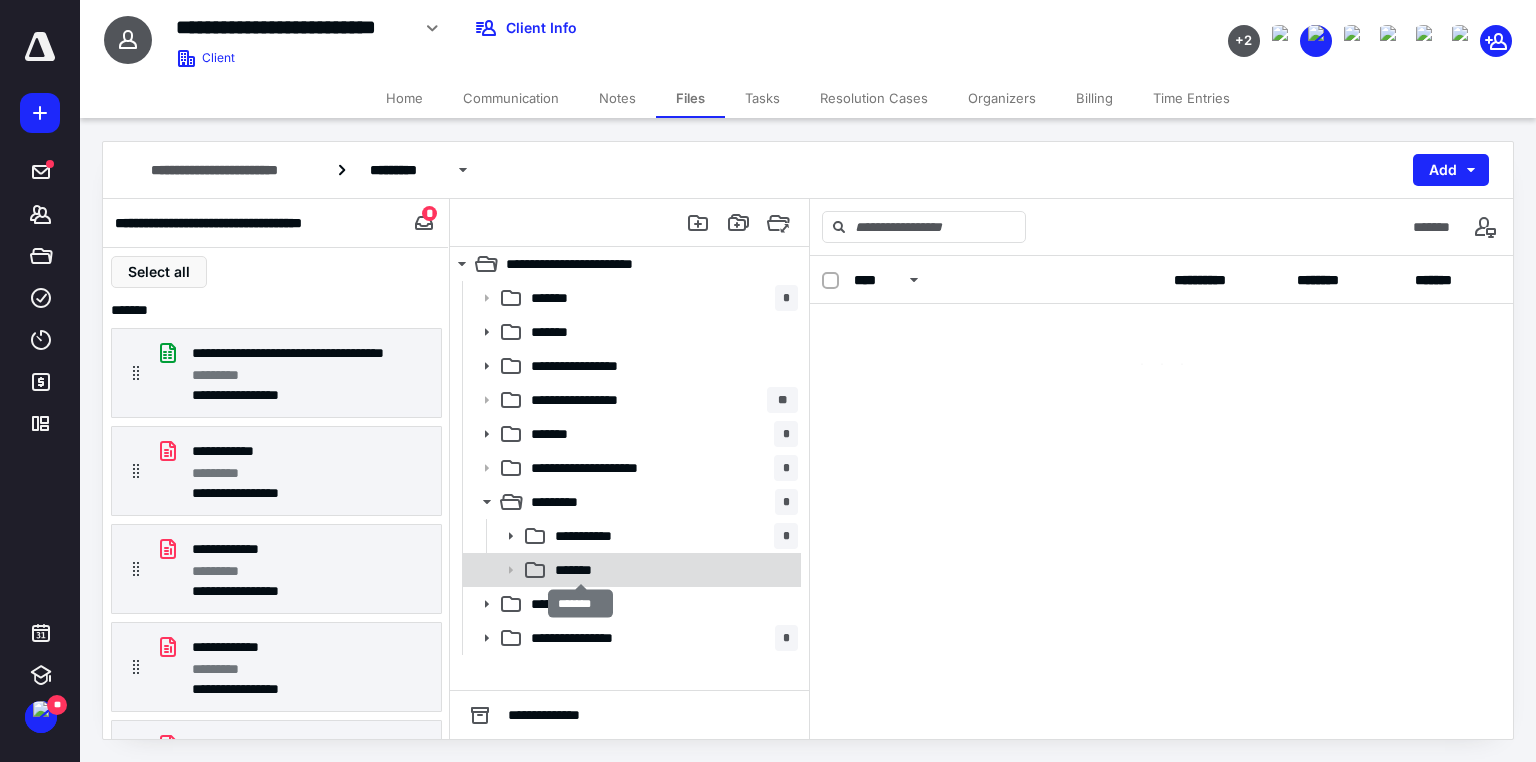 click on "*******" at bounding box center [580, 570] 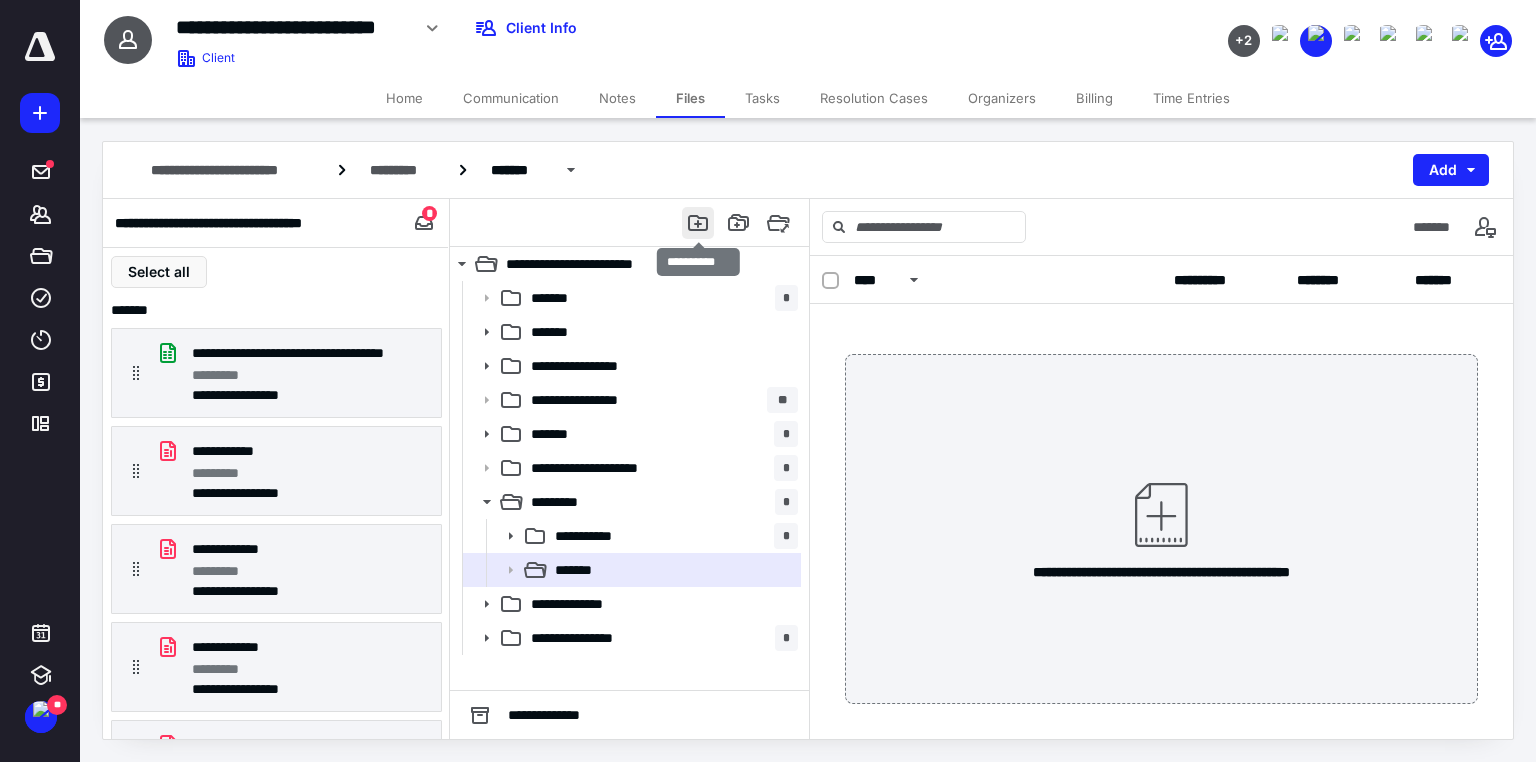 click at bounding box center [698, 223] 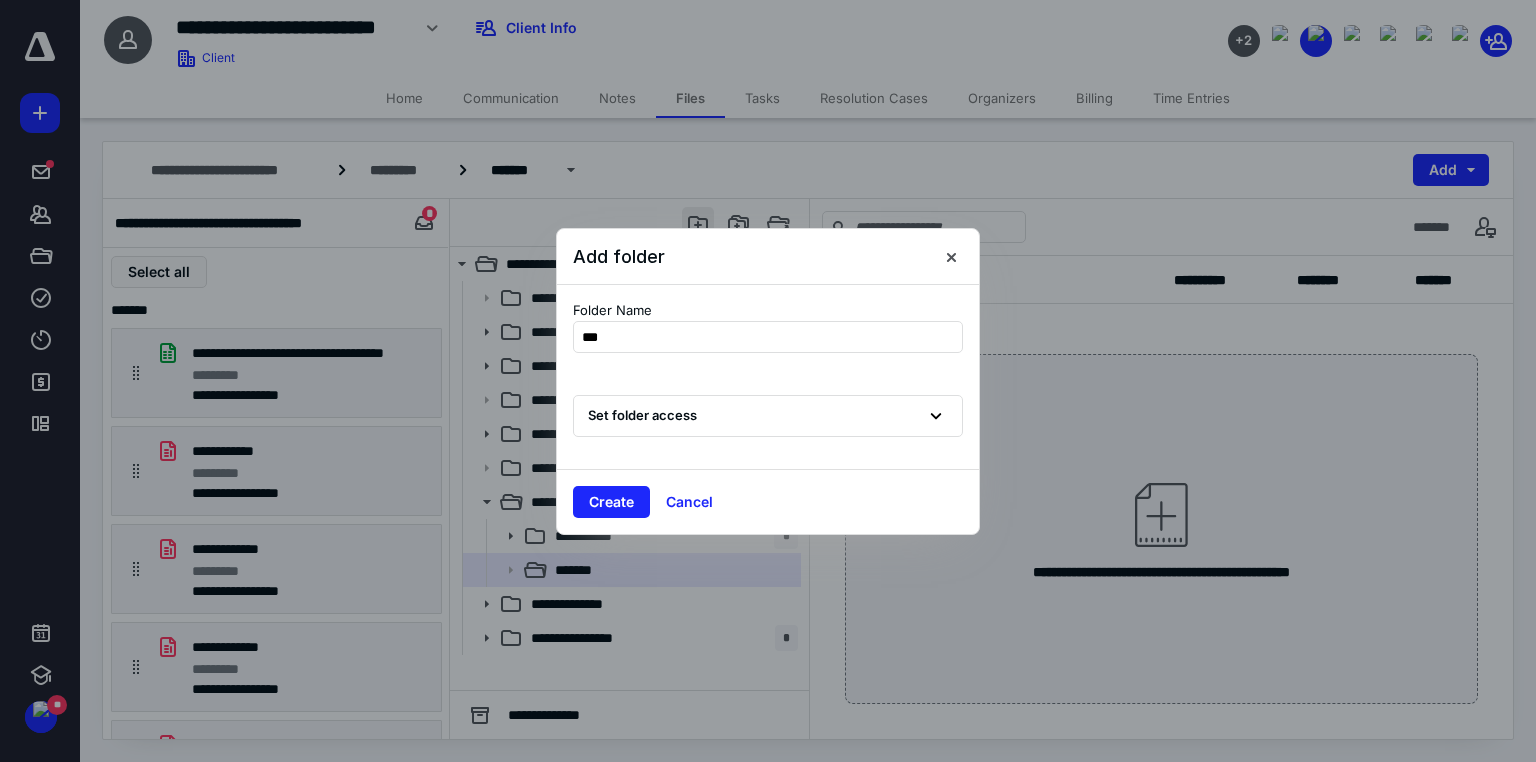 type on "****" 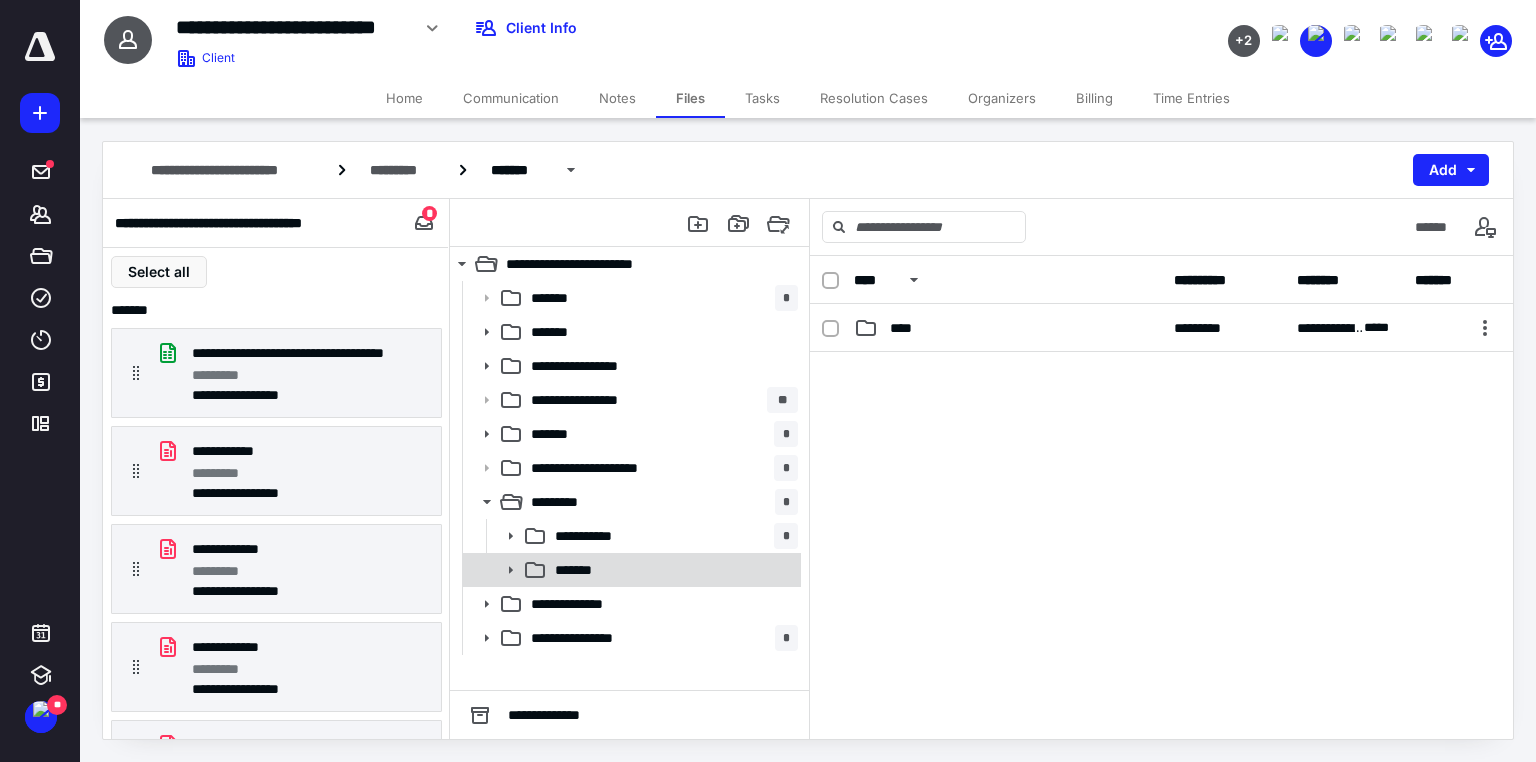 click on "*******" at bounding box center (580, 570) 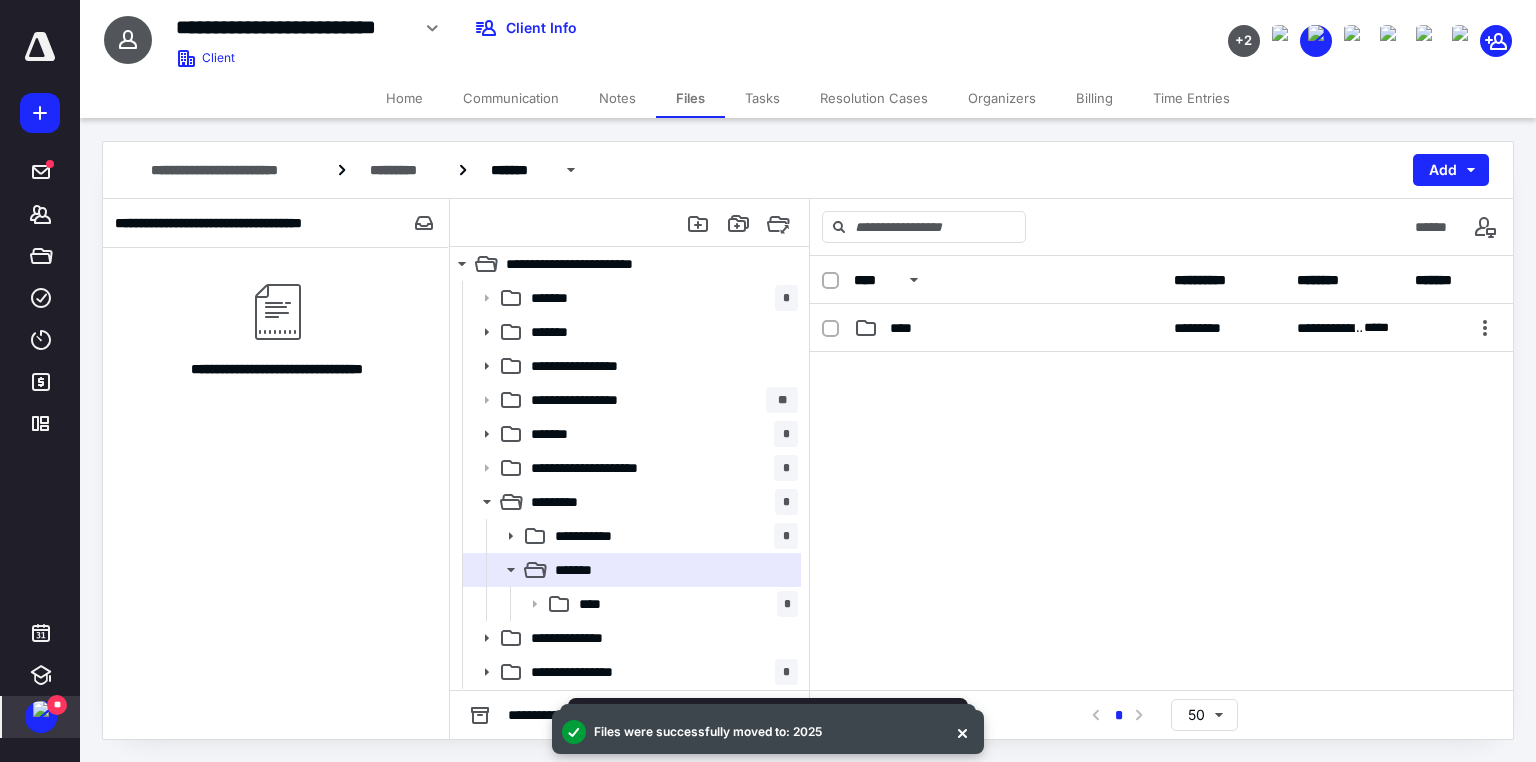 click at bounding box center (41, 709) 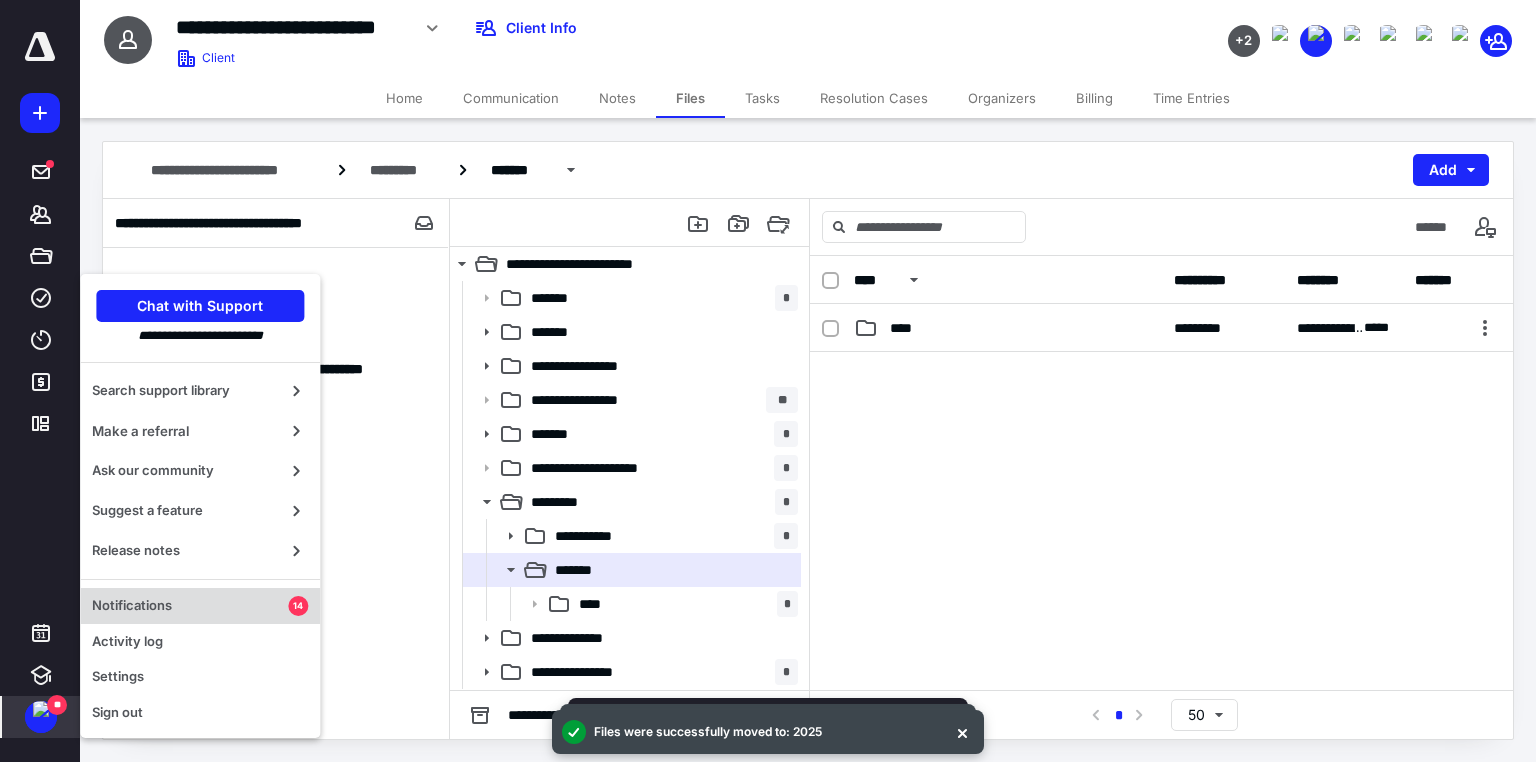 click on "Notifications" at bounding box center [190, 606] 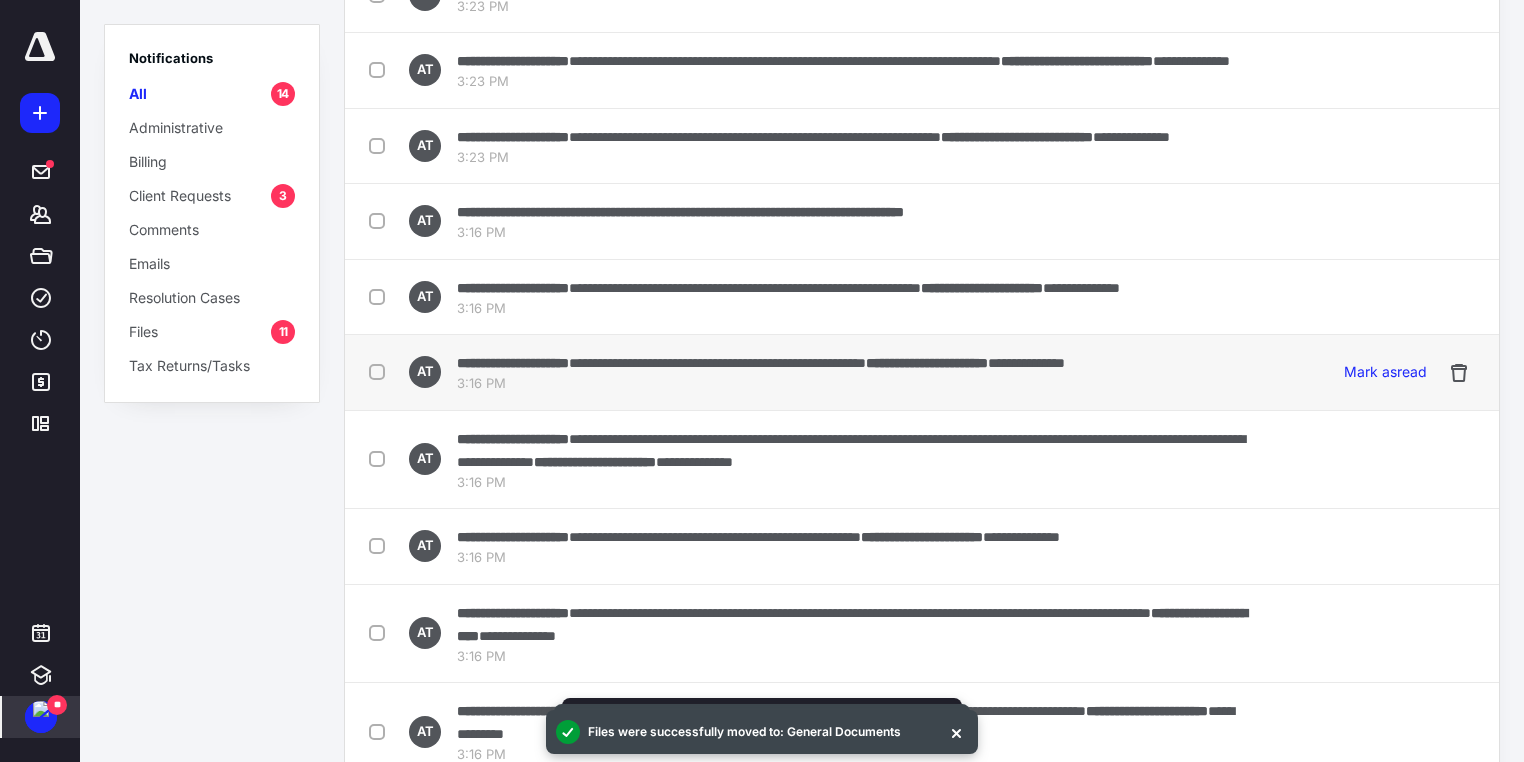scroll, scrollTop: 0, scrollLeft: 0, axis: both 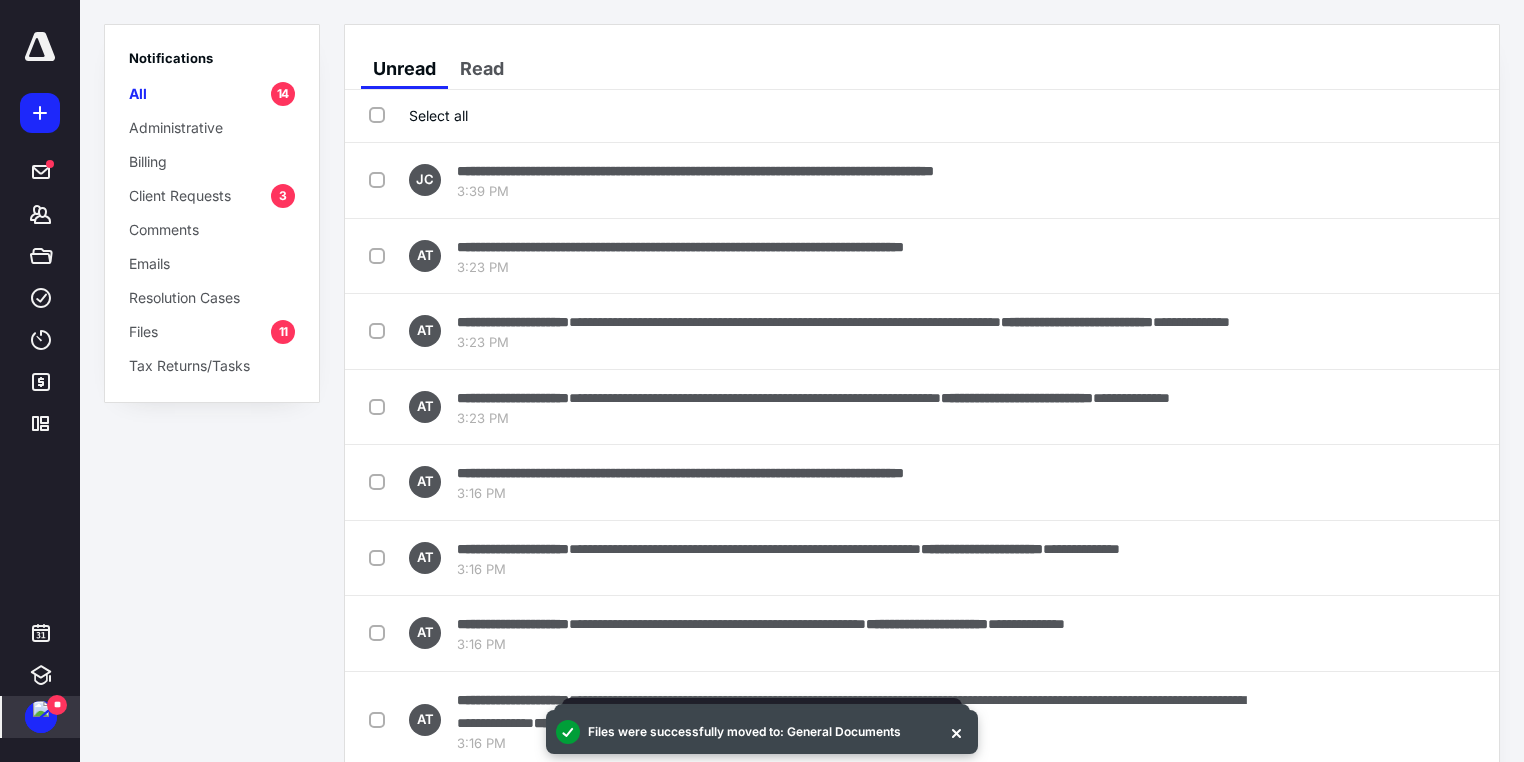 drag, startPoint x: 491, startPoint y: 64, endPoint x: 706, endPoint y: 113, distance: 220.51303 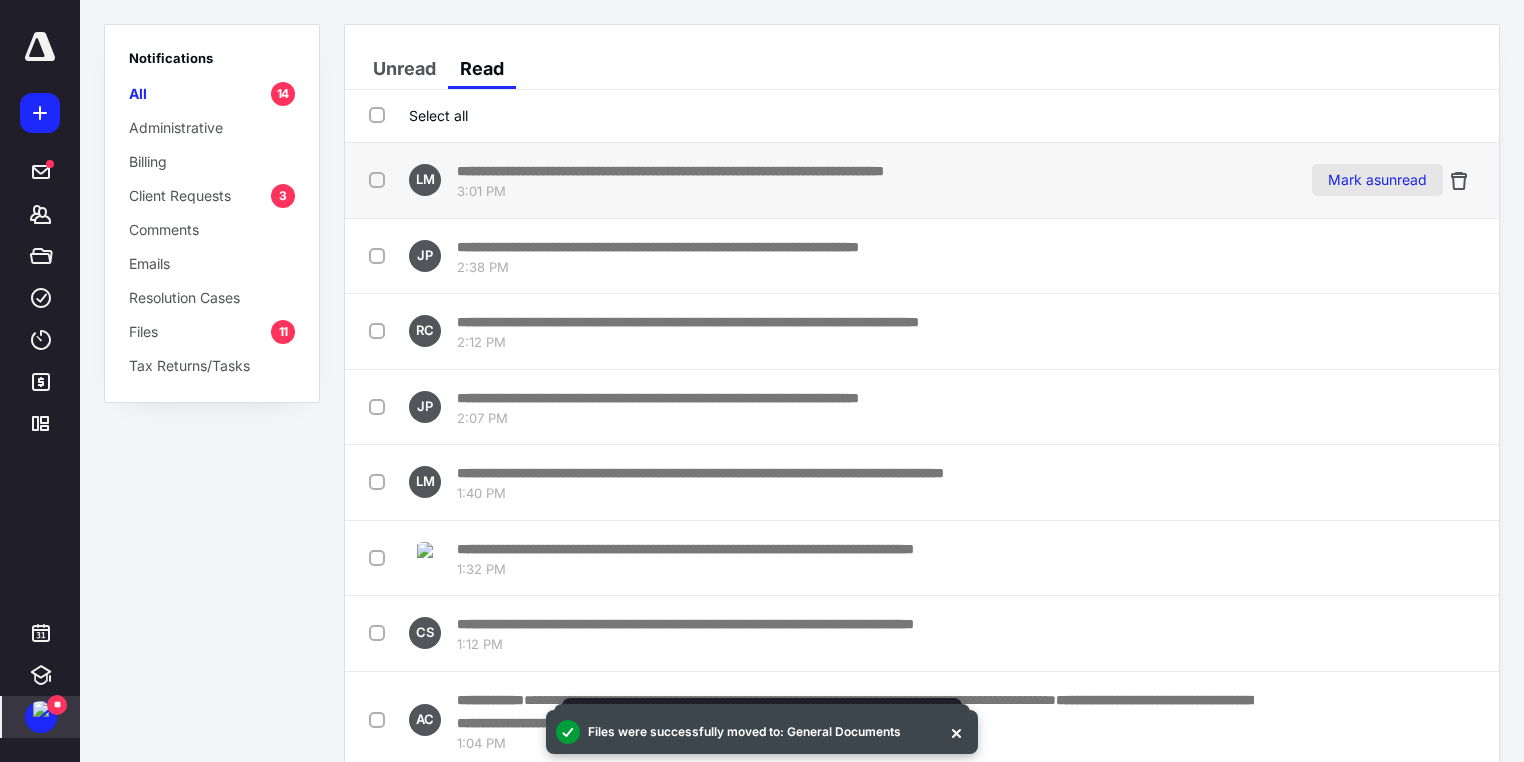 click on "Mark as  unread" at bounding box center [1377, 180] 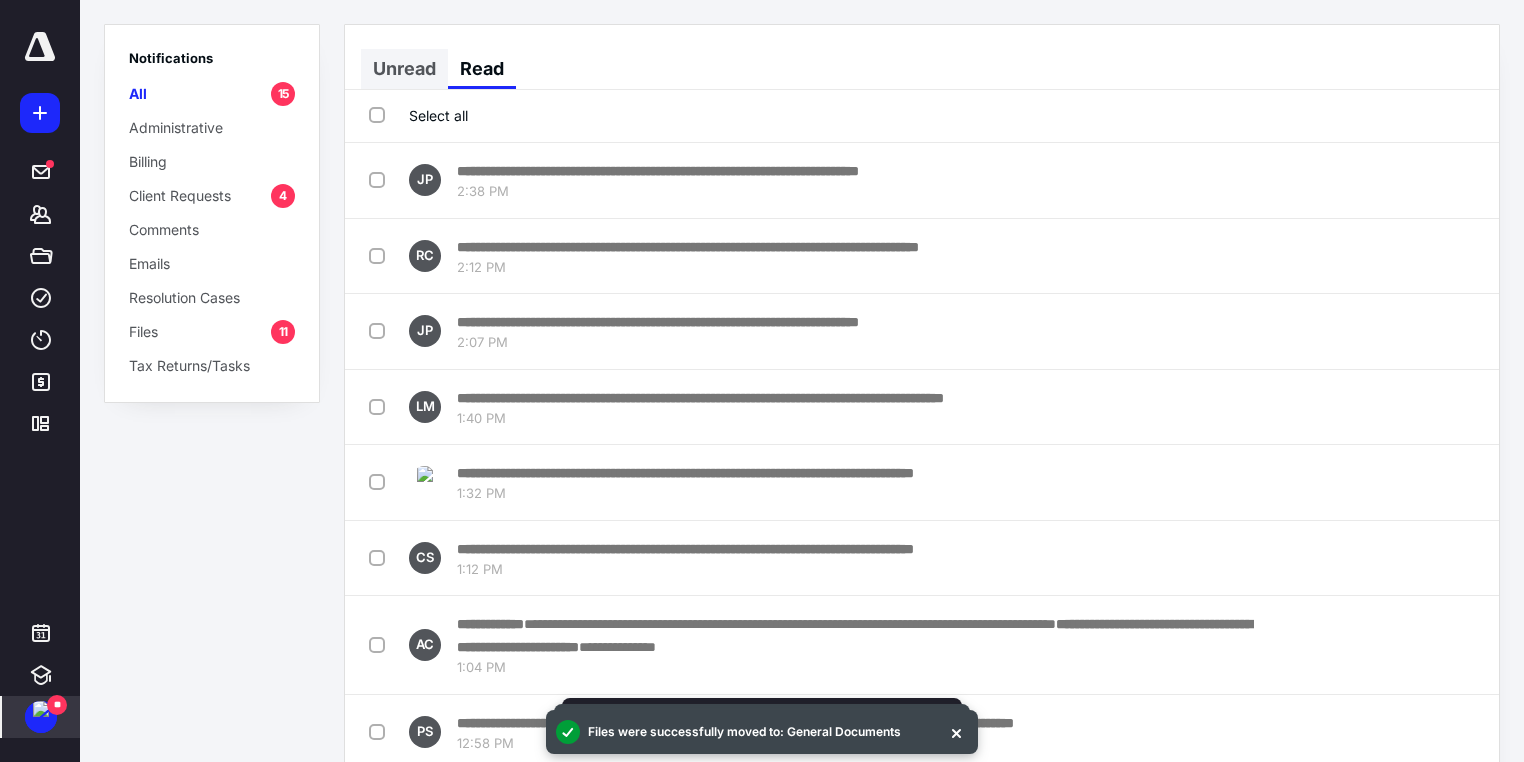 click on "Unread" at bounding box center (404, 69) 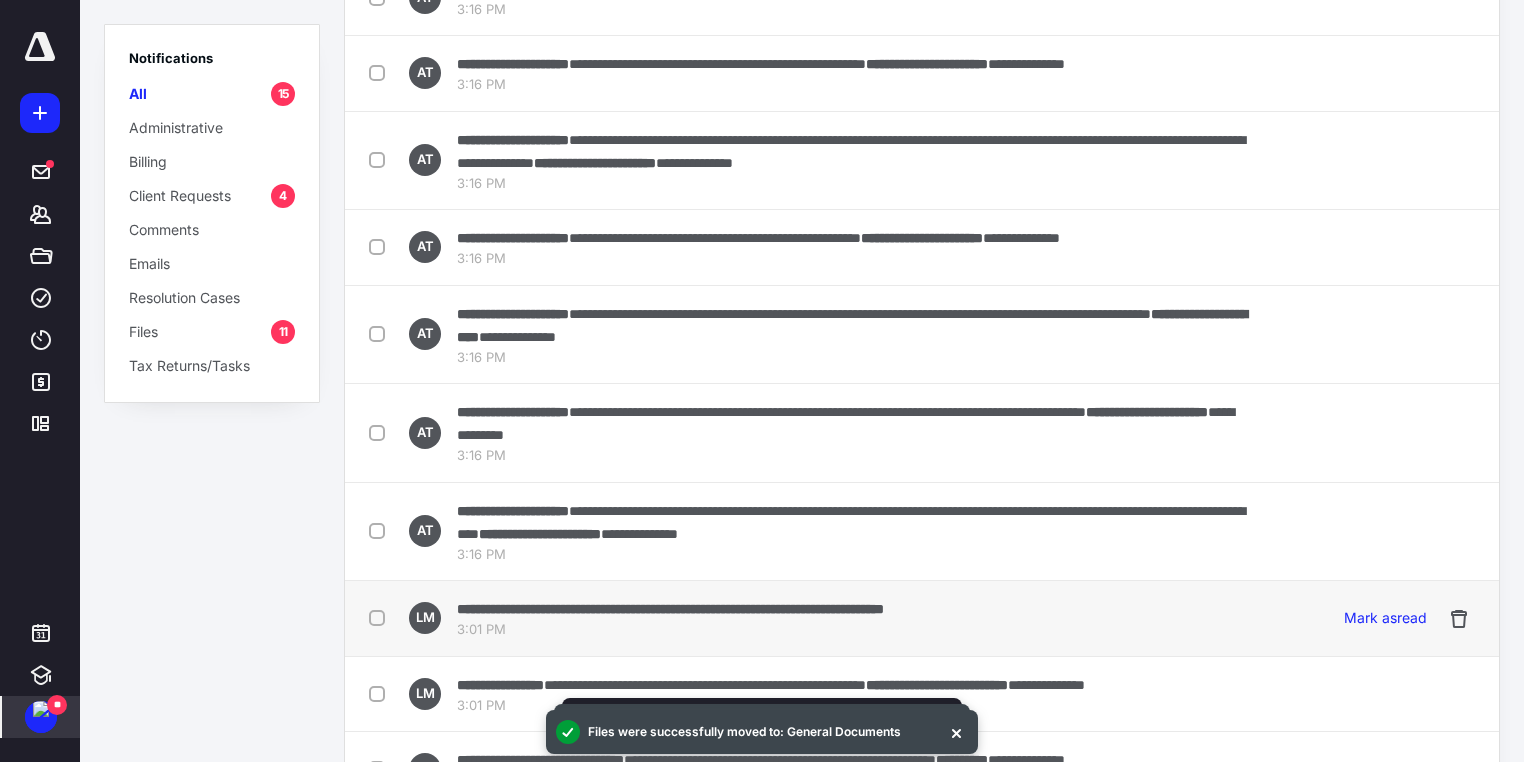 scroll, scrollTop: 734, scrollLeft: 0, axis: vertical 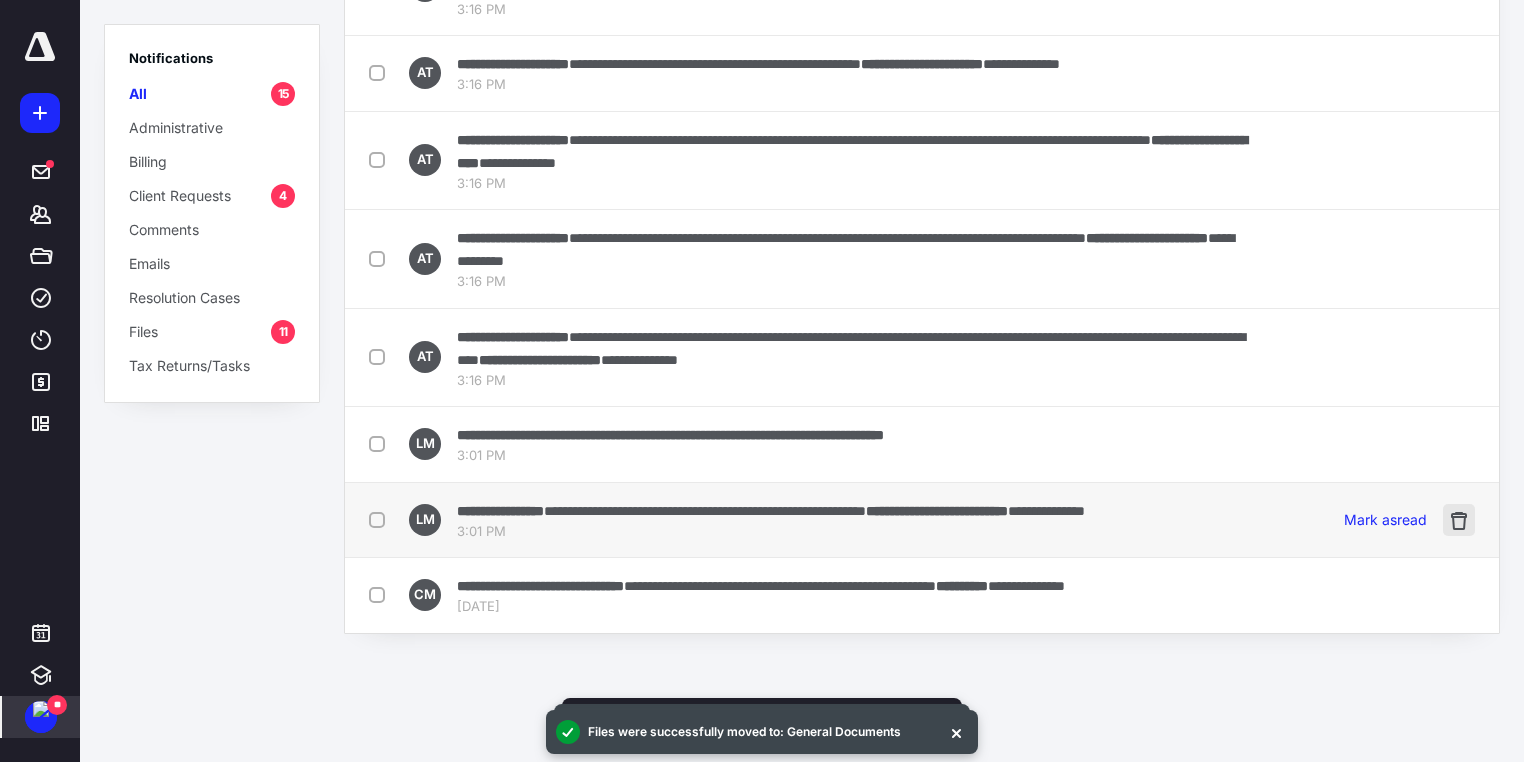 click at bounding box center (1459, 520) 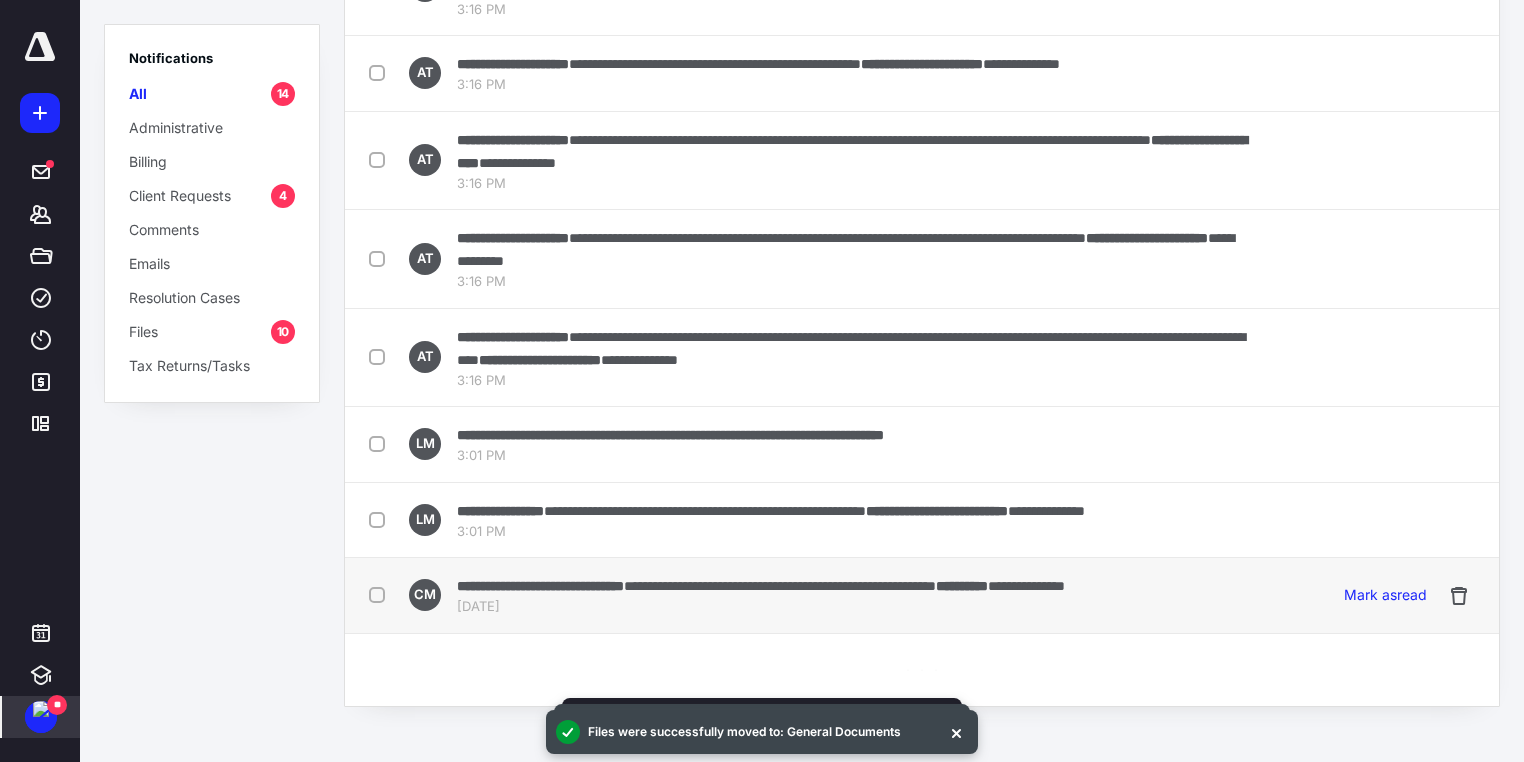 scroll, scrollTop: 0, scrollLeft: 0, axis: both 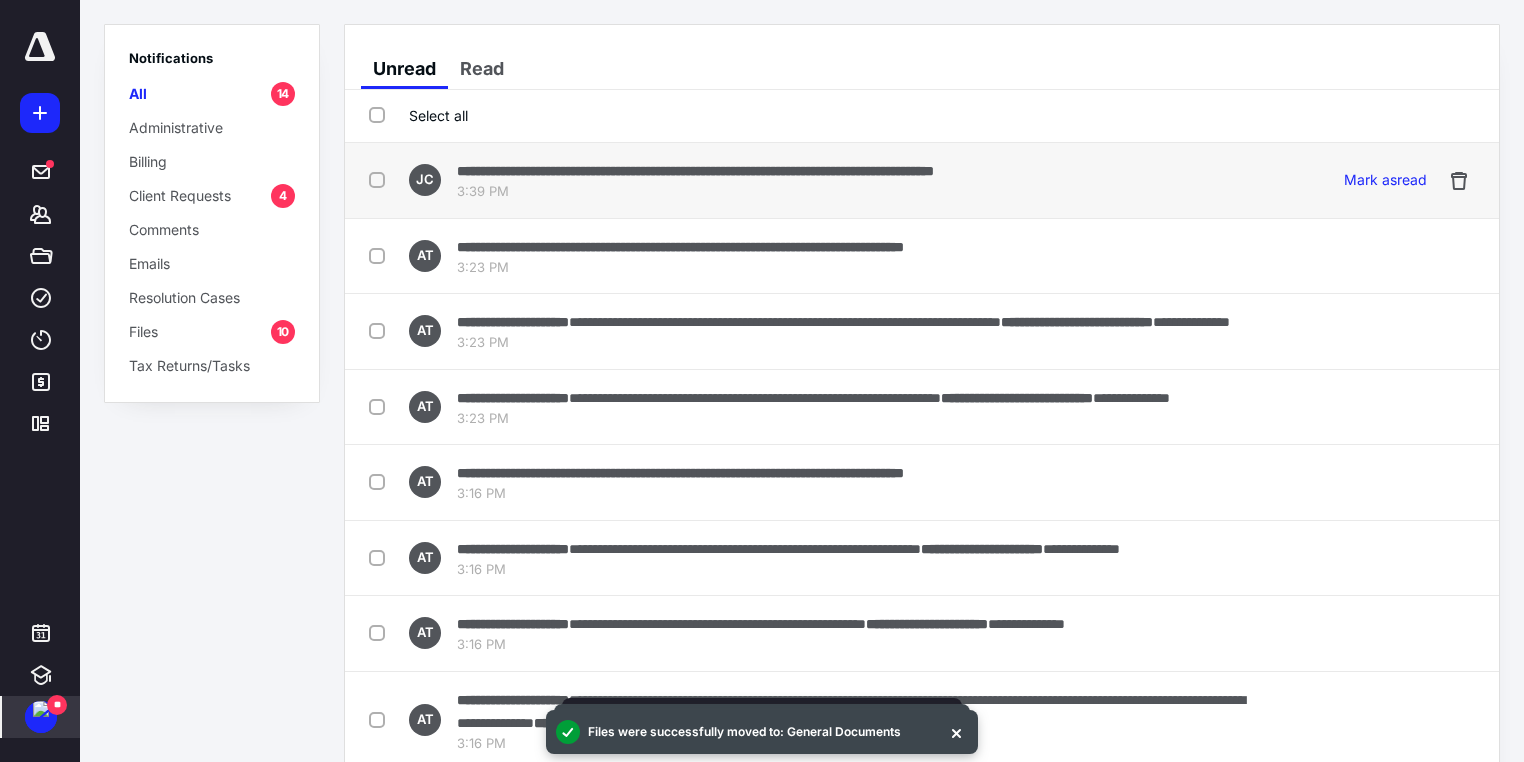 click on "**********" at bounding box center [695, 171] 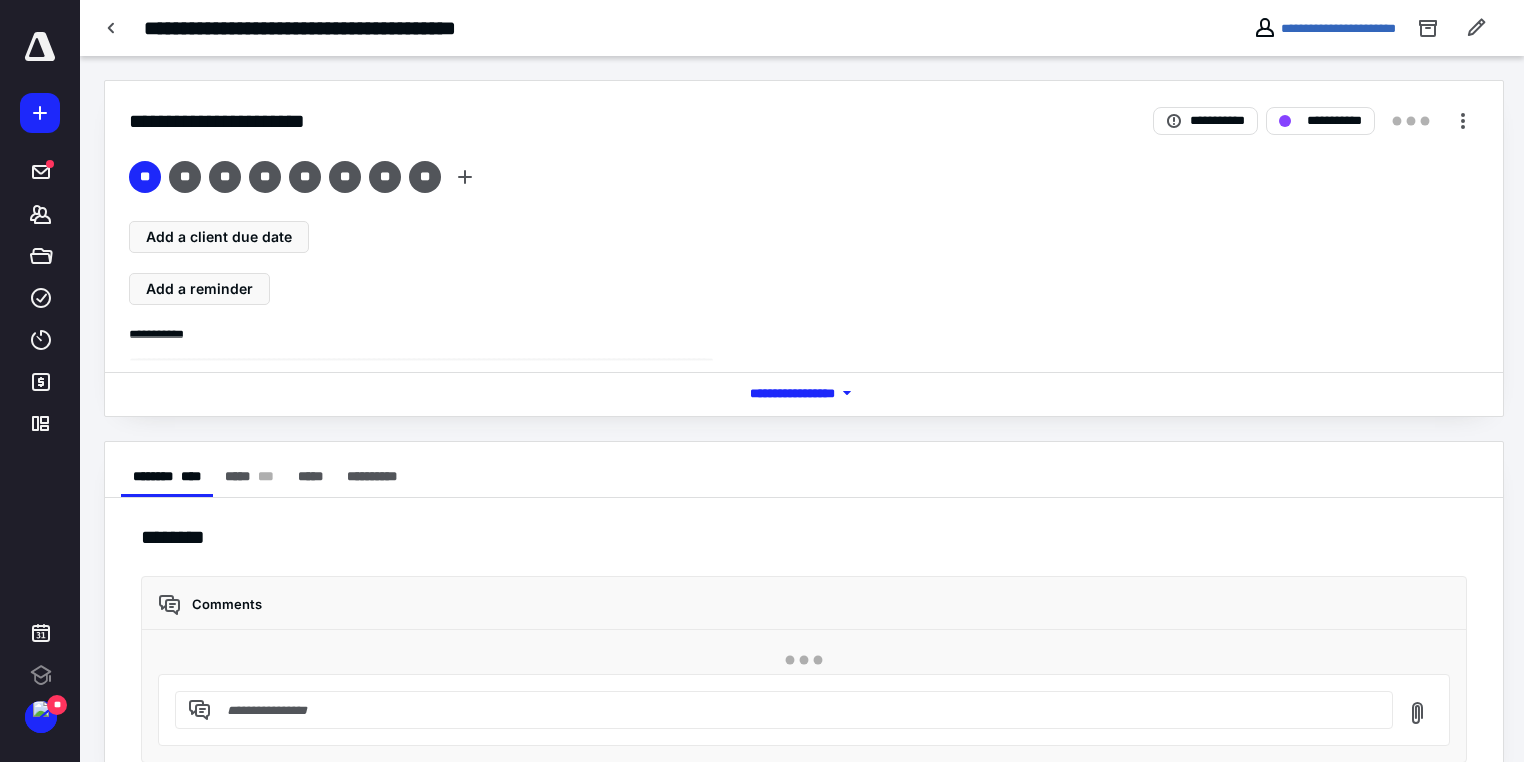 scroll, scrollTop: 0, scrollLeft: 0, axis: both 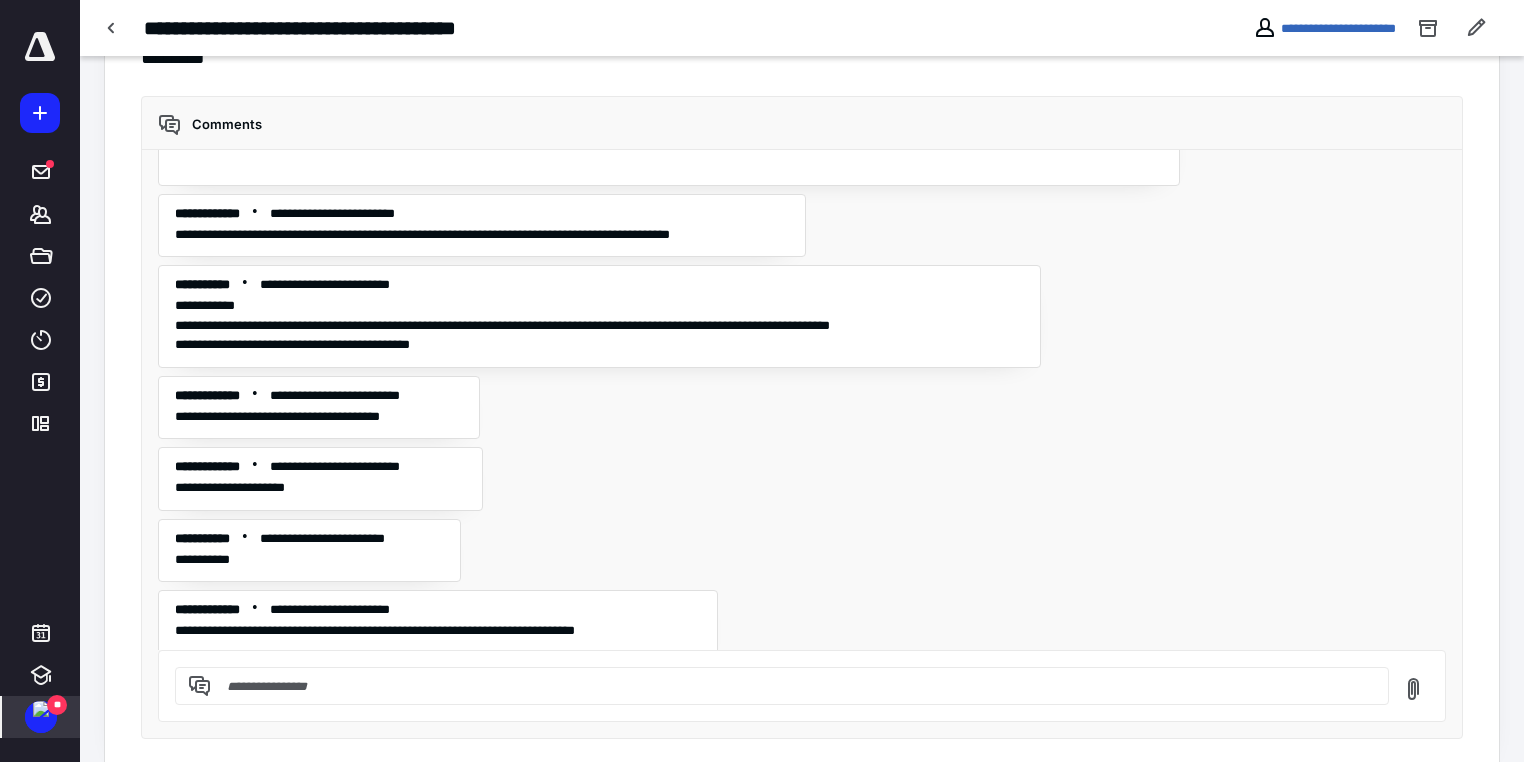 click on "**" at bounding box center [57, 705] 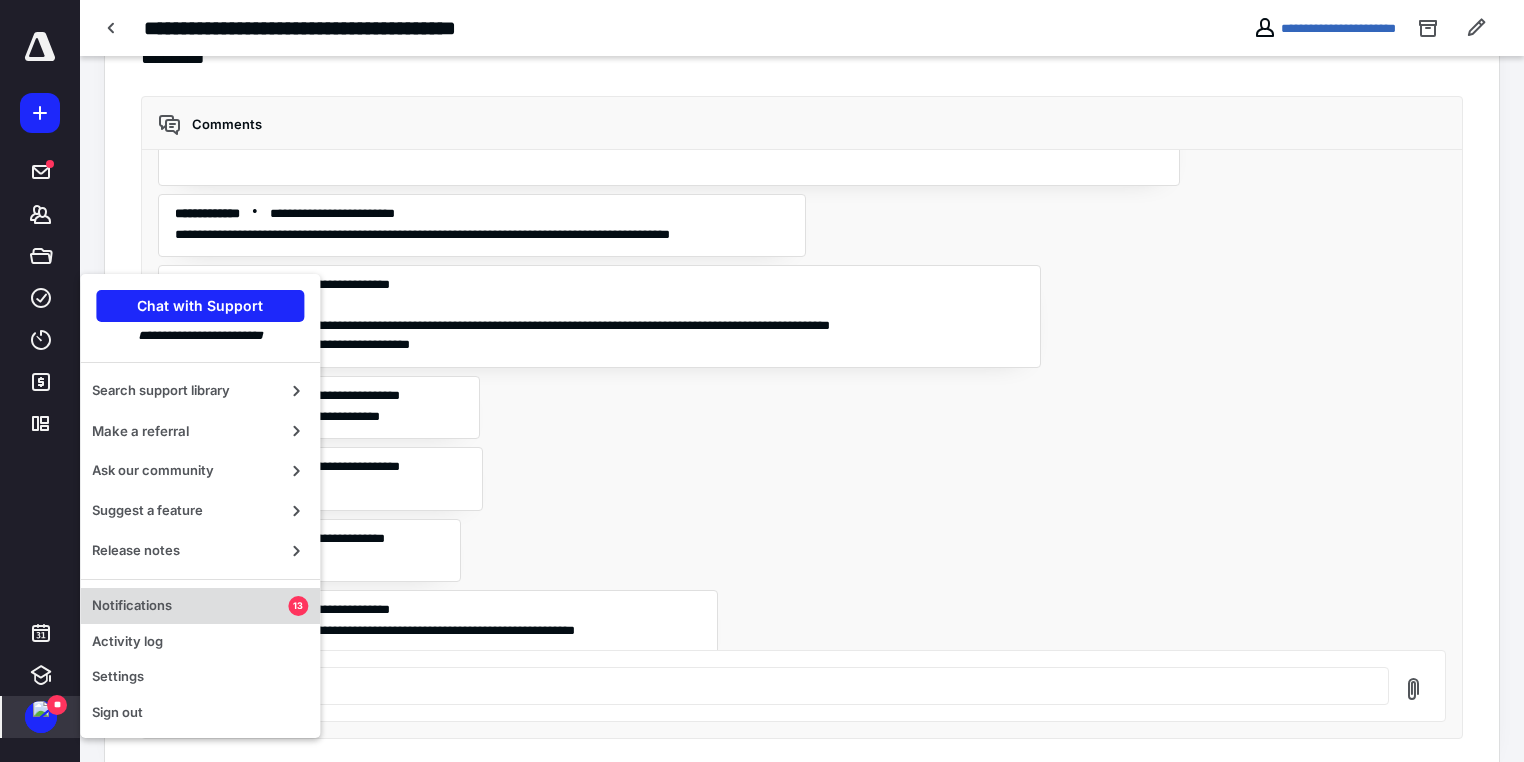 click on "Notifications" at bounding box center (190, 606) 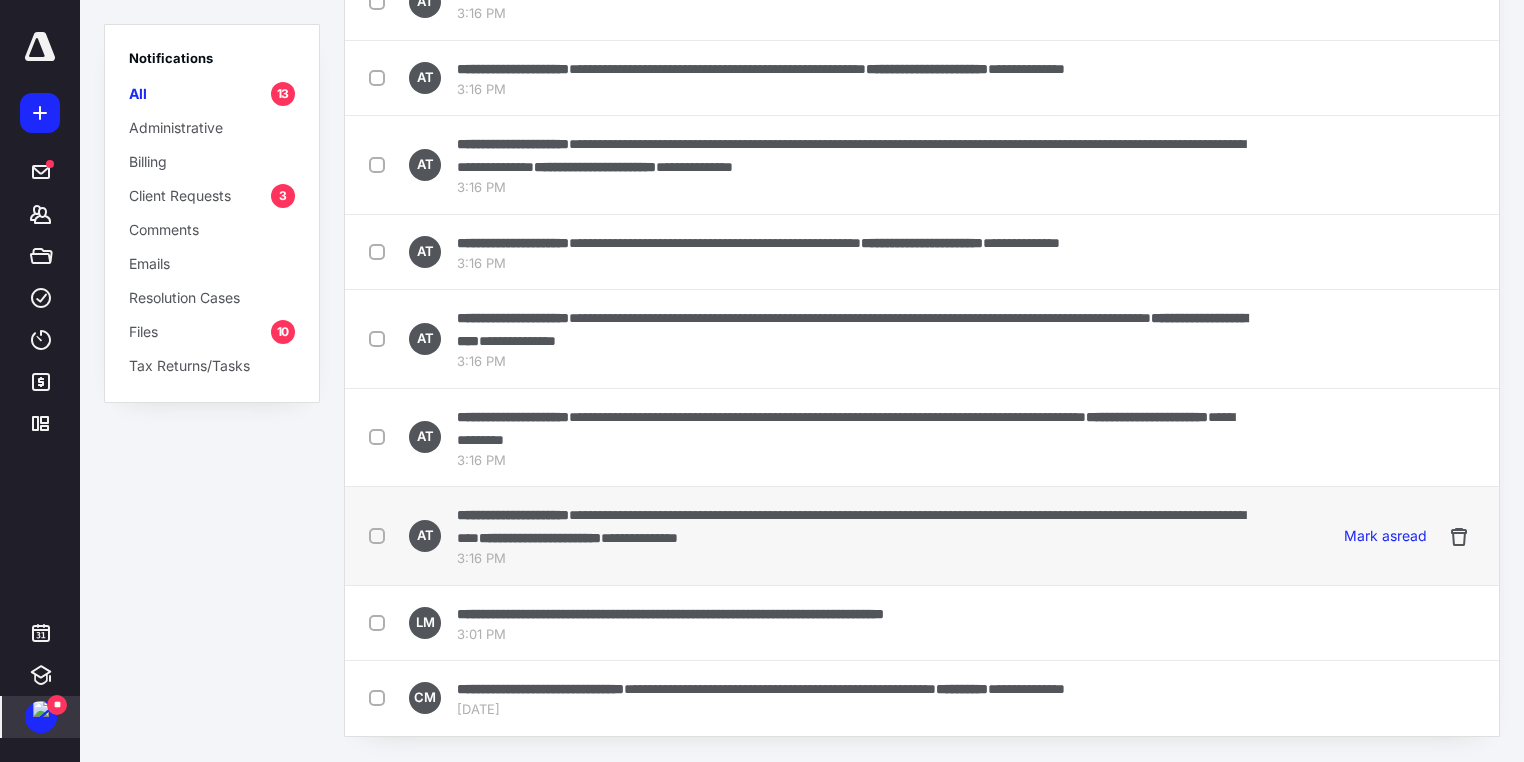 scroll, scrollTop: 567, scrollLeft: 0, axis: vertical 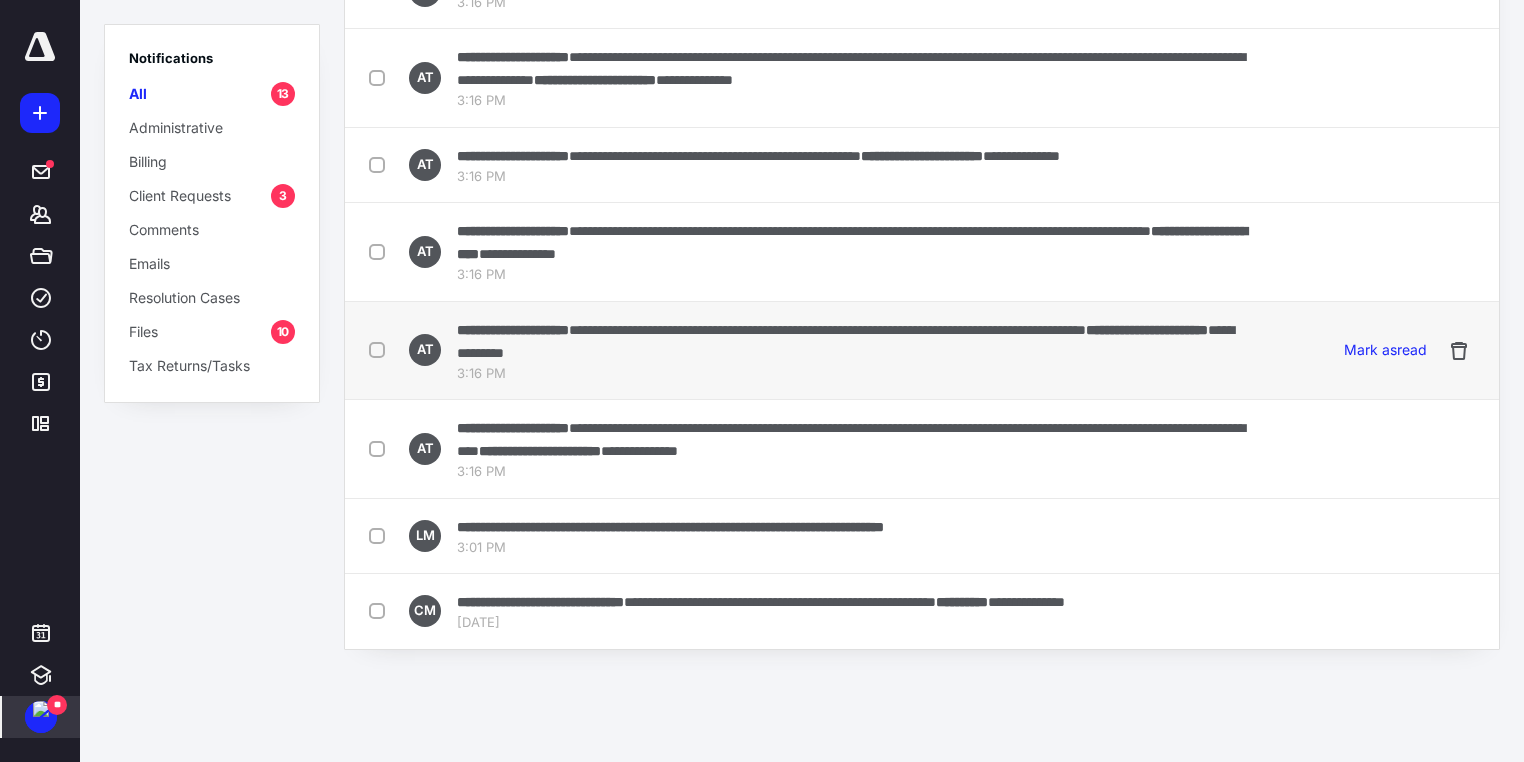 click at bounding box center (381, 349) 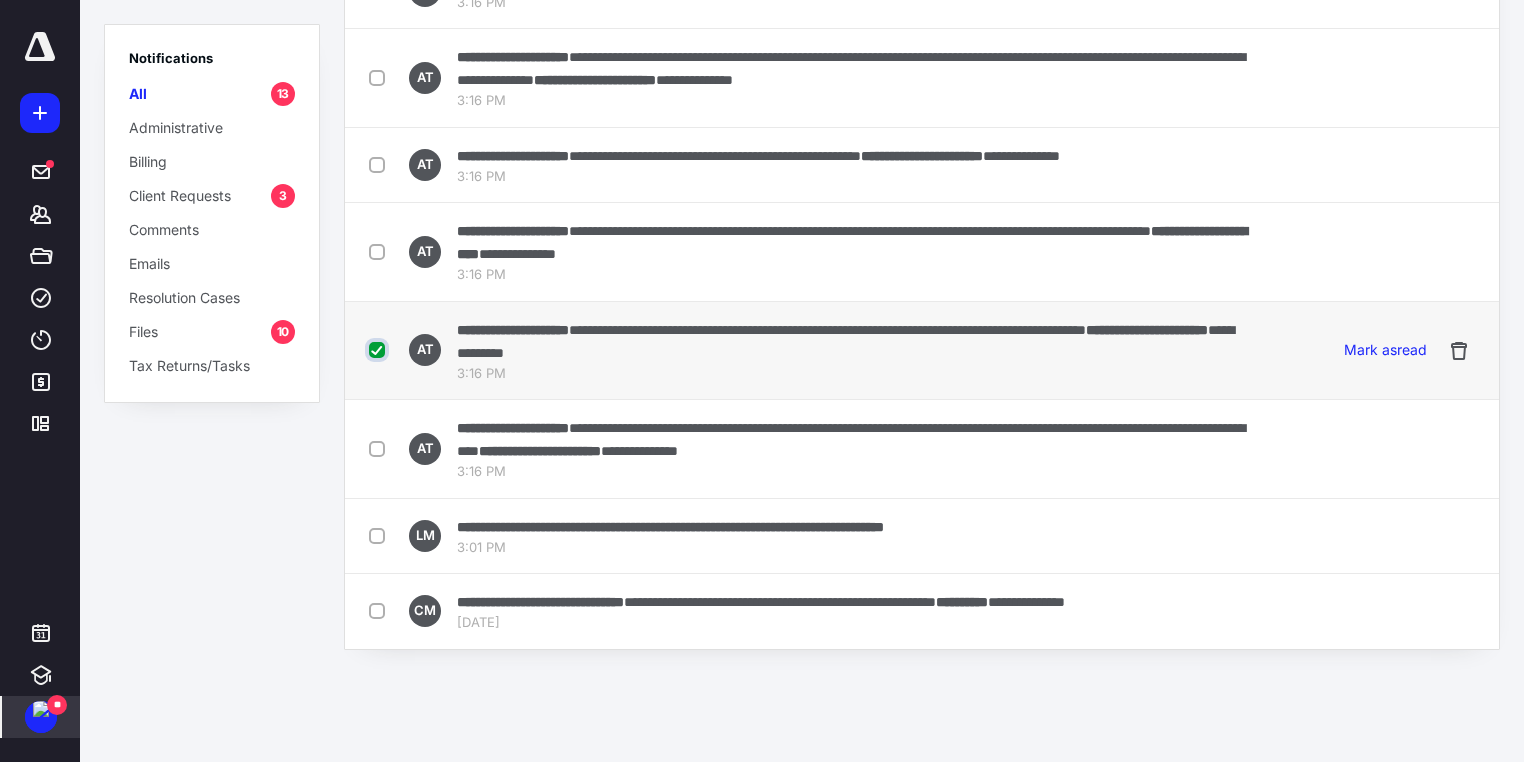 checkbox on "true" 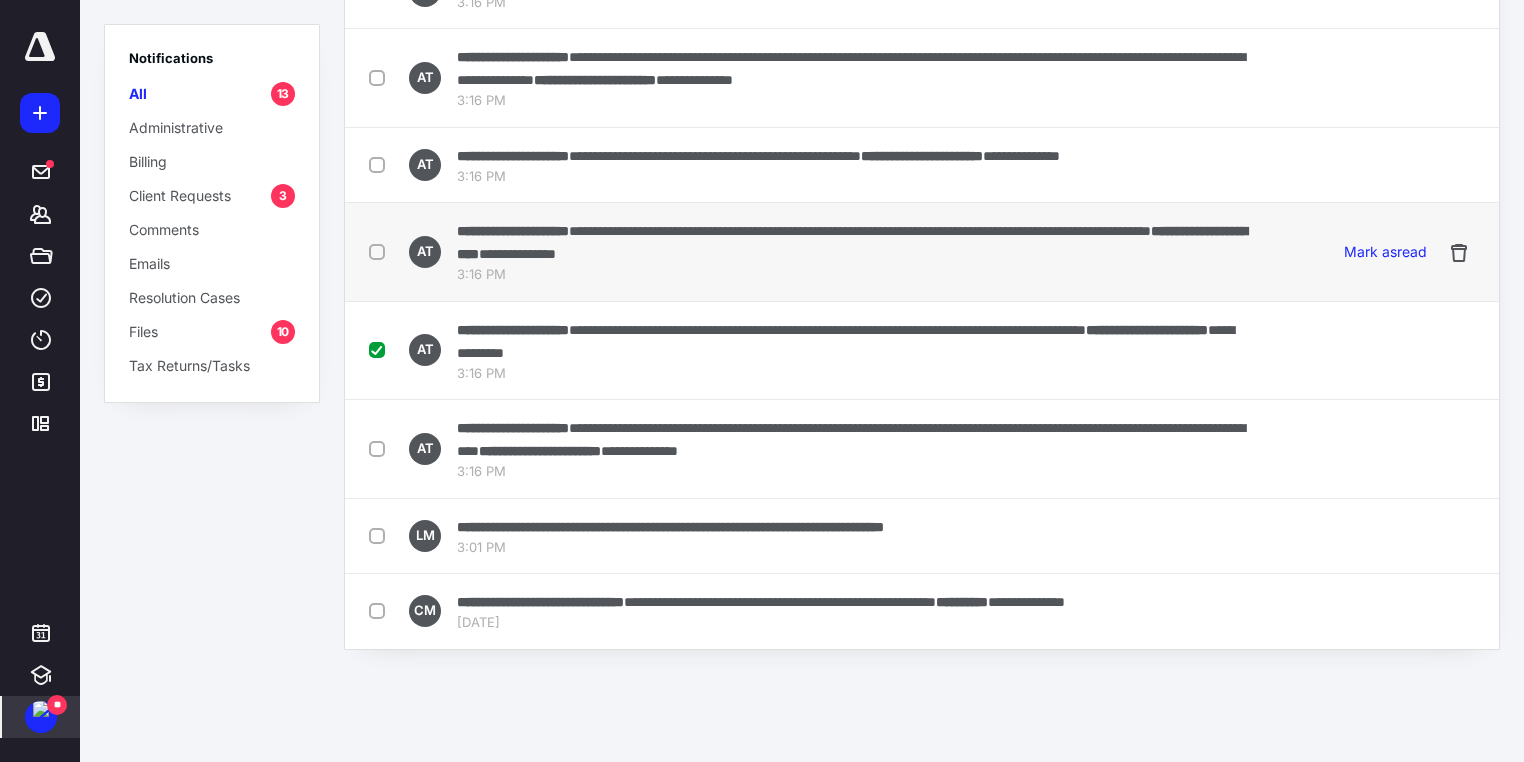 click at bounding box center [381, 251] 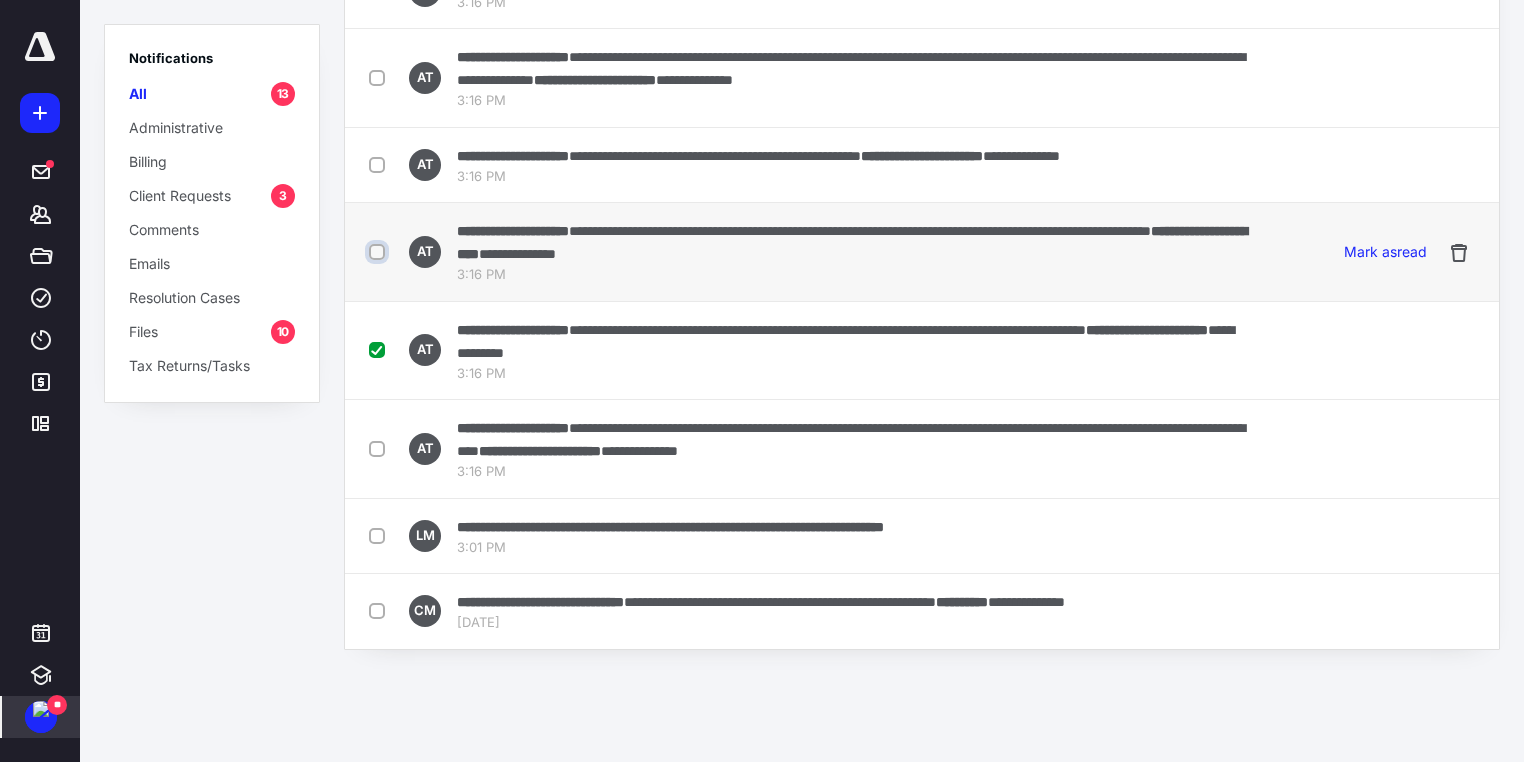 click at bounding box center [379, 252] 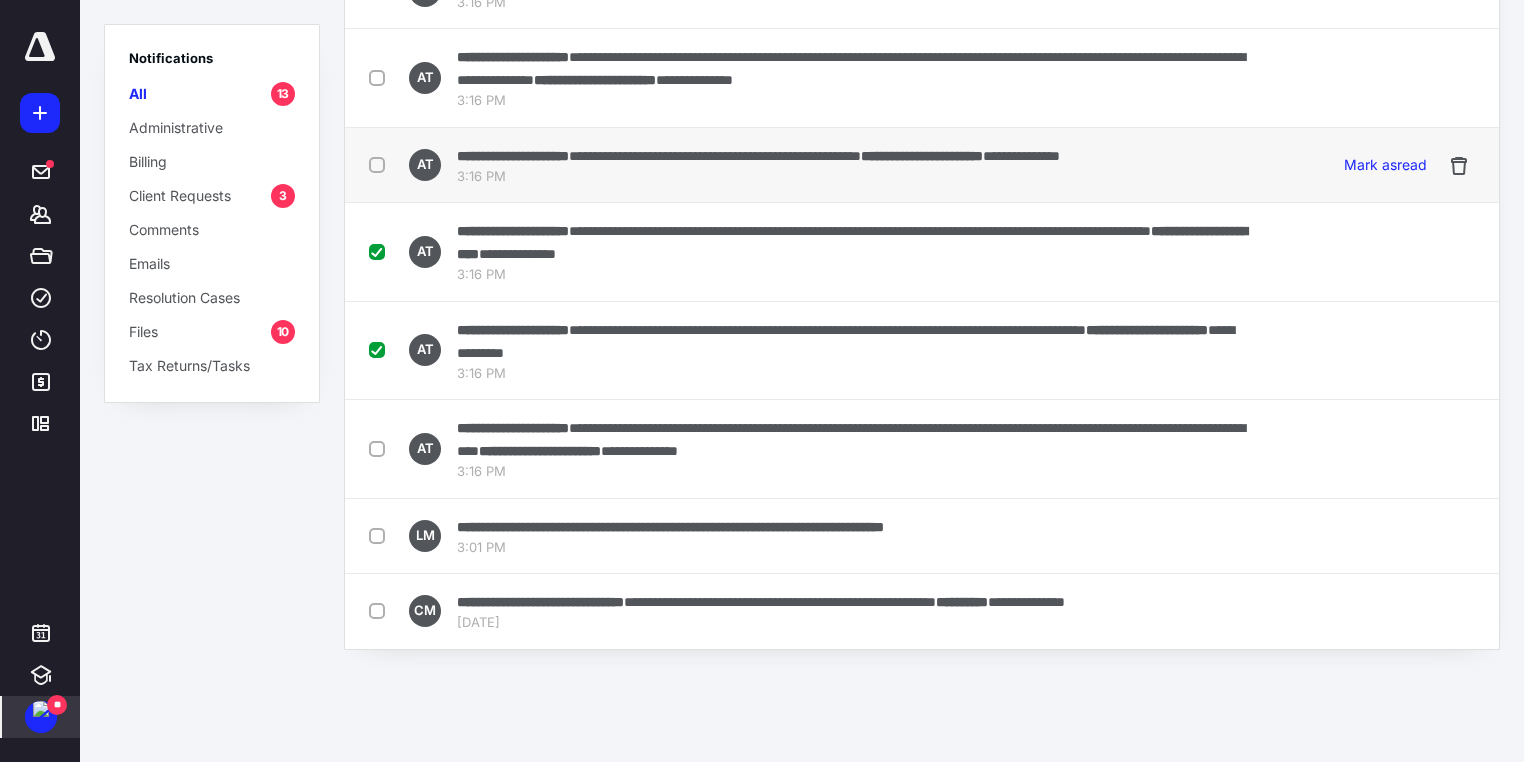 click at bounding box center [381, 164] 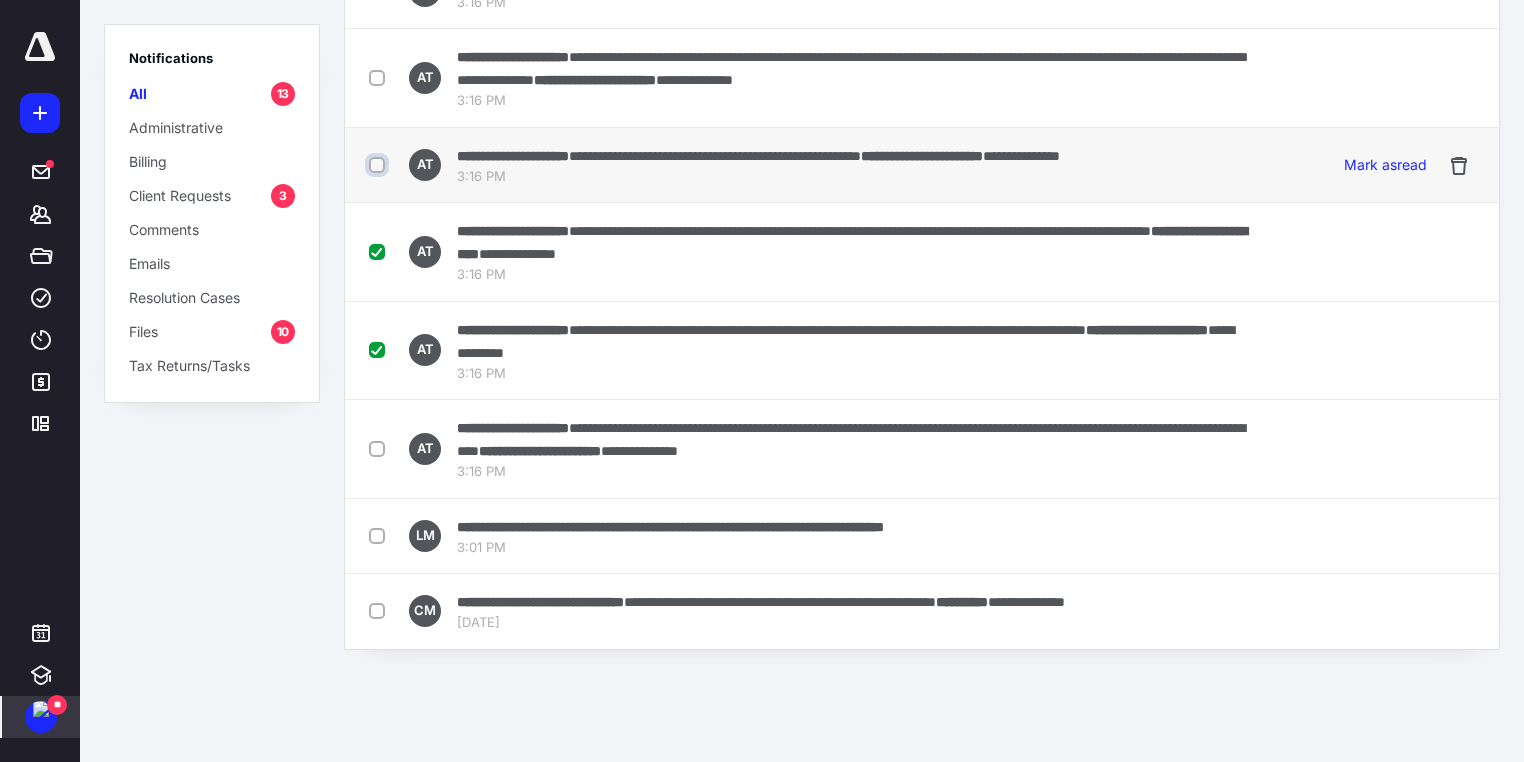 click at bounding box center (379, 165) 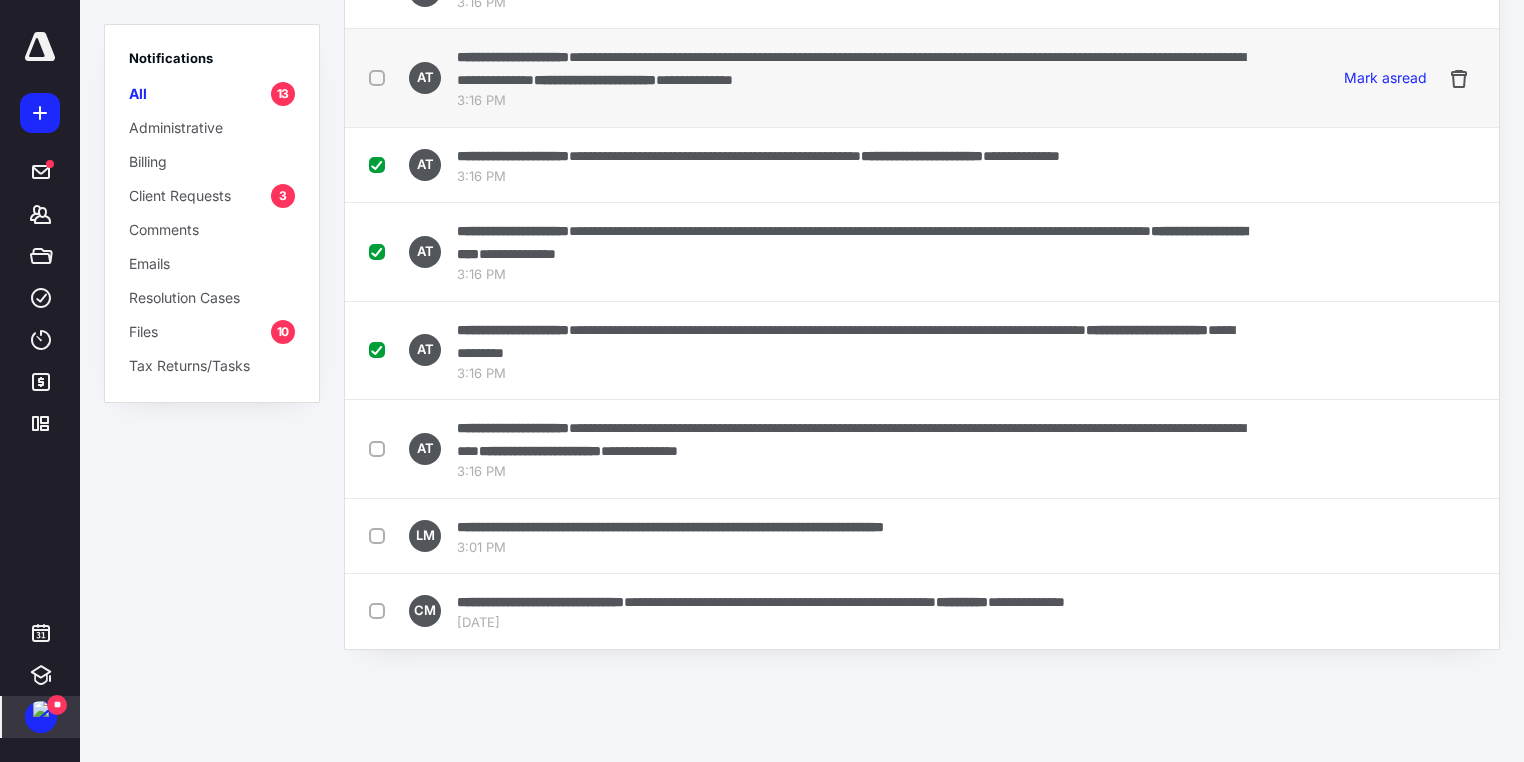 click at bounding box center [381, 77] 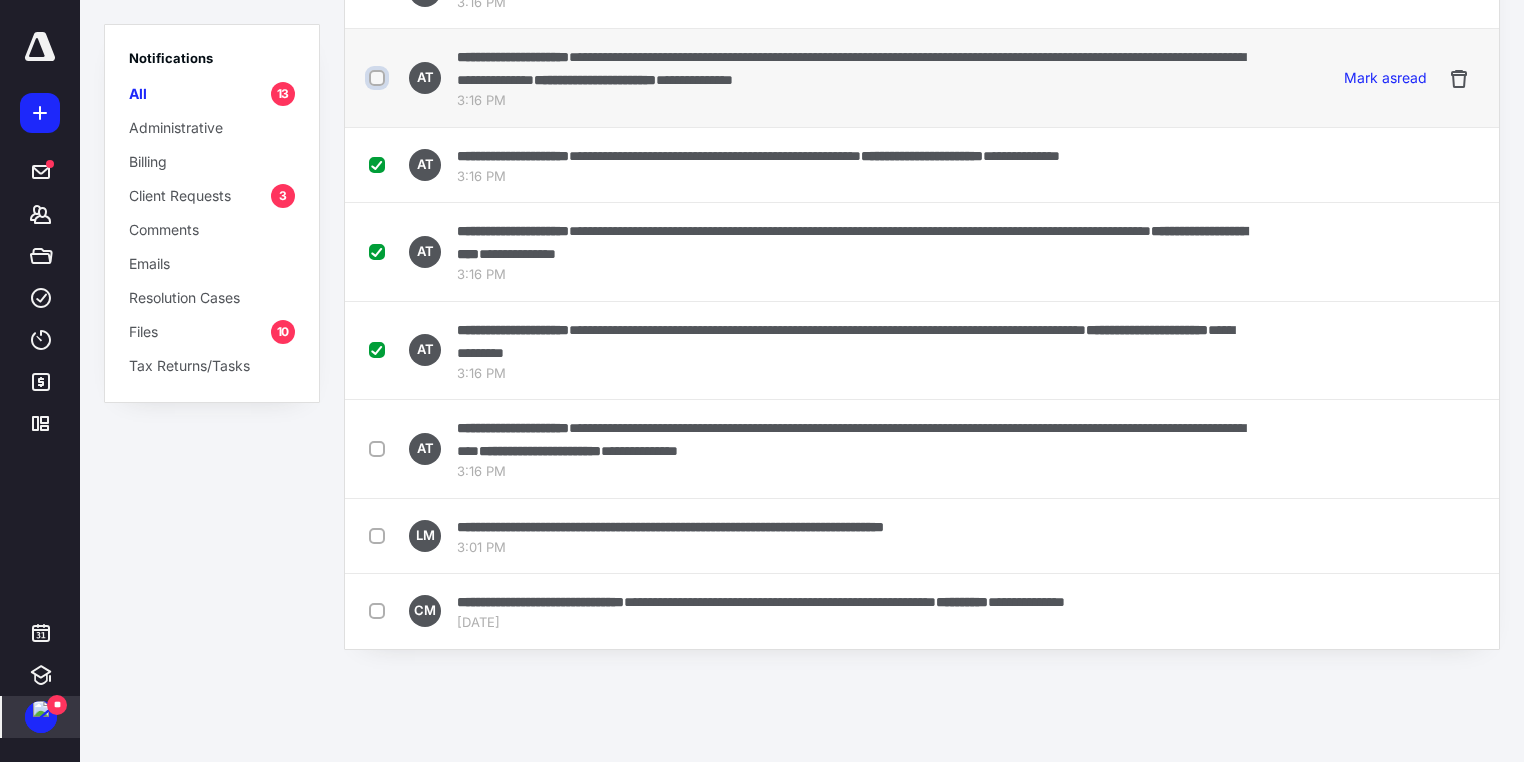 click at bounding box center (379, 78) 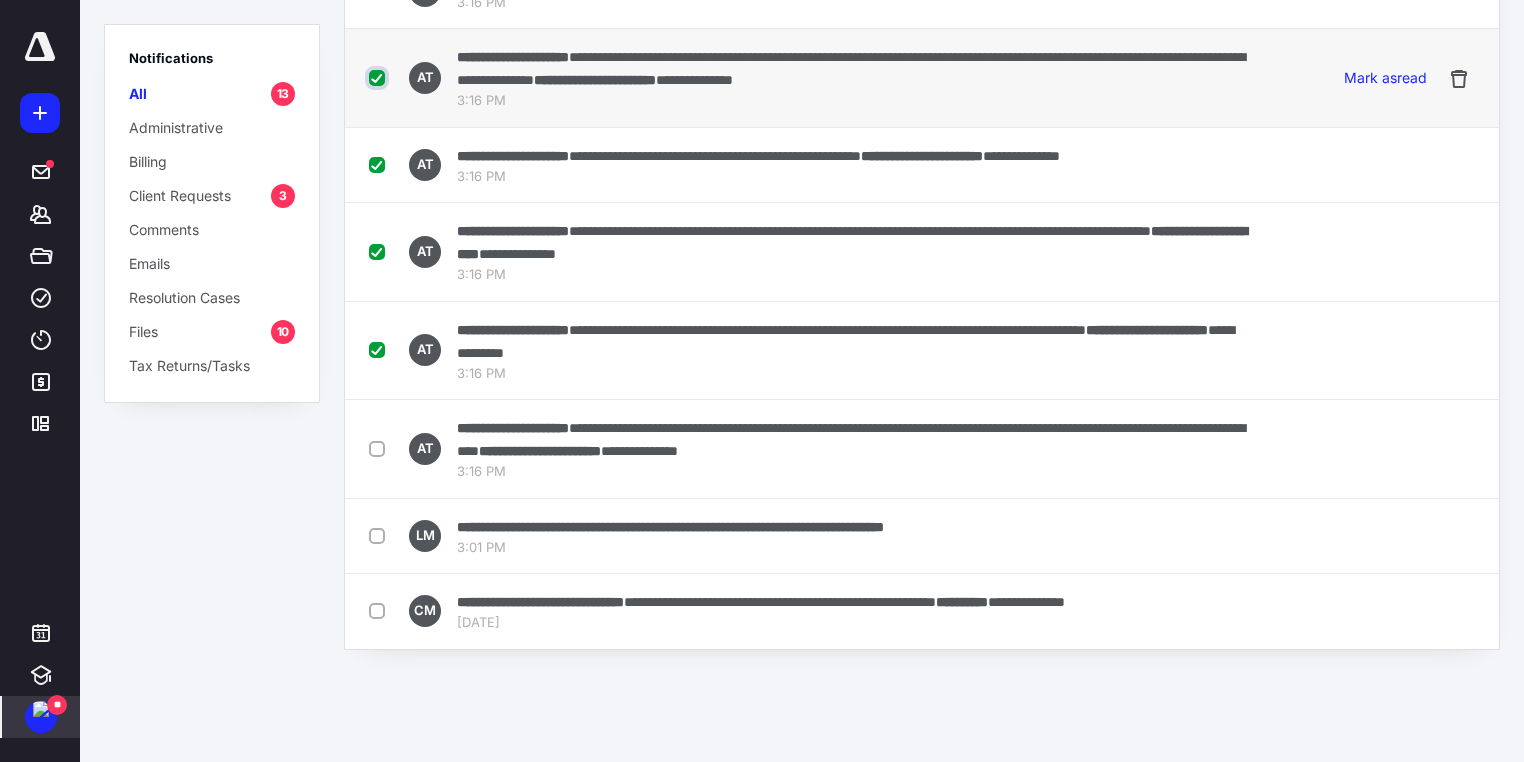 checkbox on "true" 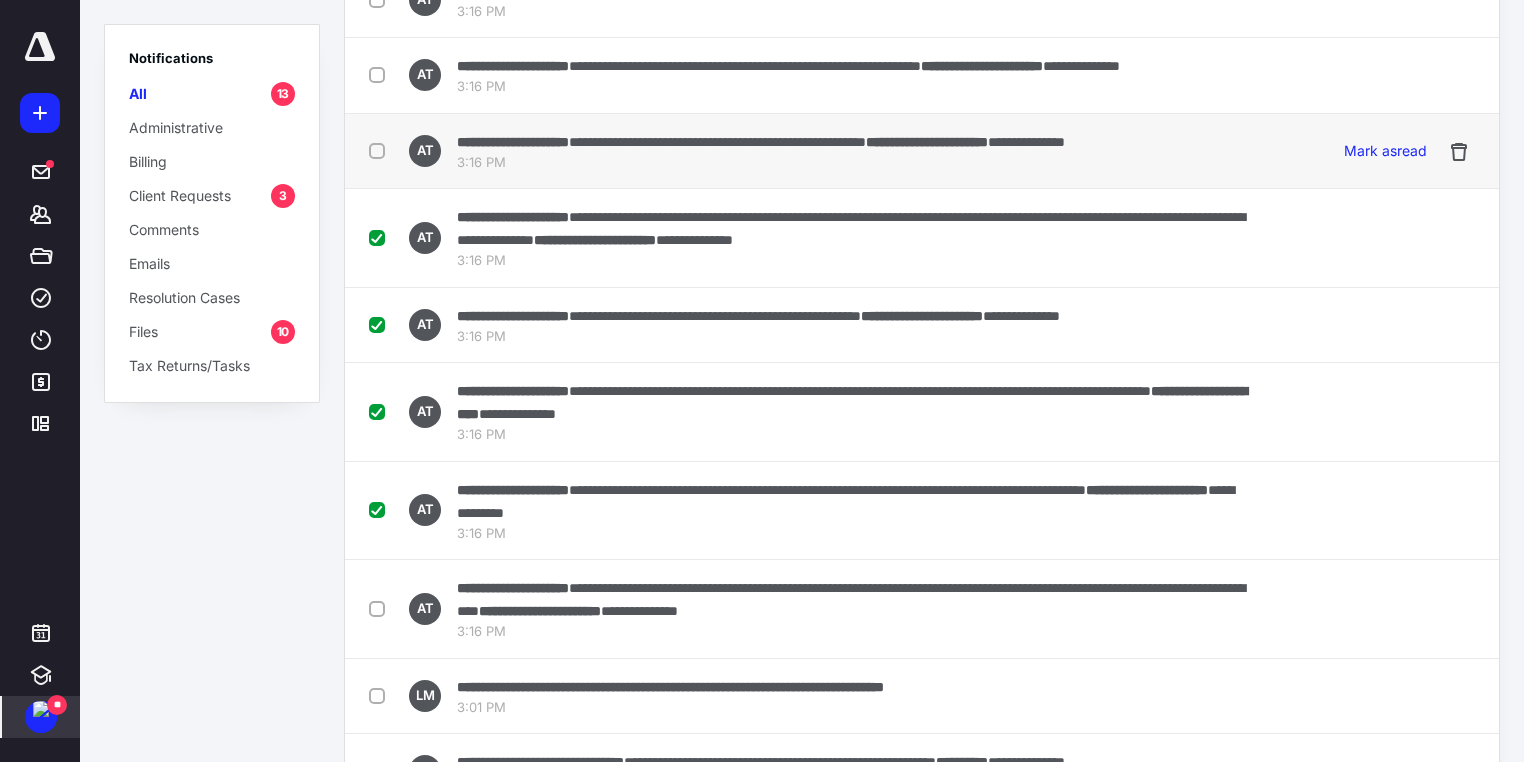 click at bounding box center [381, 150] 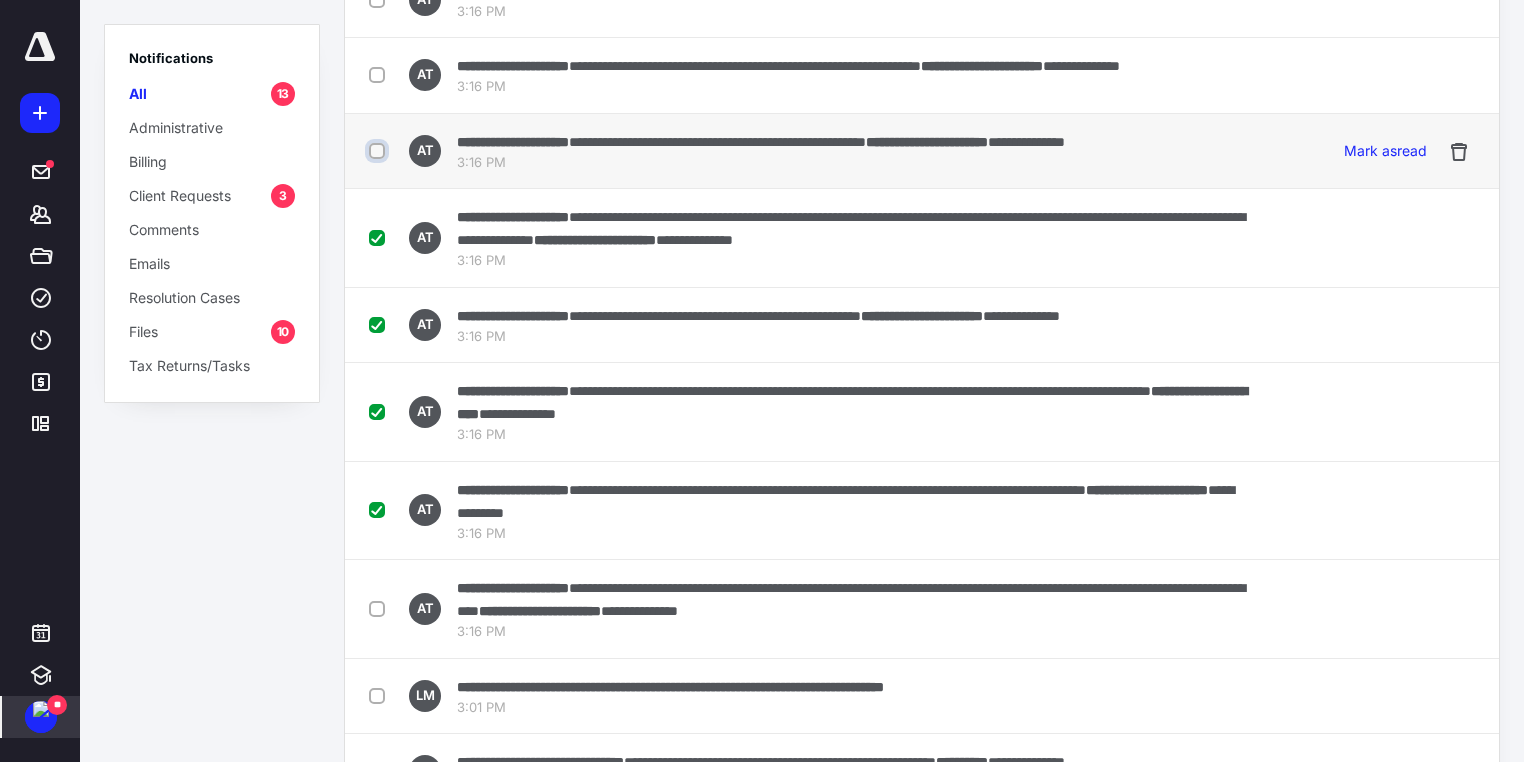 click at bounding box center (379, 151) 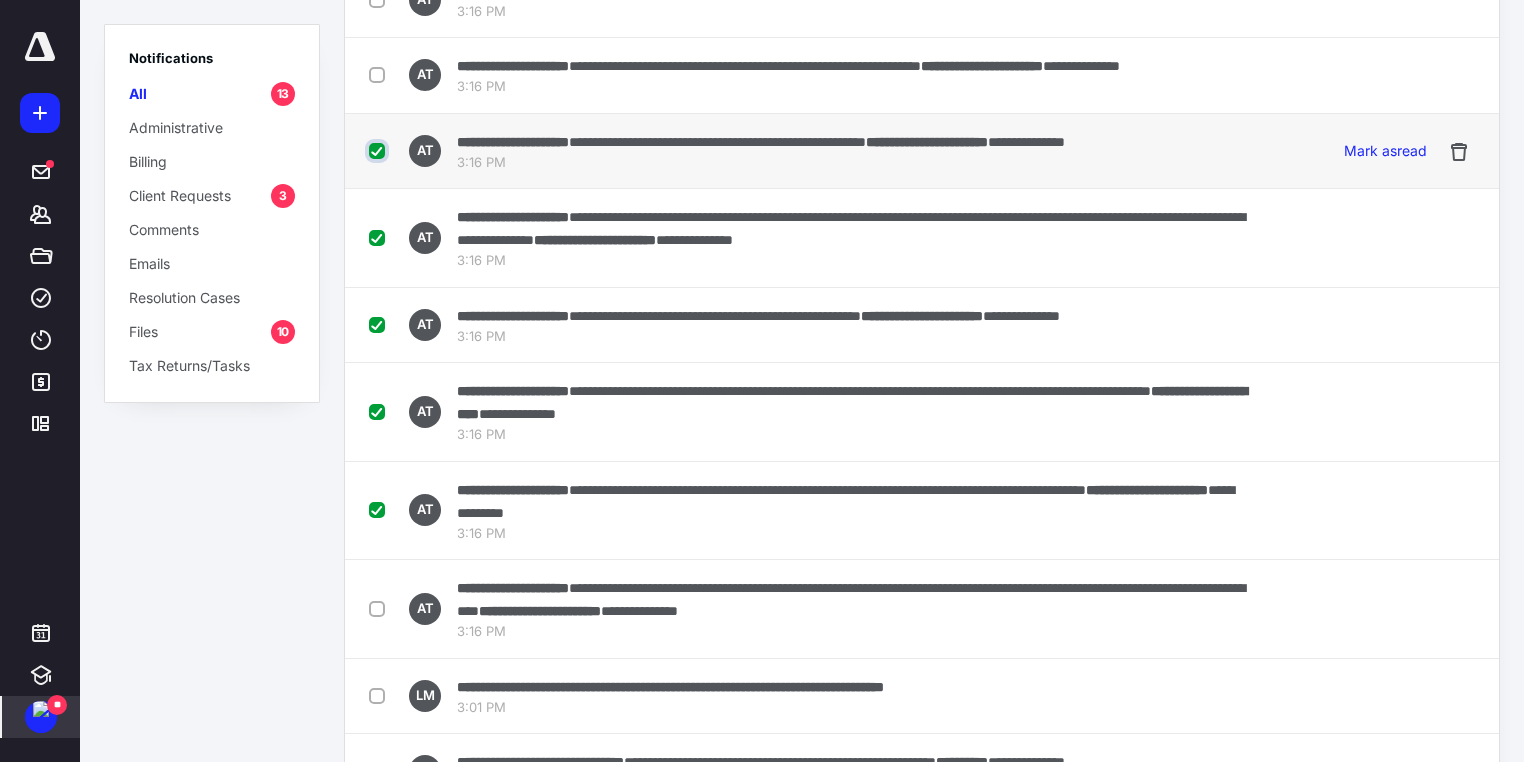 checkbox on "true" 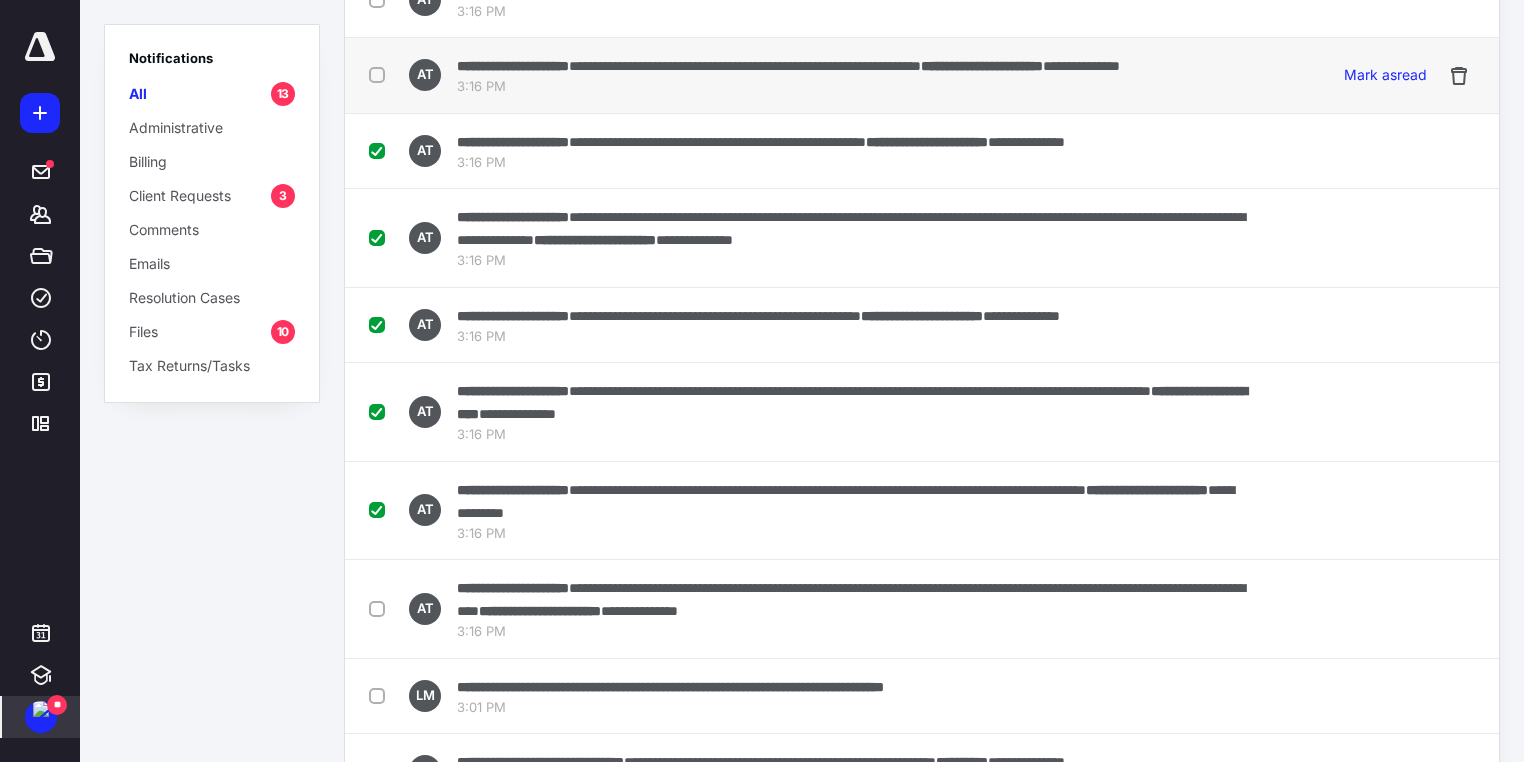 click at bounding box center [381, 74] 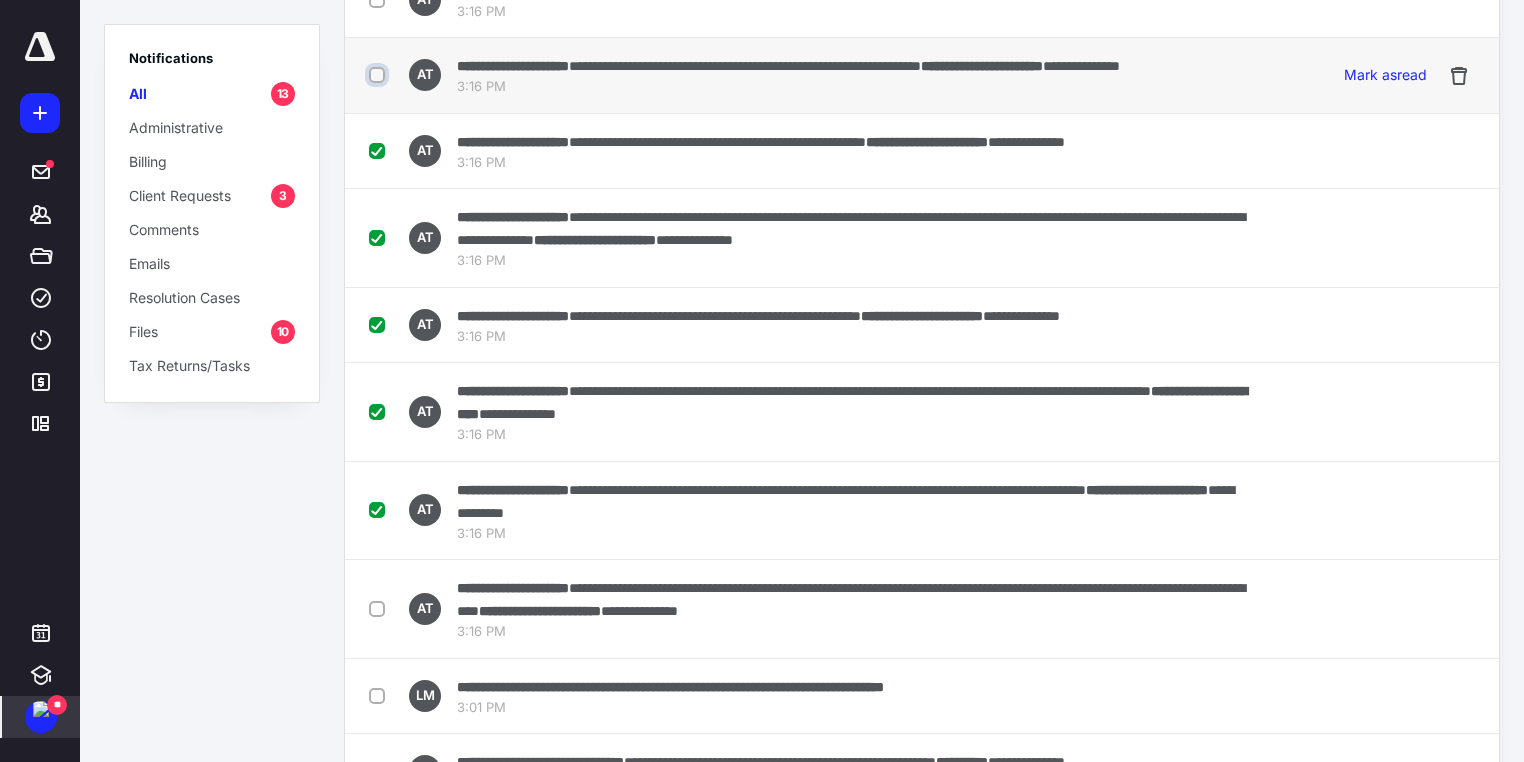 click at bounding box center [379, 75] 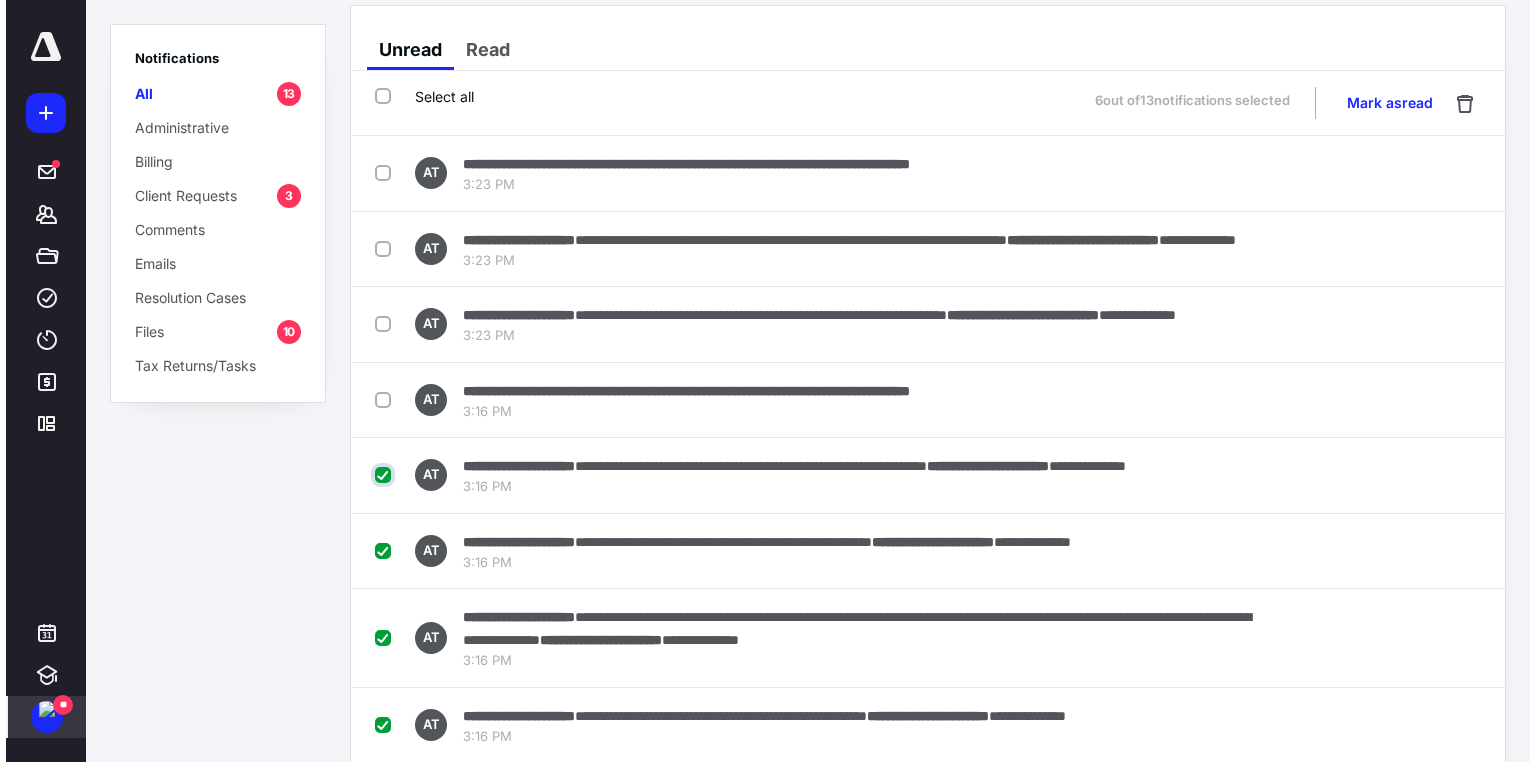 scroll, scrollTop: 0, scrollLeft: 0, axis: both 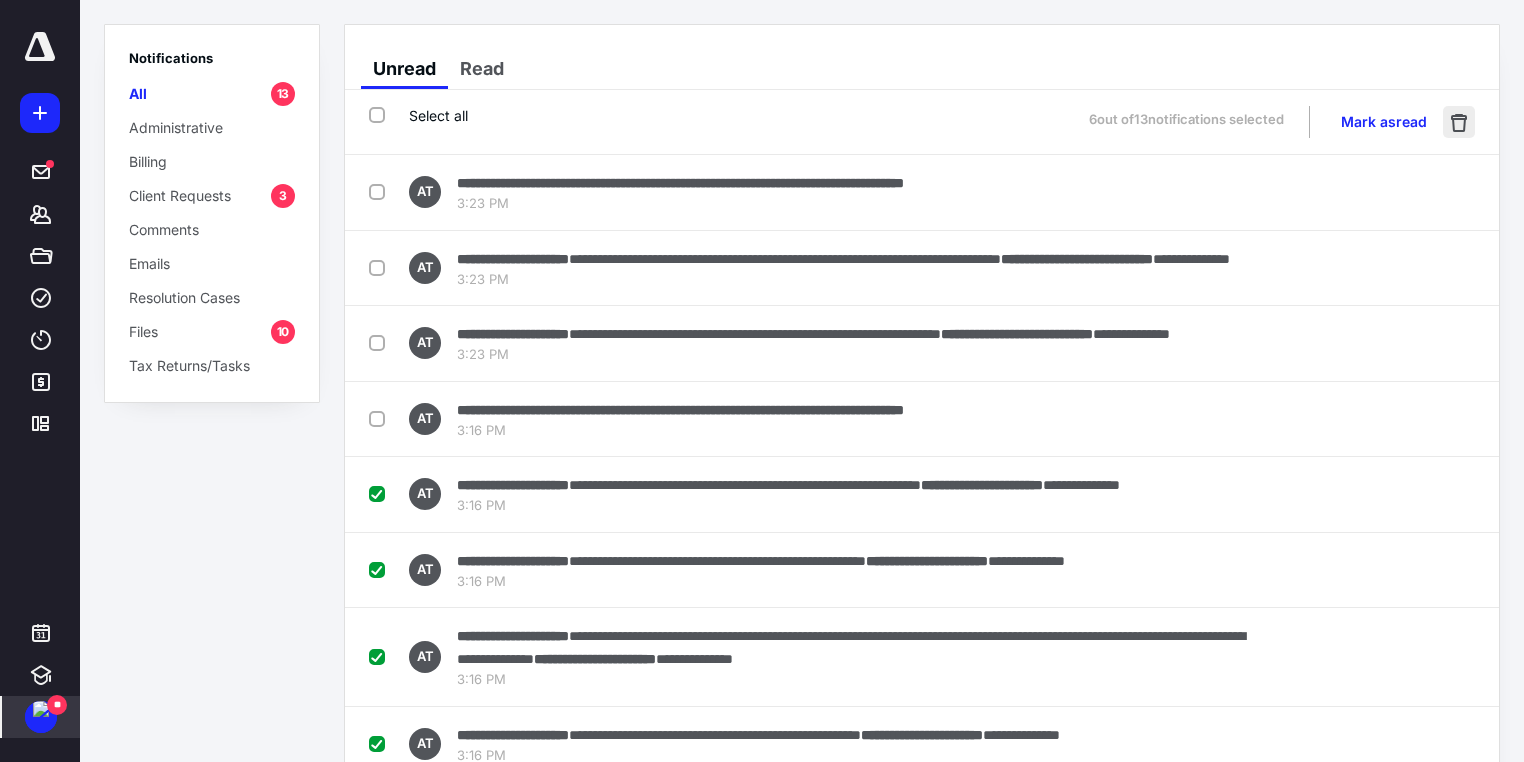 click at bounding box center (1459, 122) 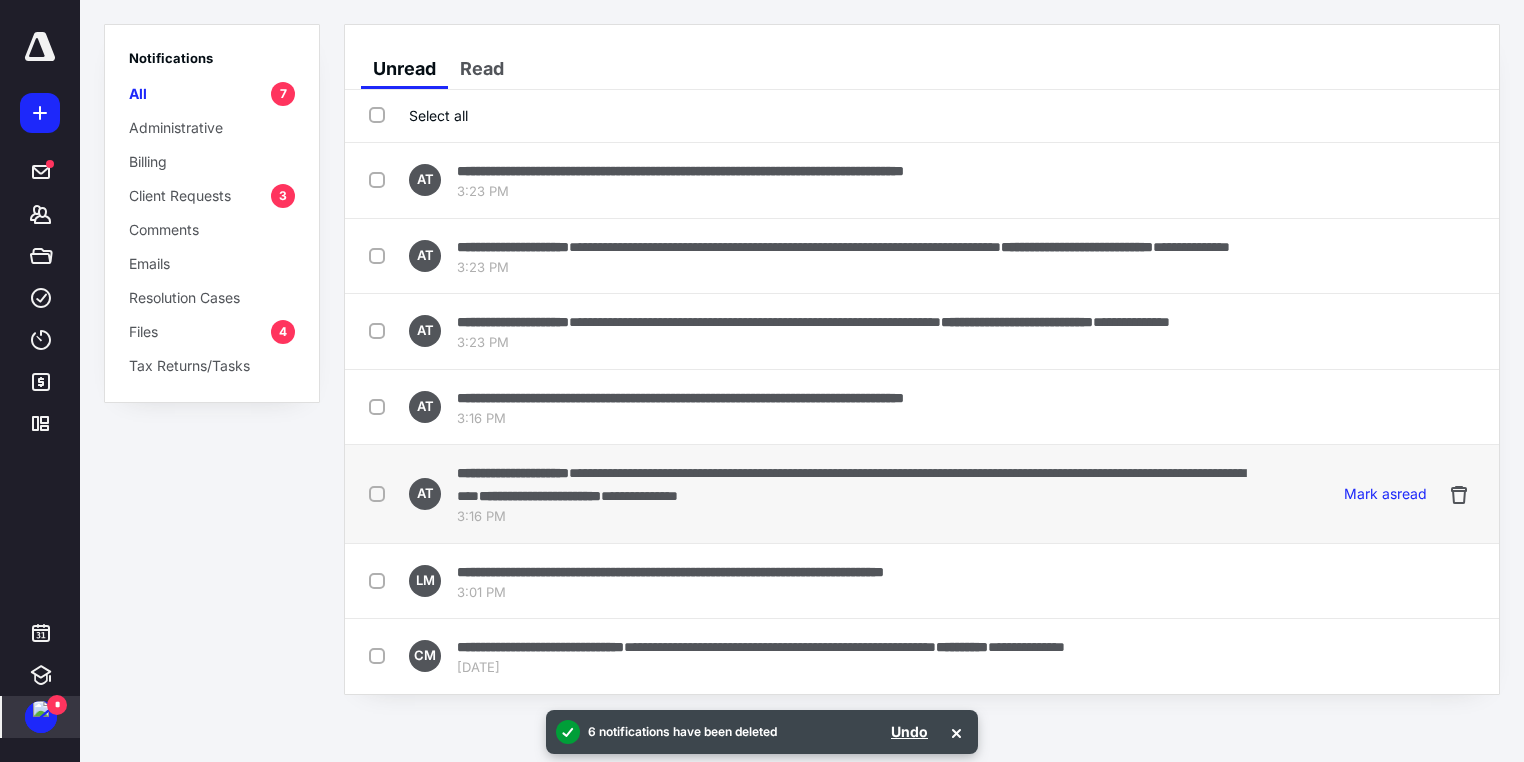 click on "**********" at bounding box center [639, 496] 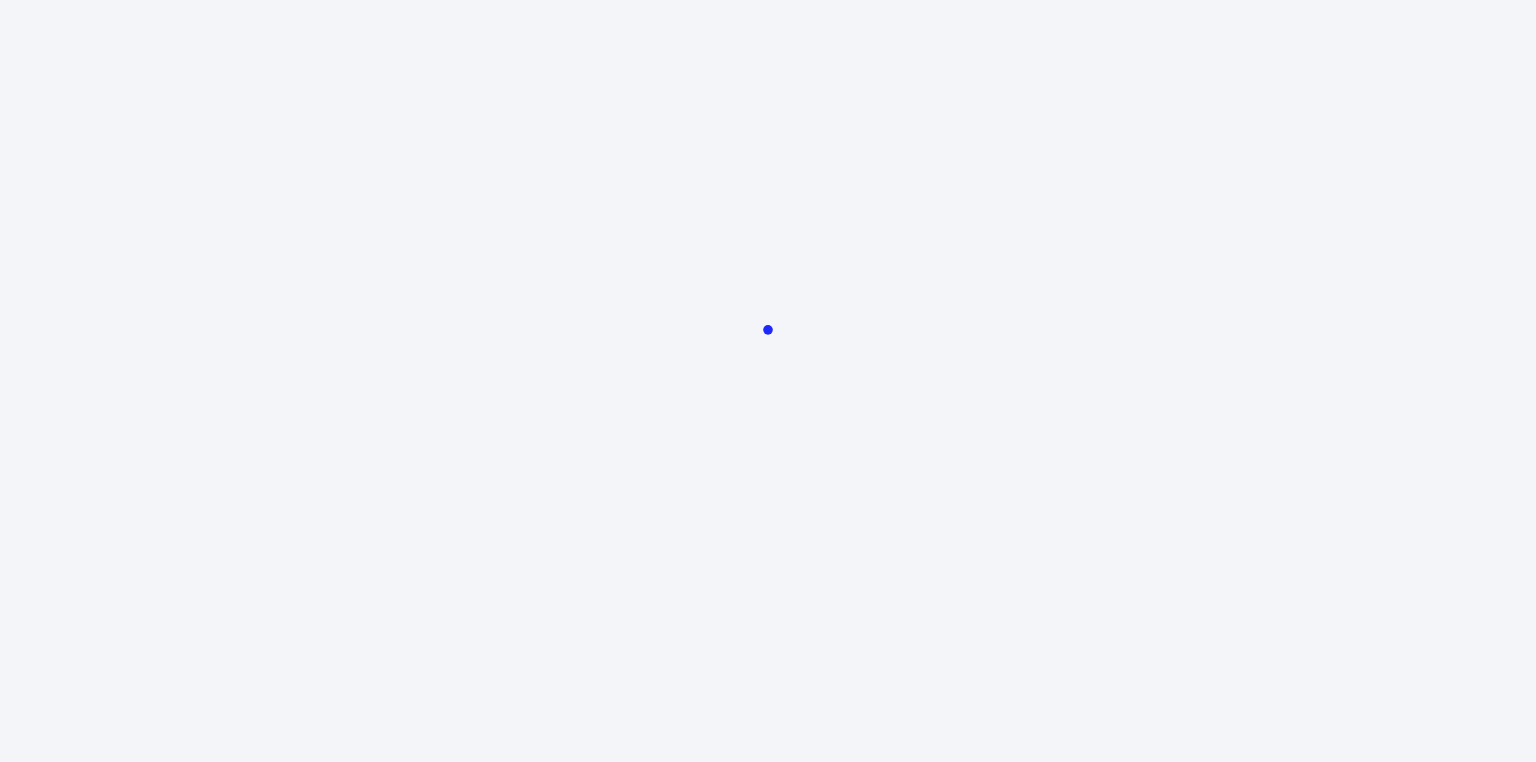 scroll, scrollTop: 0, scrollLeft: 0, axis: both 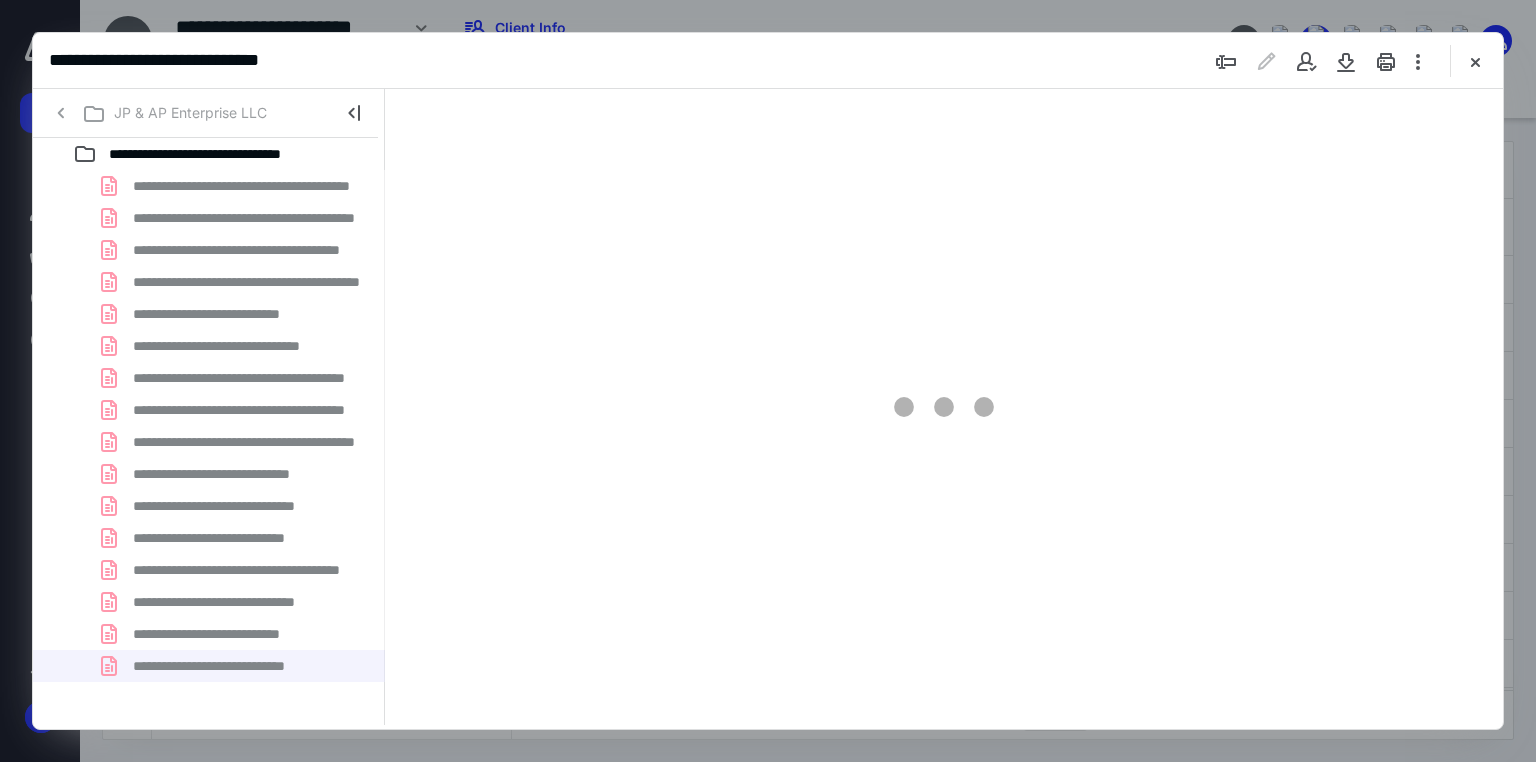 type on "71" 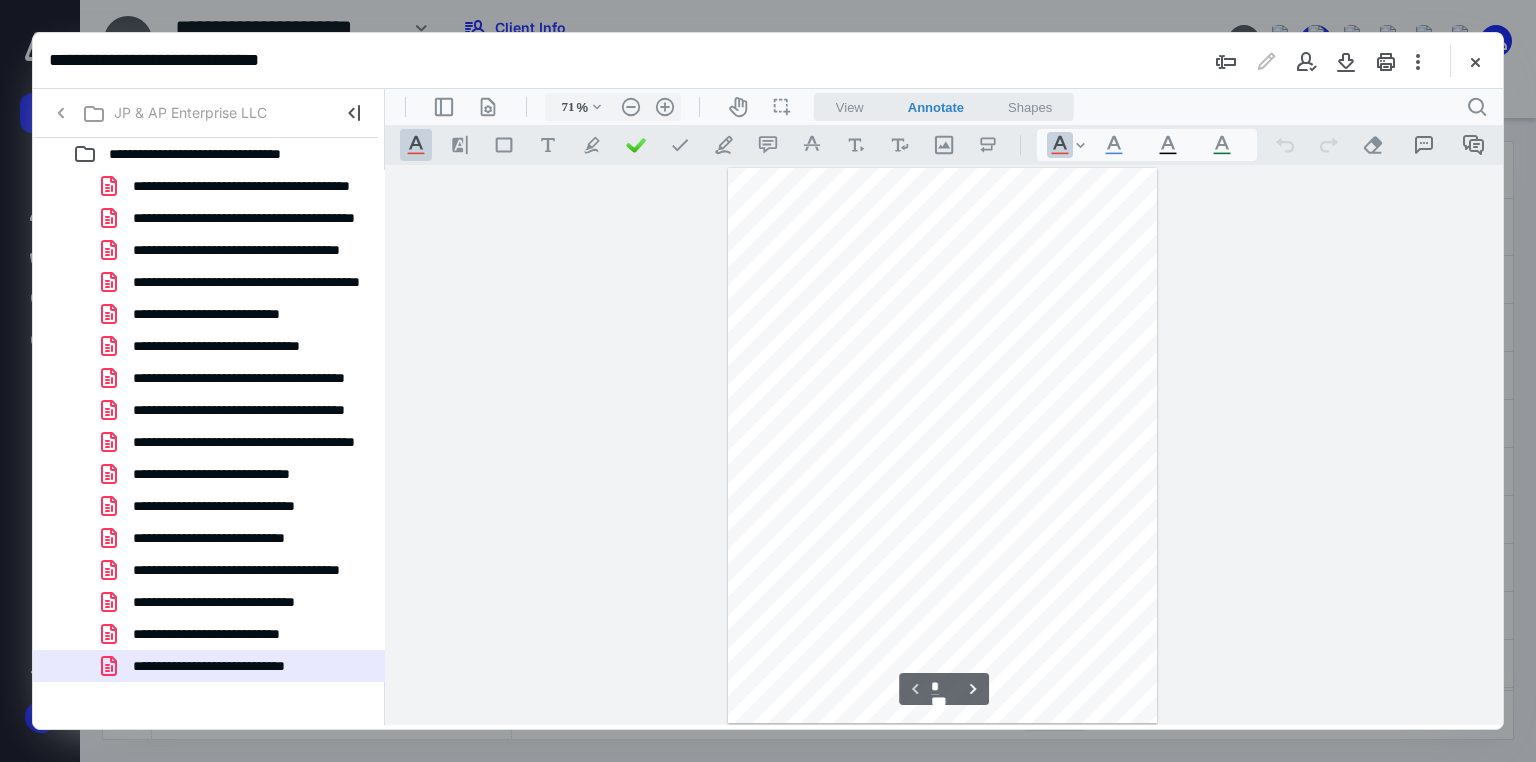 scroll, scrollTop: 79, scrollLeft: 0, axis: vertical 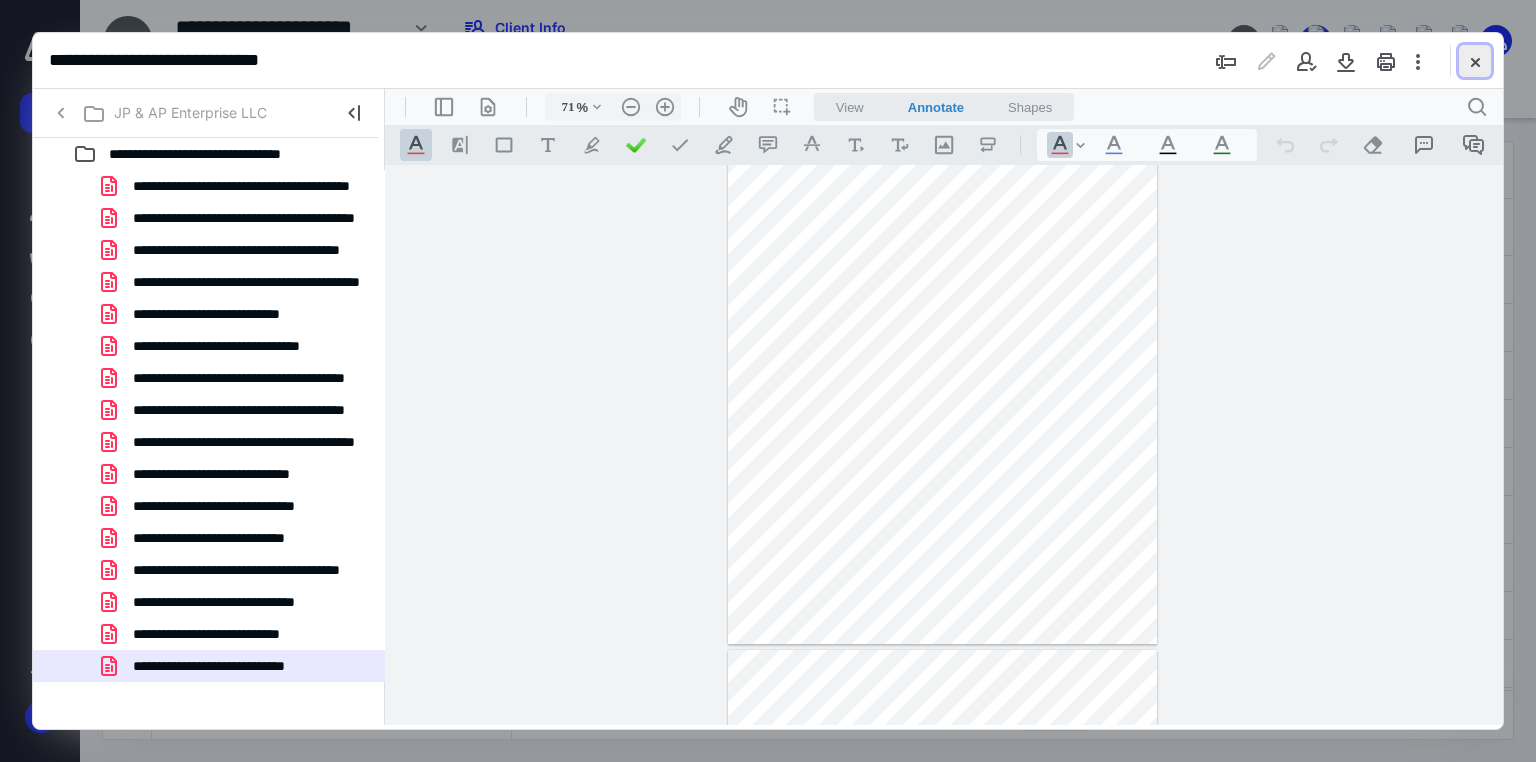 click at bounding box center (1475, 61) 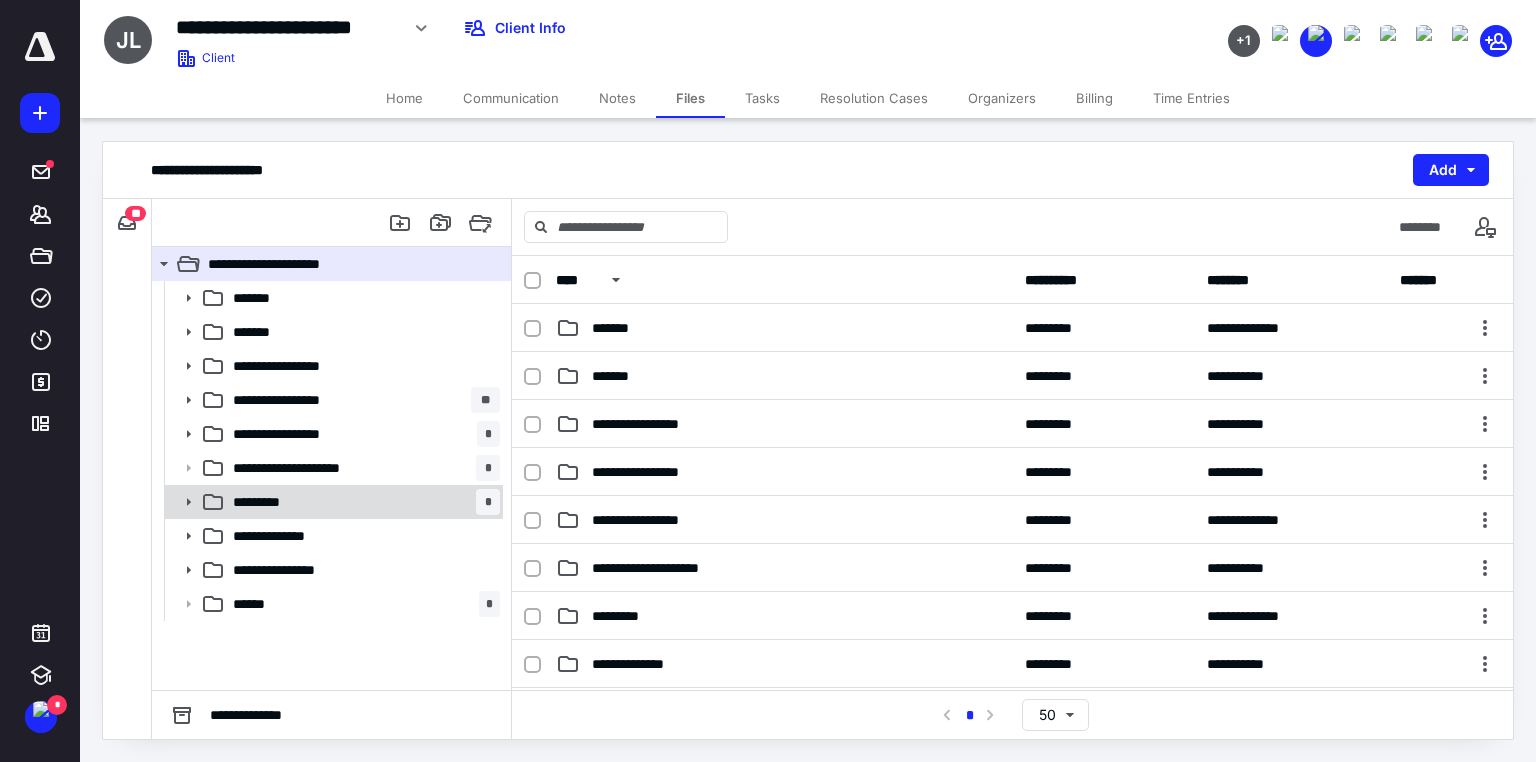 click on "*********" at bounding box center [264, 502] 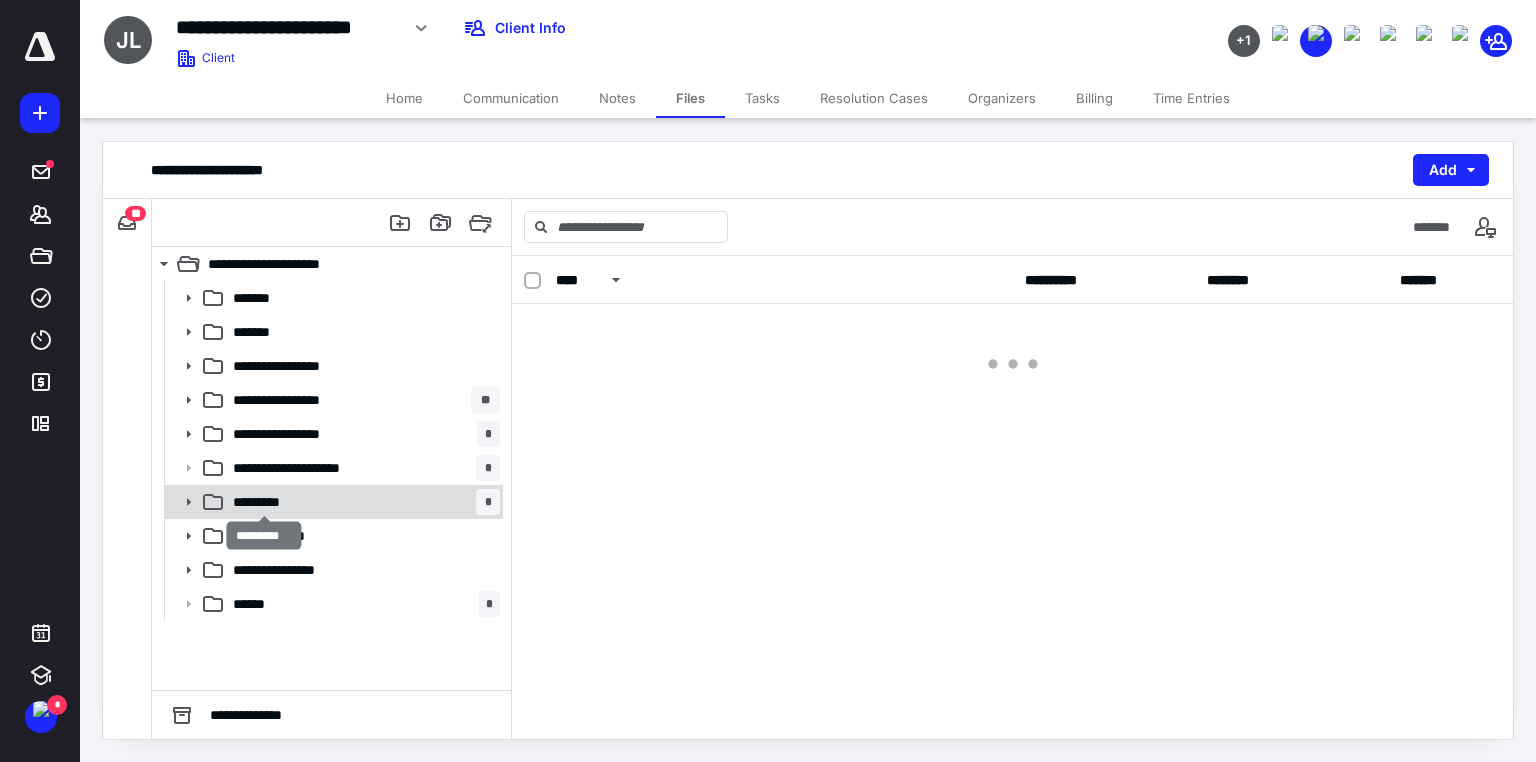 click on "*********" at bounding box center (264, 502) 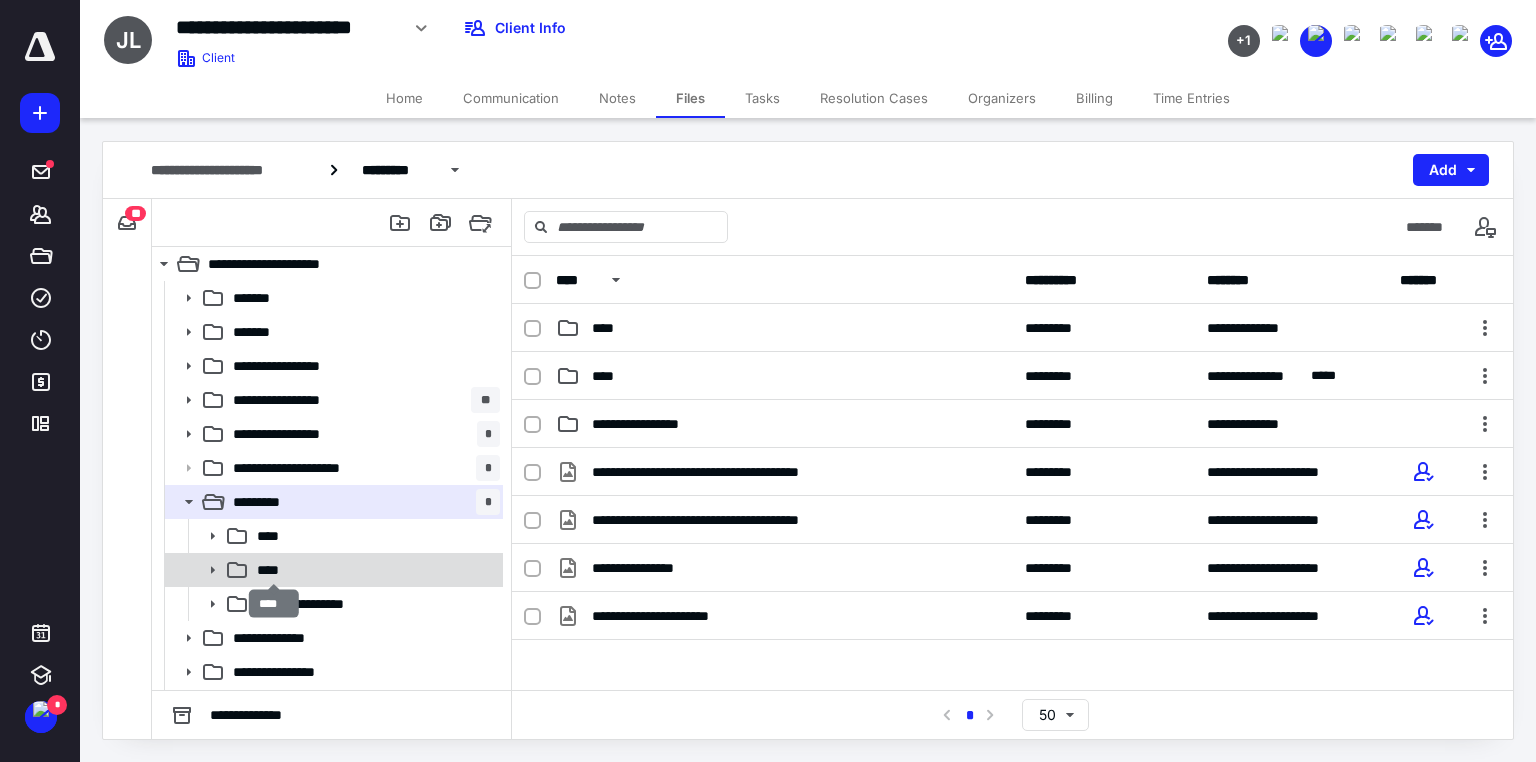 click on "****" at bounding box center [274, 570] 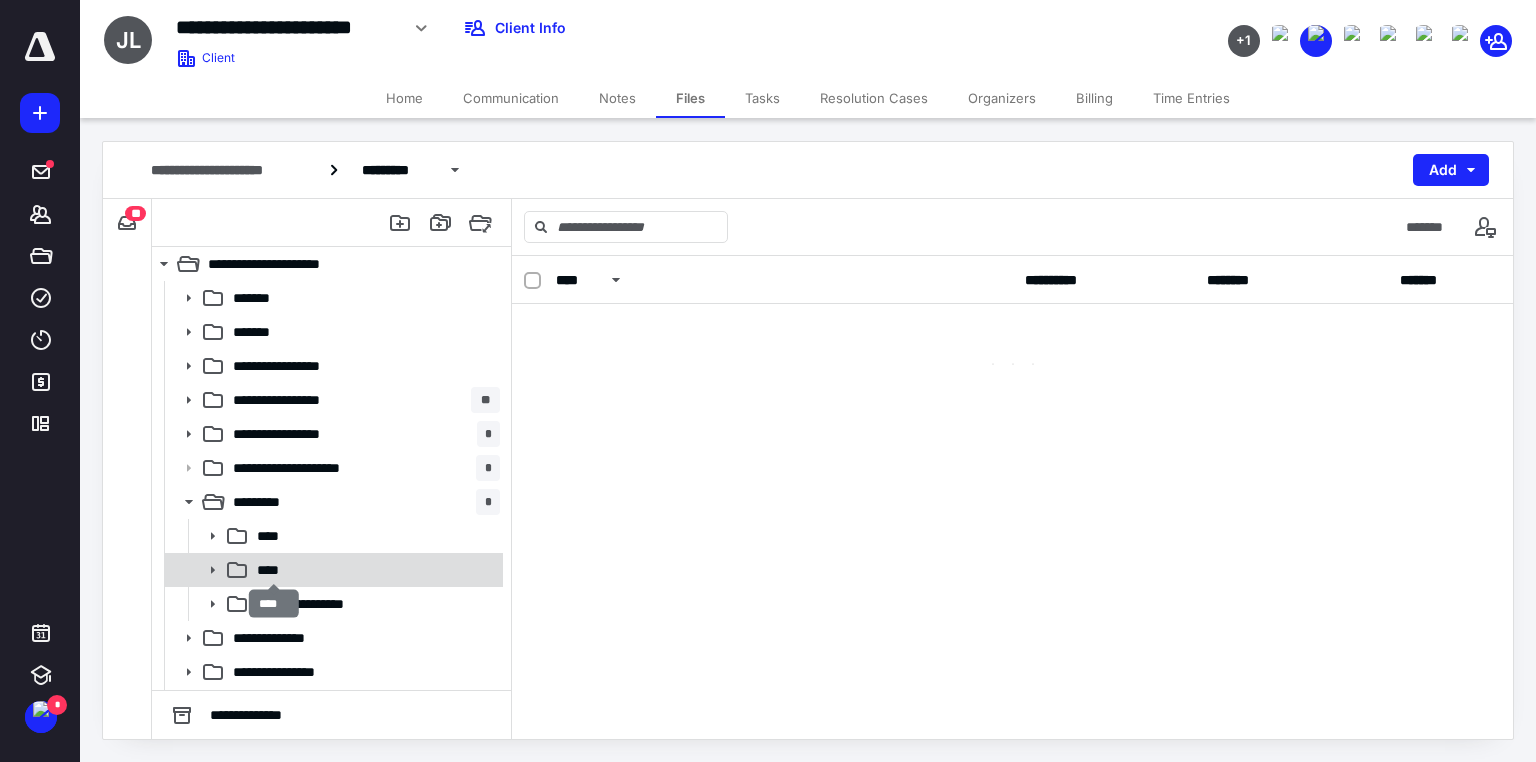 click on "****" at bounding box center (274, 570) 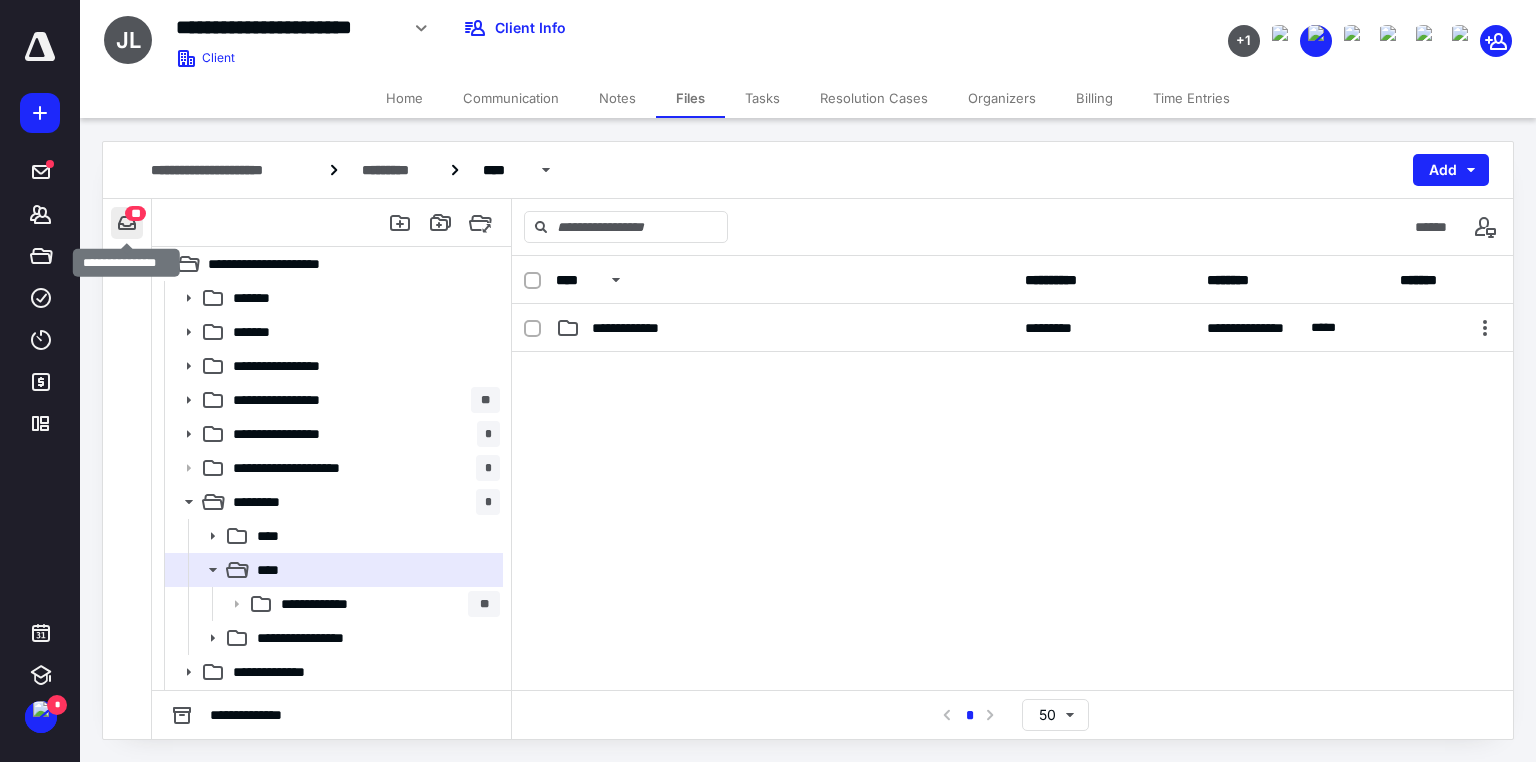 click at bounding box center (127, 223) 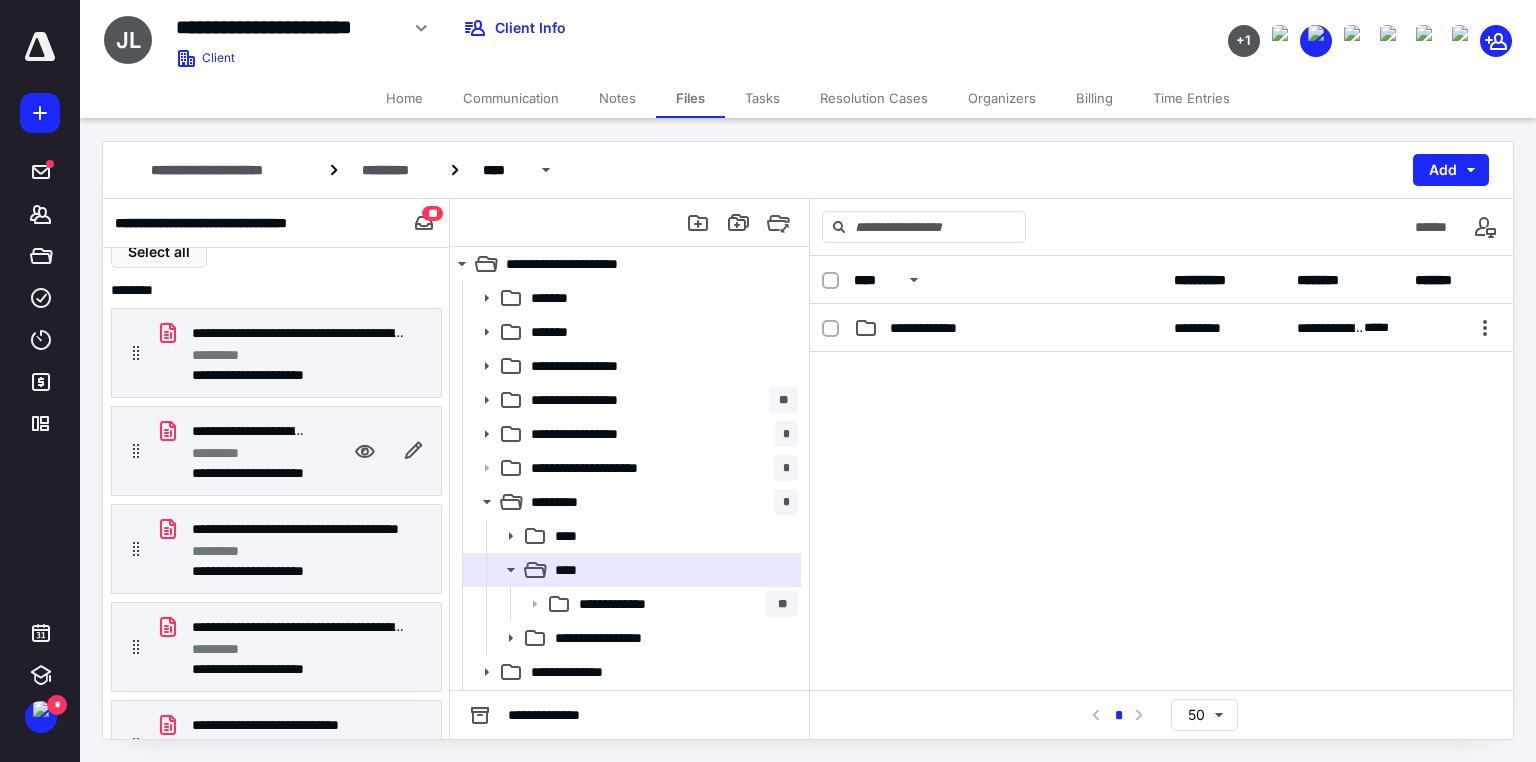 scroll, scrollTop: 0, scrollLeft: 0, axis: both 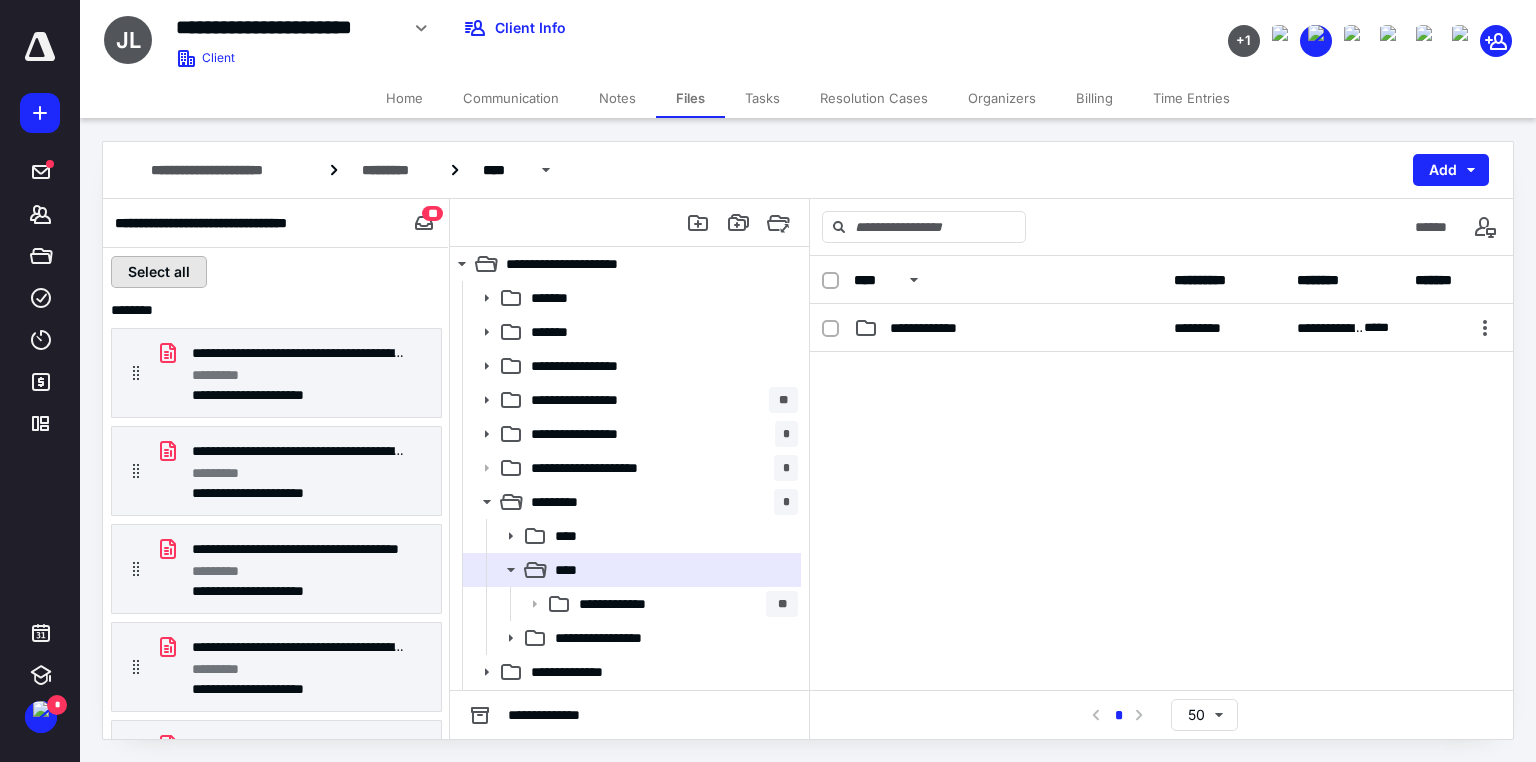 click on "Select all" at bounding box center (159, 272) 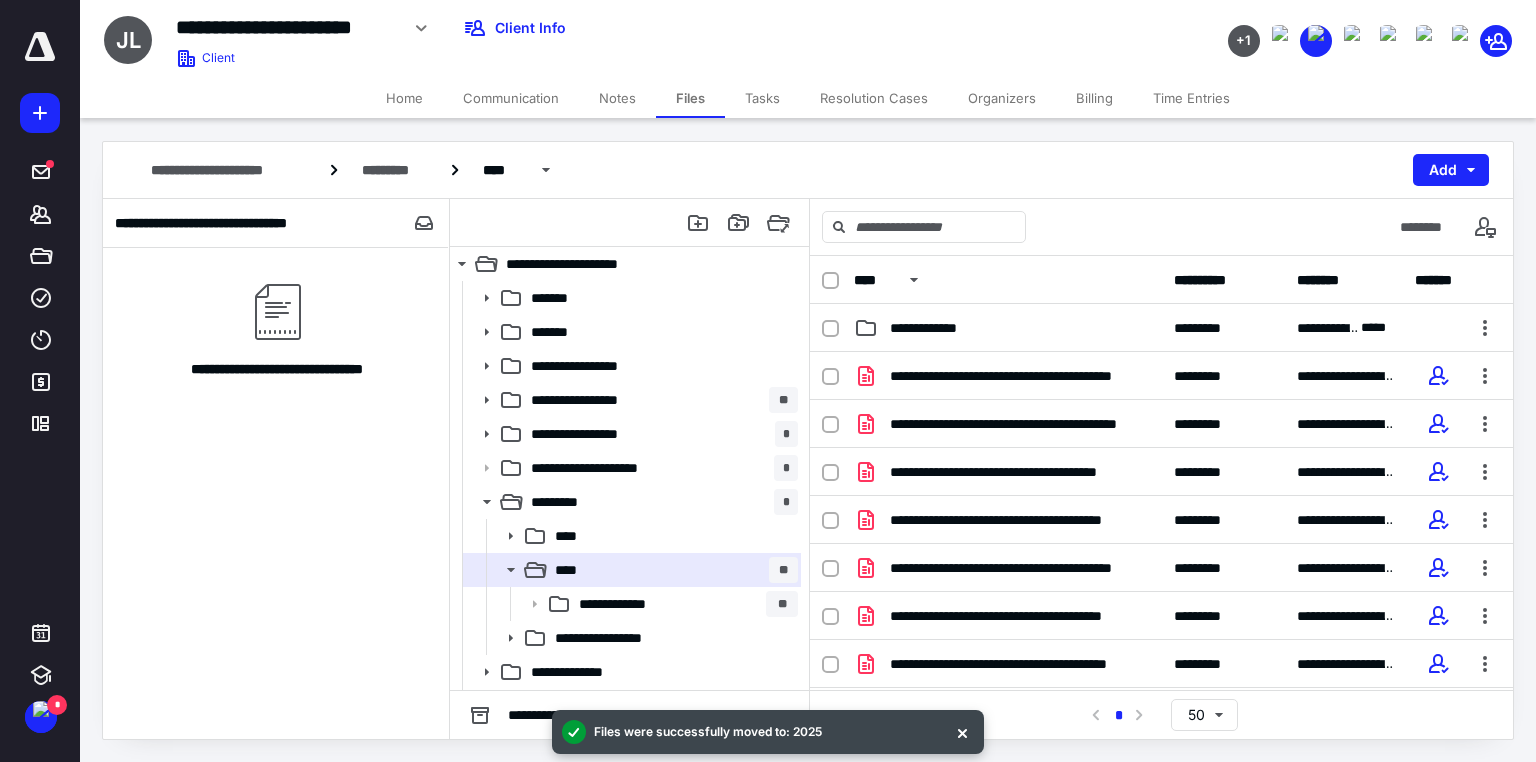 drag, startPoint x: 824, startPoint y: 280, endPoint x: 834, endPoint y: 296, distance: 18.867962 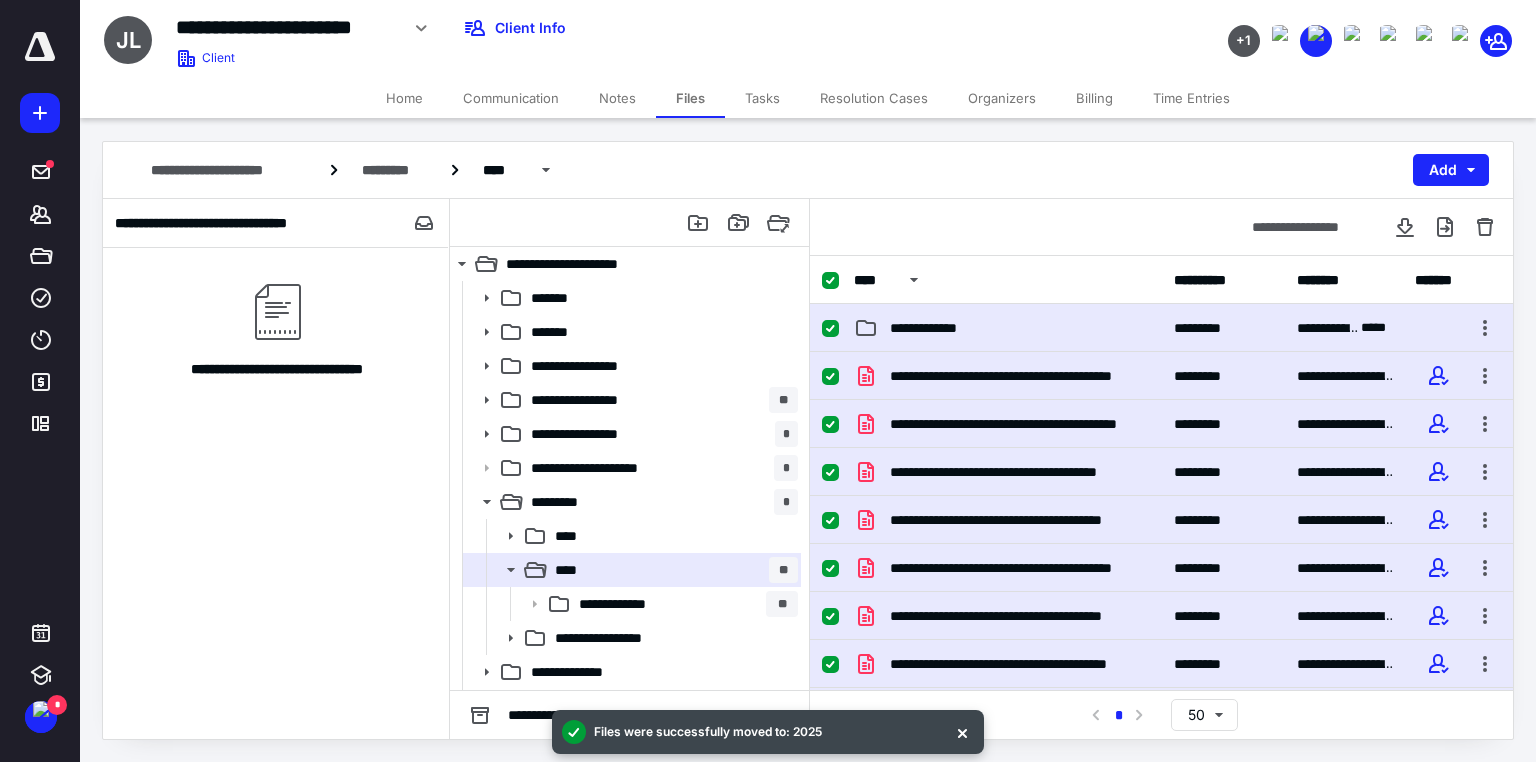 click 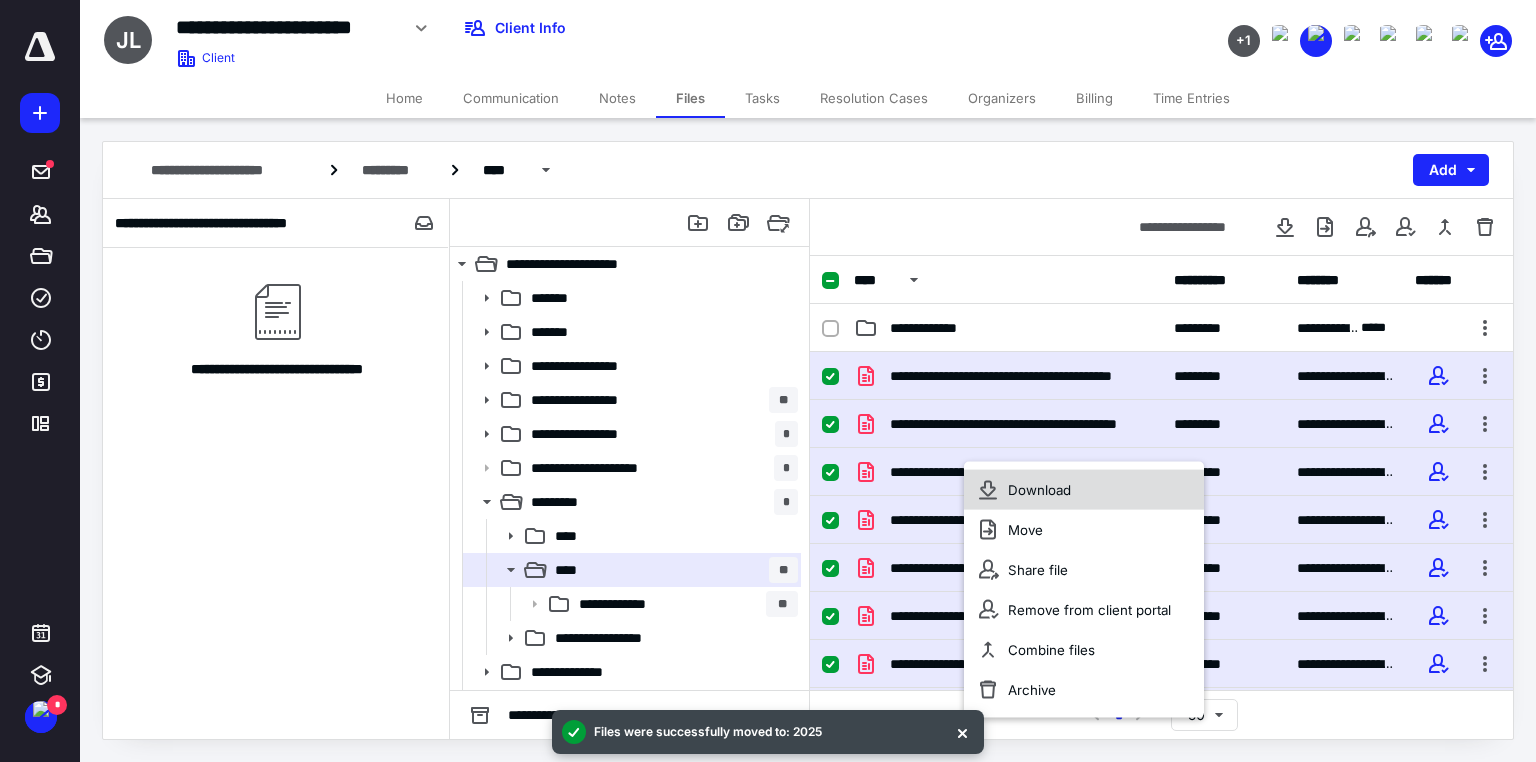click on "Download" at bounding box center (1039, 490) 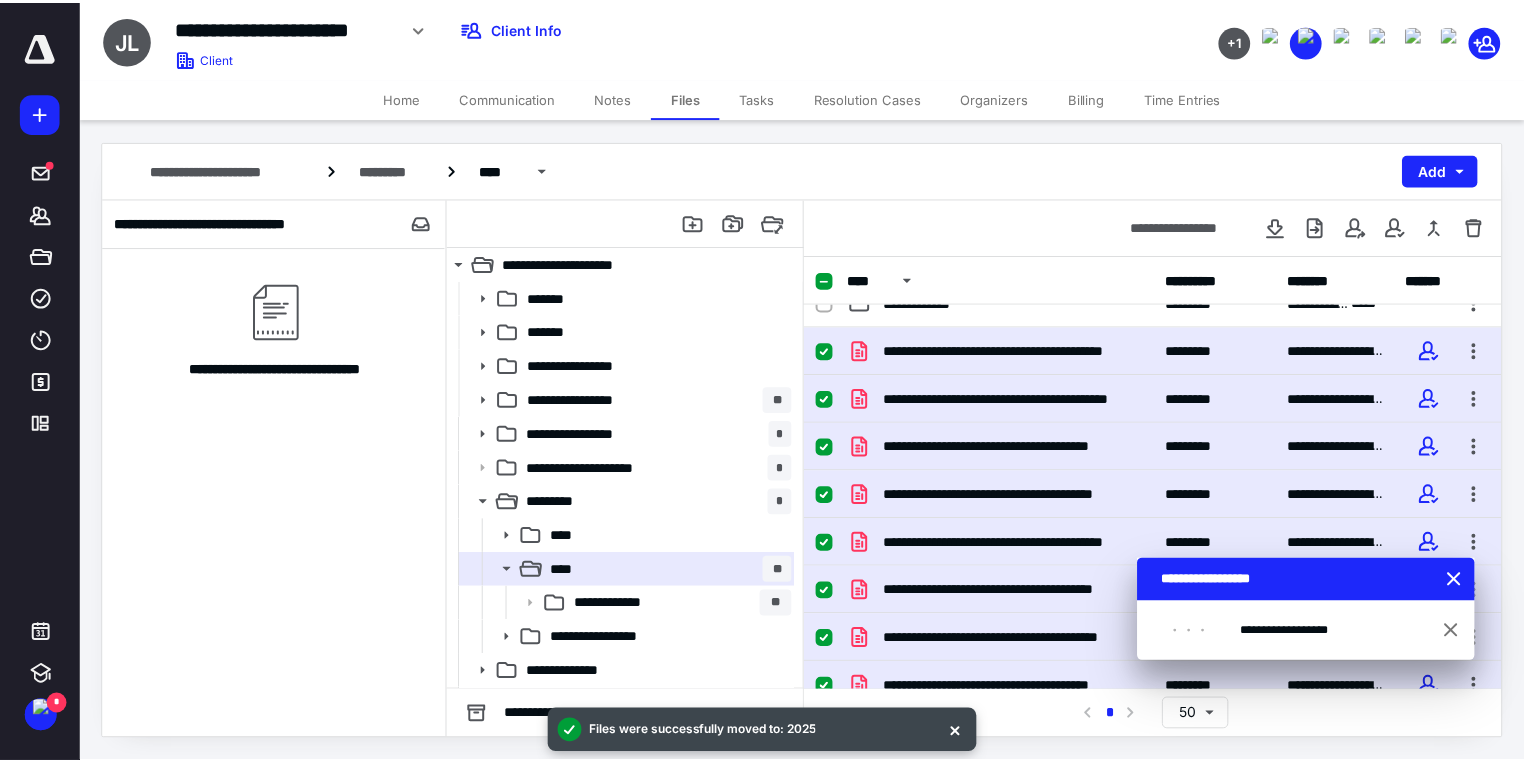 scroll, scrollTop: 0, scrollLeft: 0, axis: both 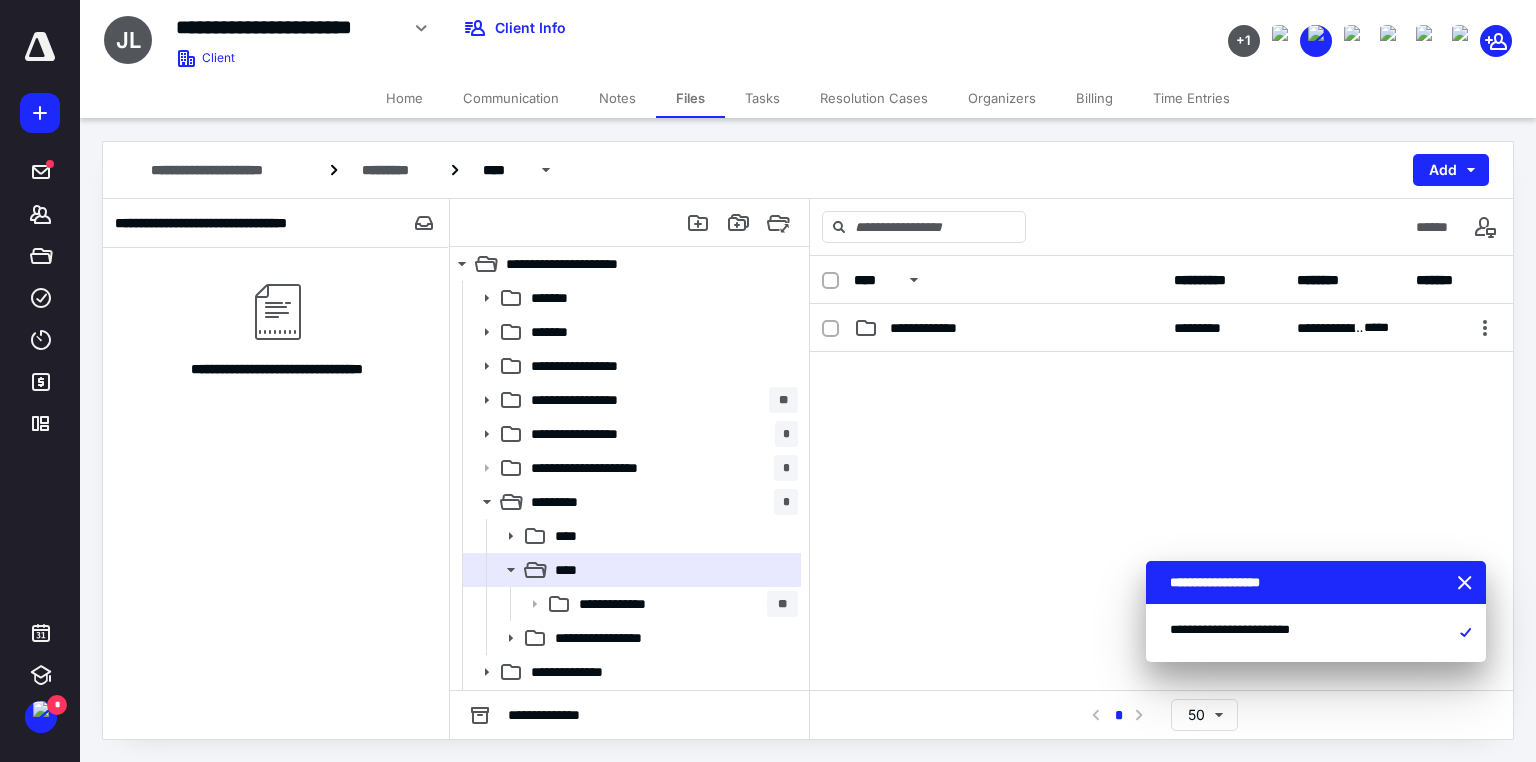 click on "Tasks" at bounding box center (762, 98) 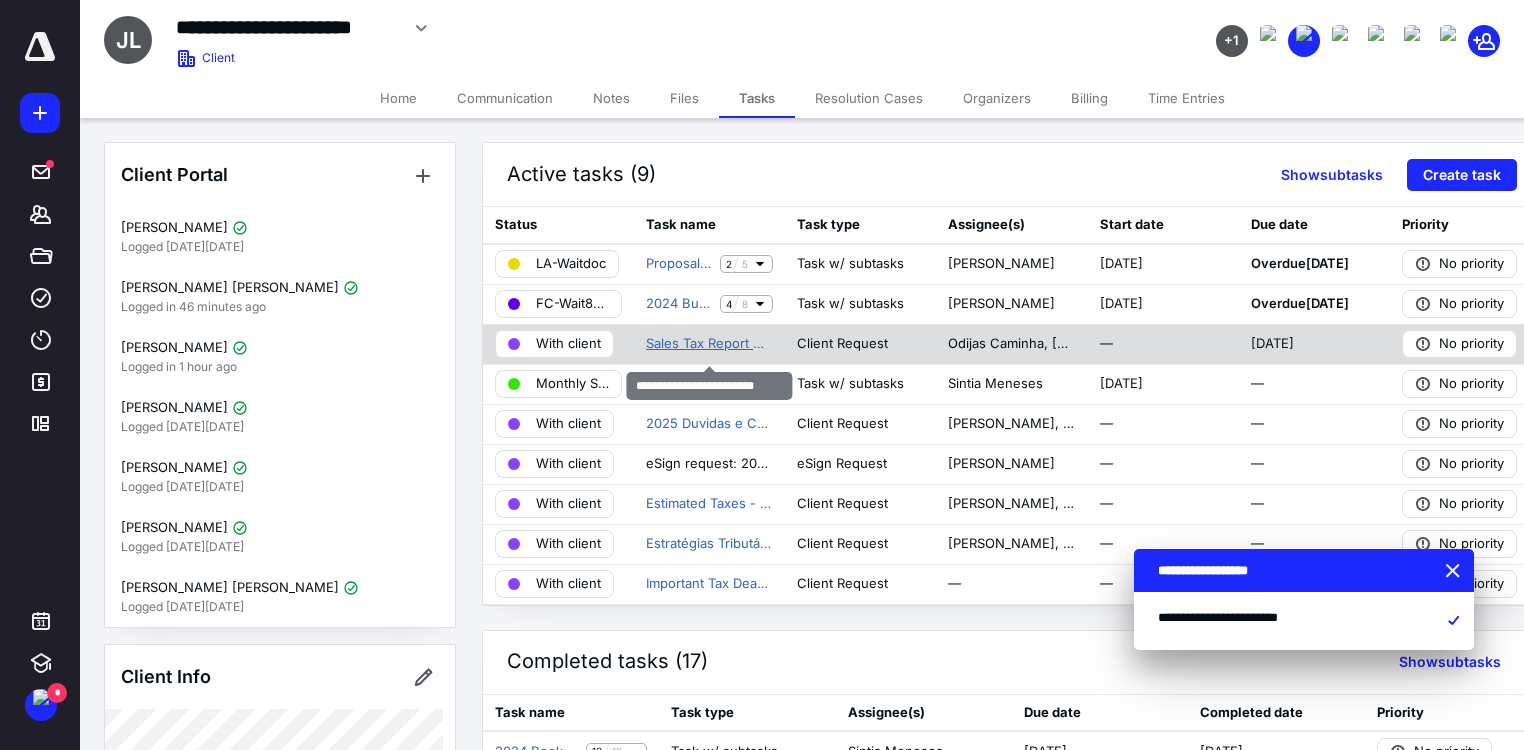 click on "Sales Tax Report Monthly" at bounding box center [709, 344] 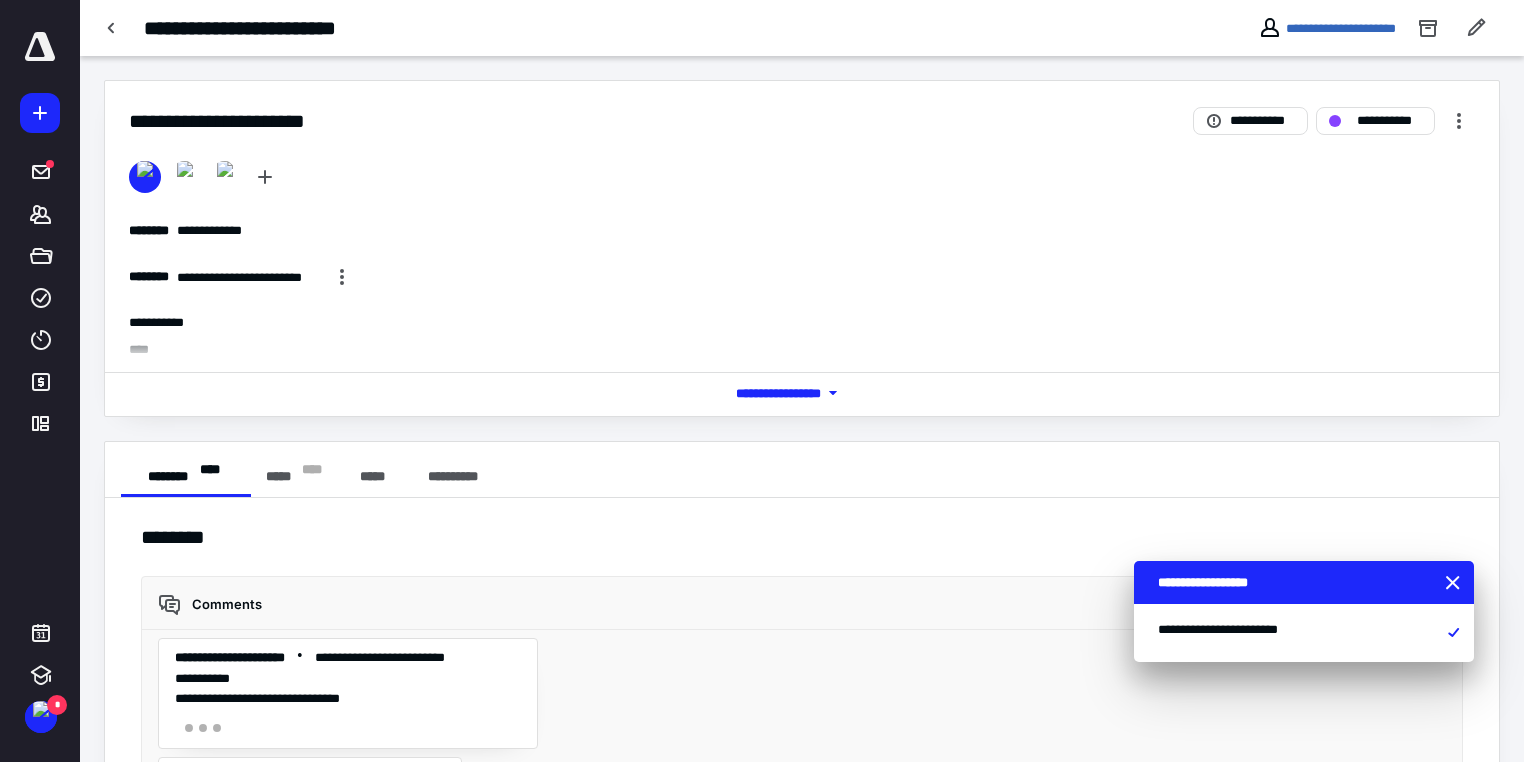 scroll, scrollTop: 7205, scrollLeft: 0, axis: vertical 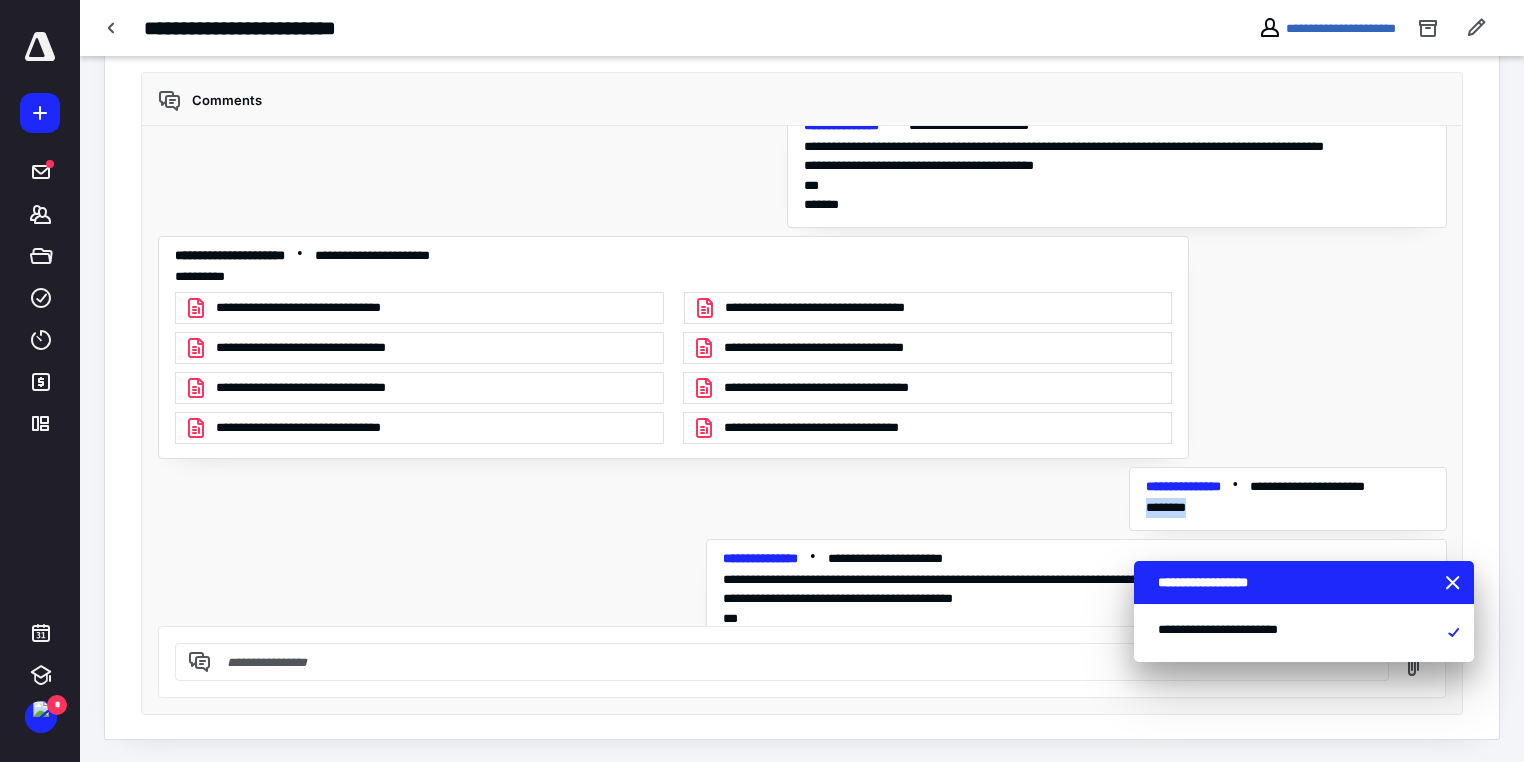 drag, startPoint x: 1220, startPoint y: 472, endPoint x: 1112, endPoint y: 482, distance: 108.461975 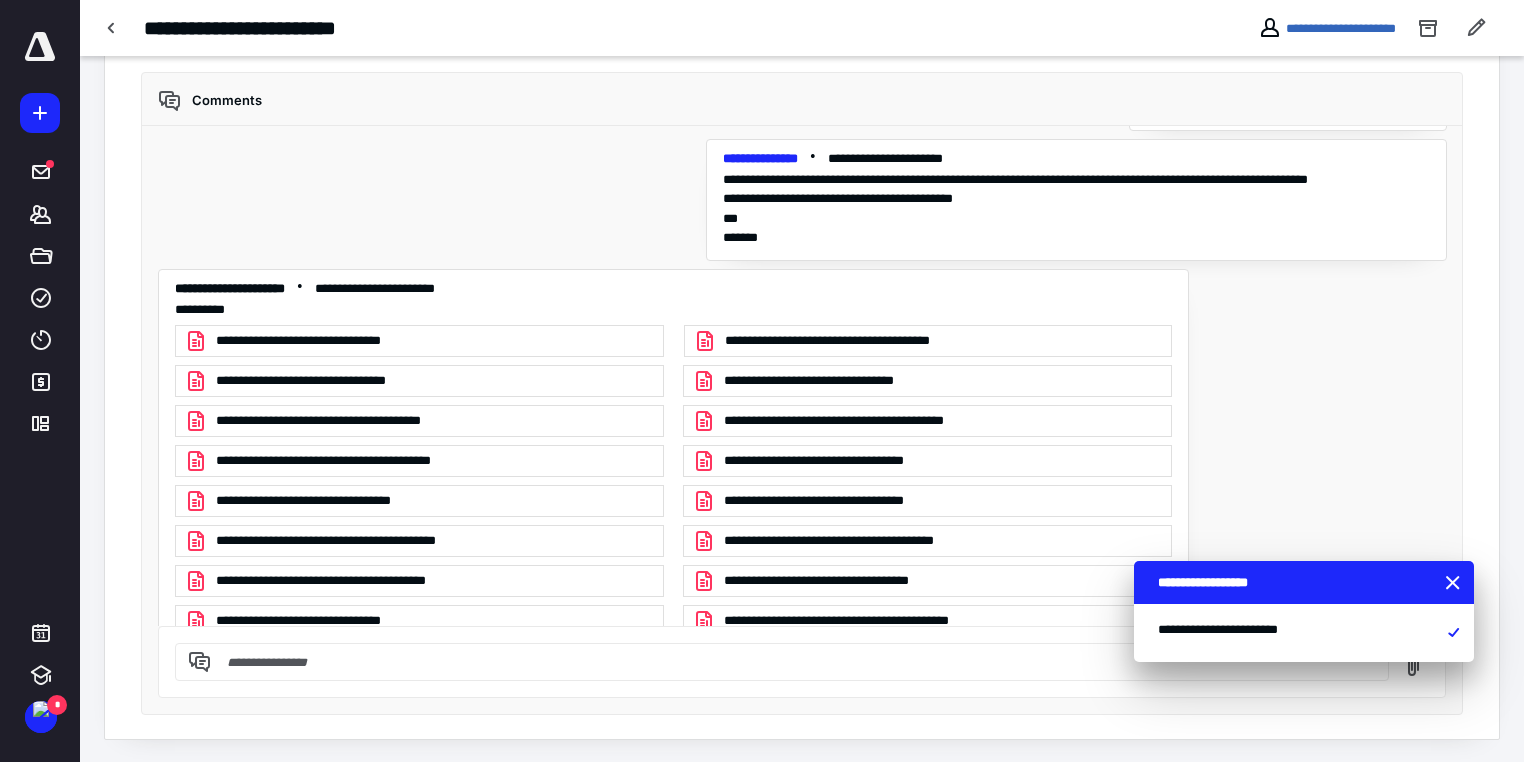 click at bounding box center [794, 662] 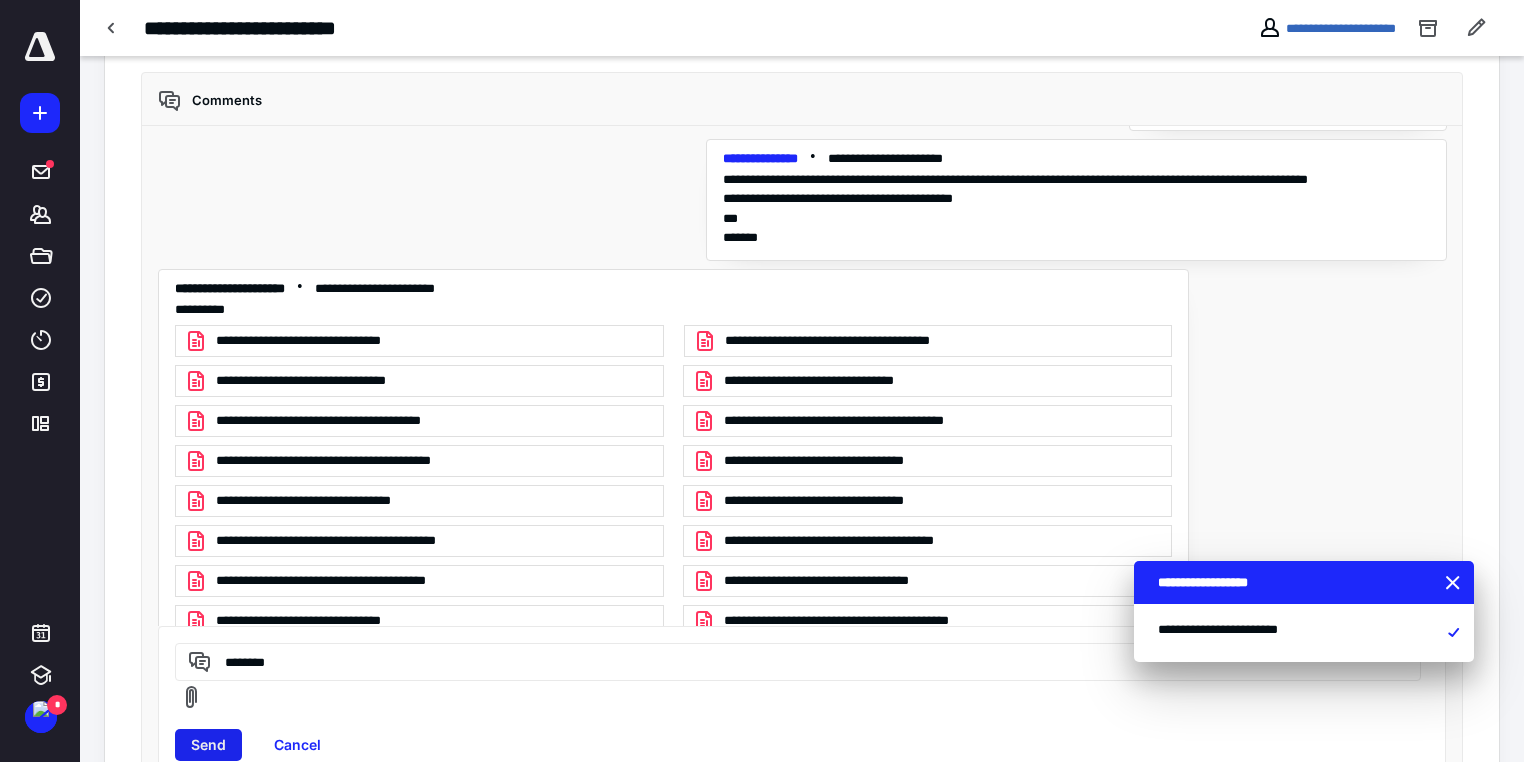 type on "********" 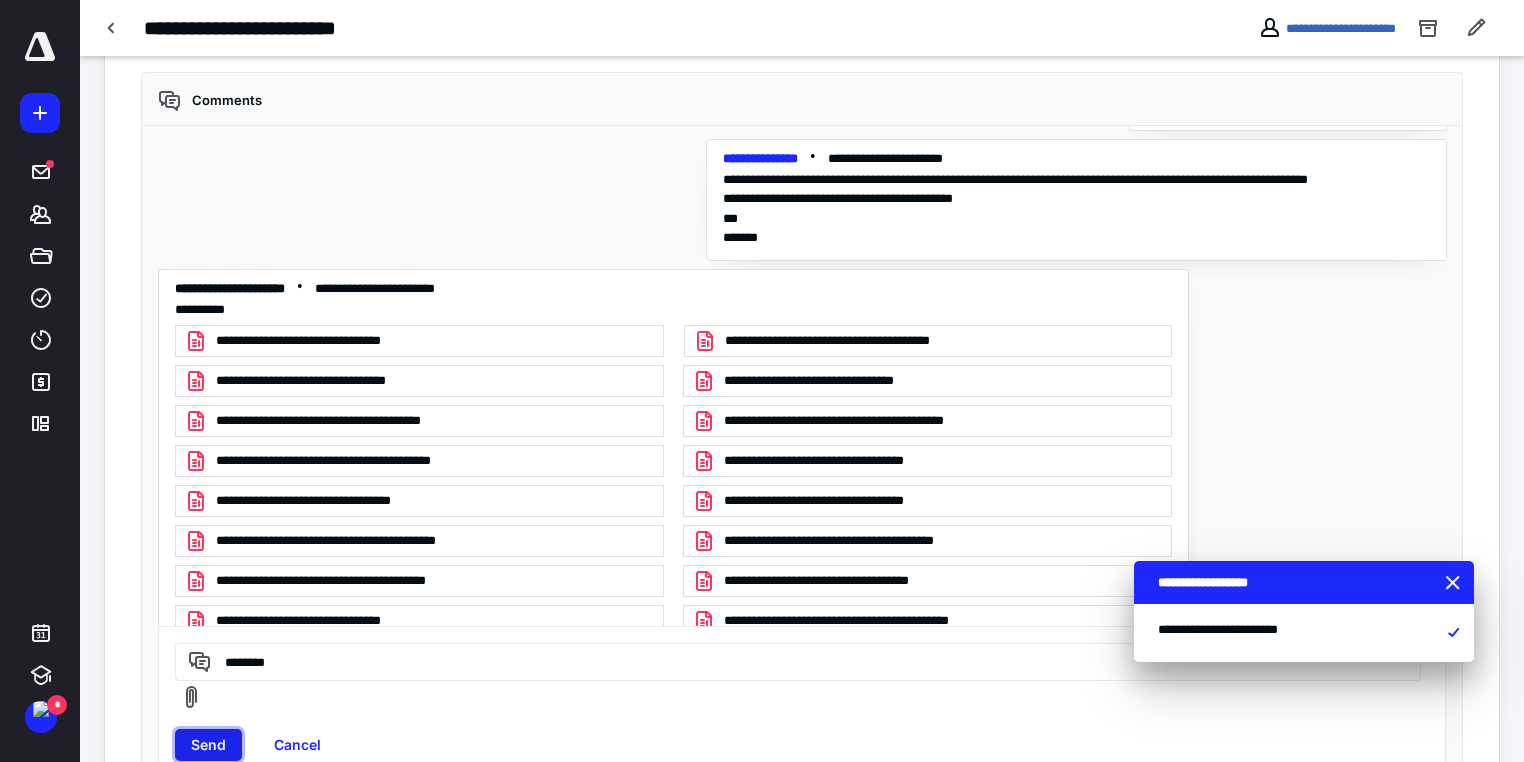 click on "Send" at bounding box center (208, 745) 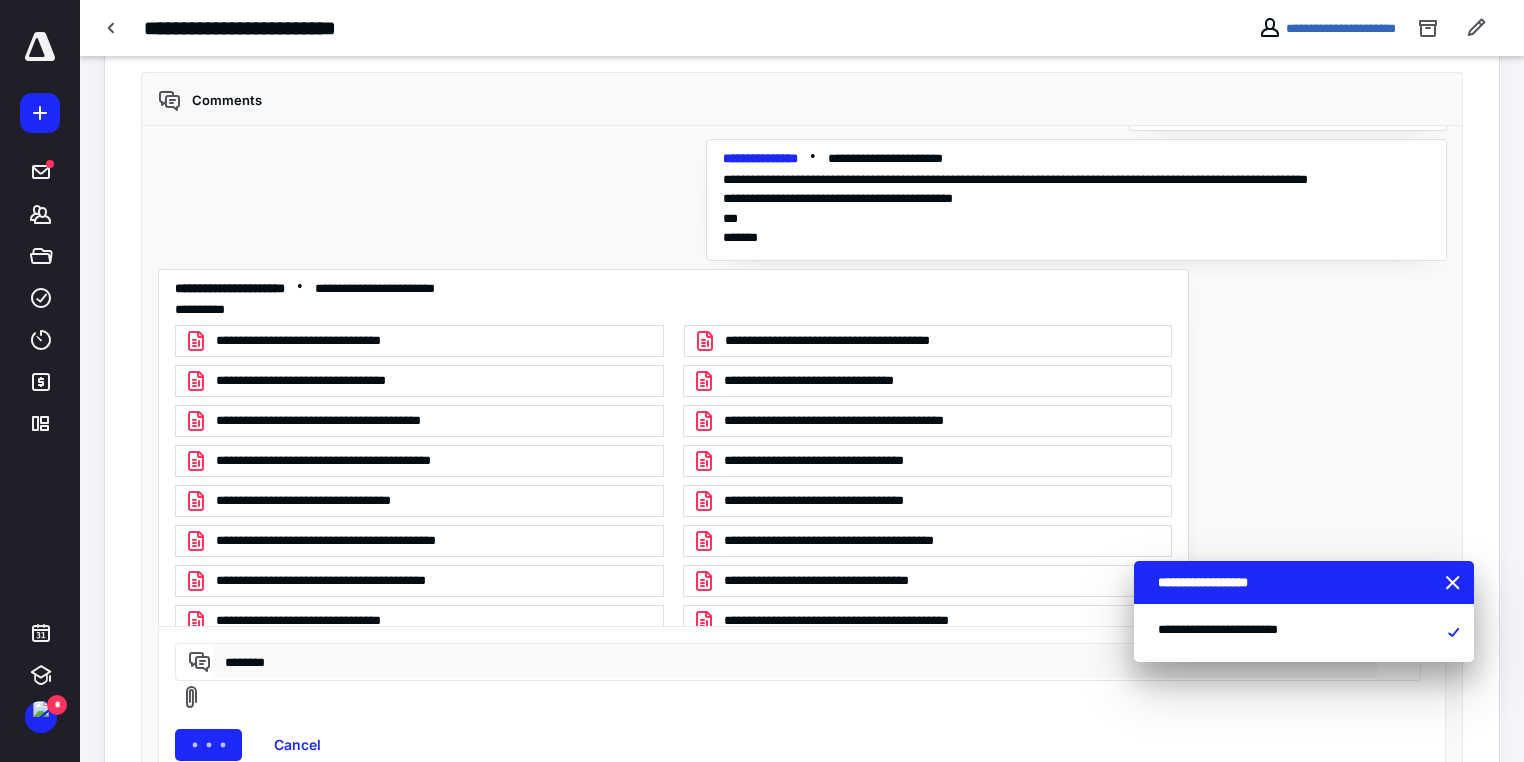 type 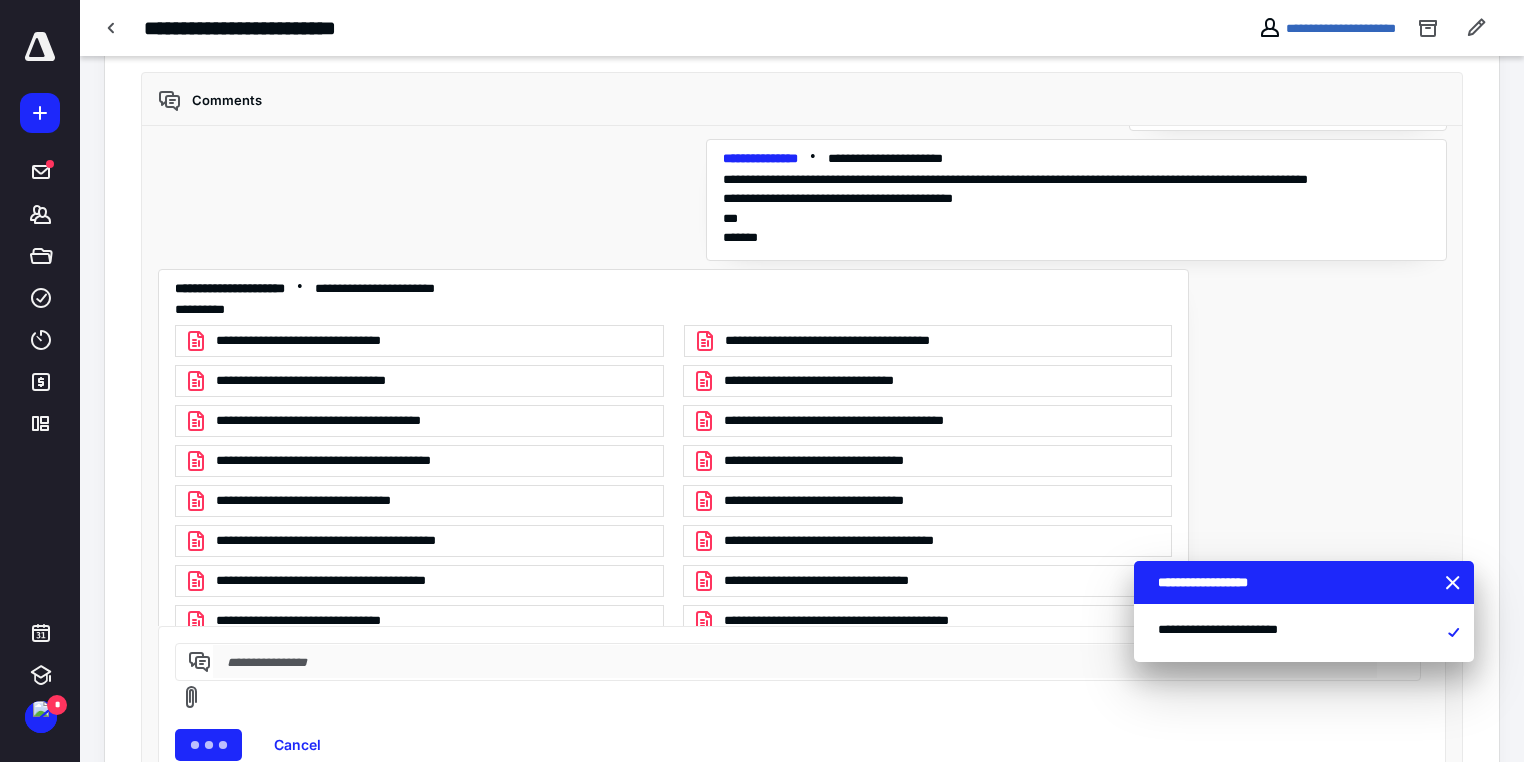 scroll, scrollTop: 7860, scrollLeft: 0, axis: vertical 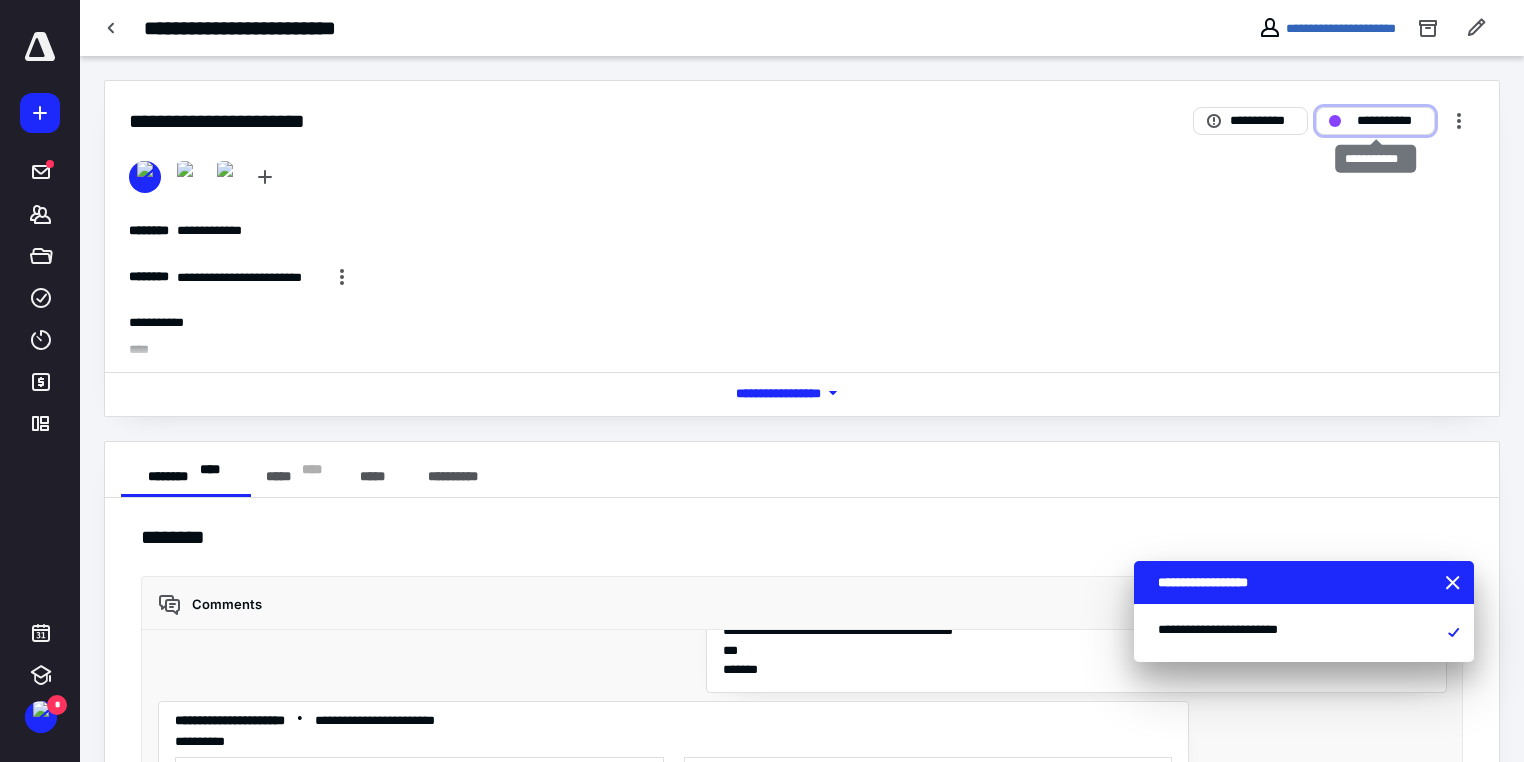 drag, startPoint x: 1392, startPoint y: 122, endPoint x: 1391, endPoint y: 132, distance: 10.049875 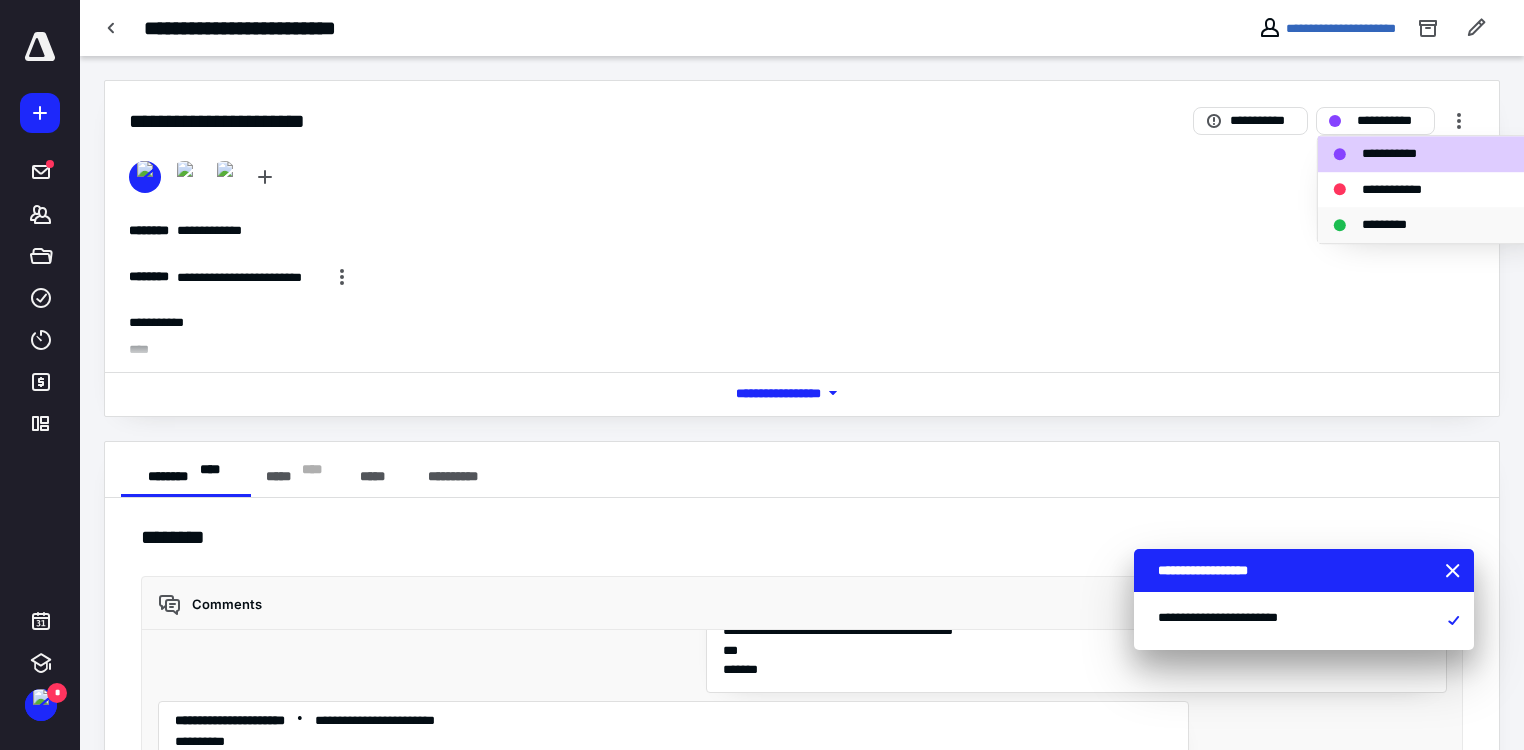 click on "*********" at bounding box center (1395, 225) 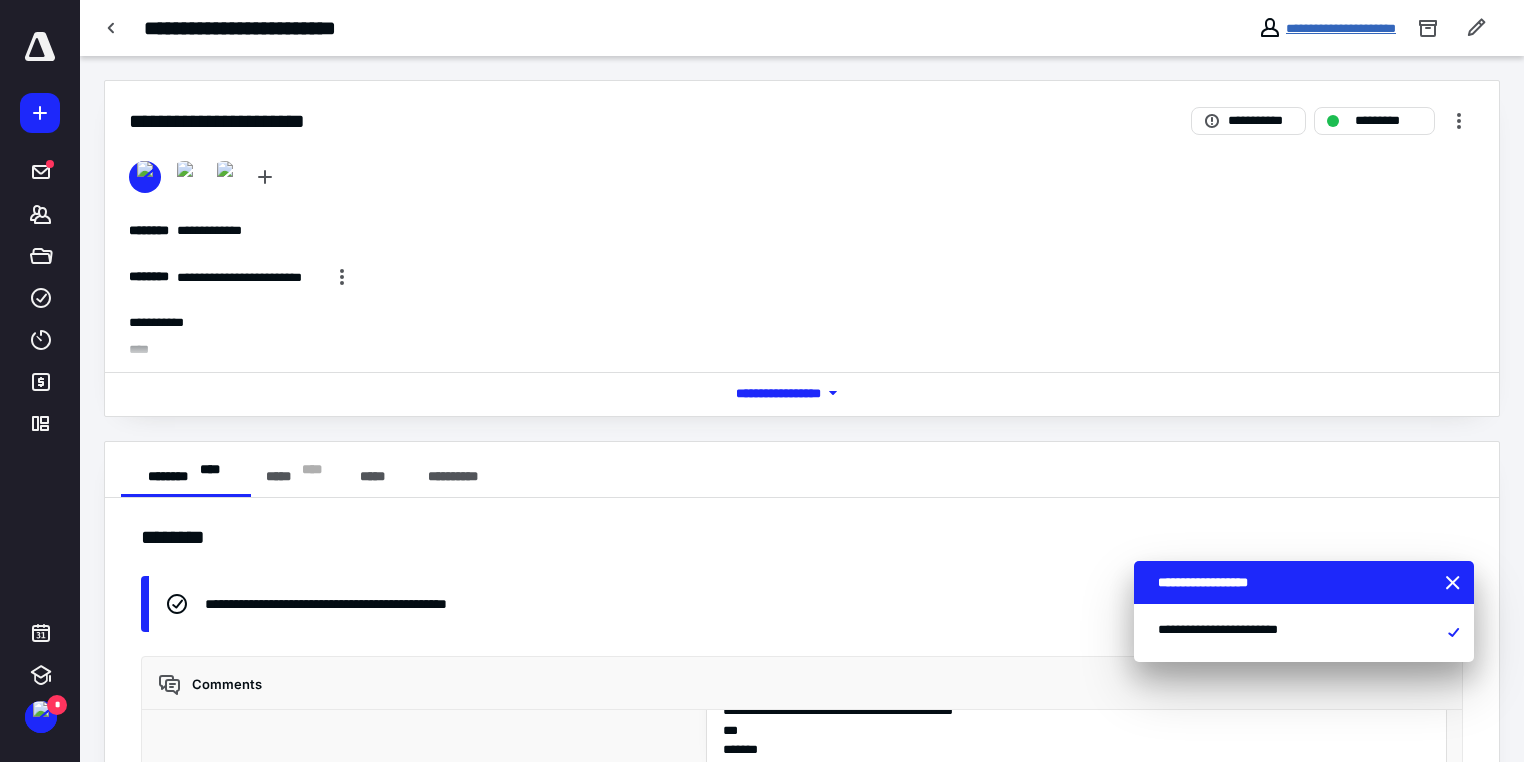 click on "**********" at bounding box center [1341, 28] 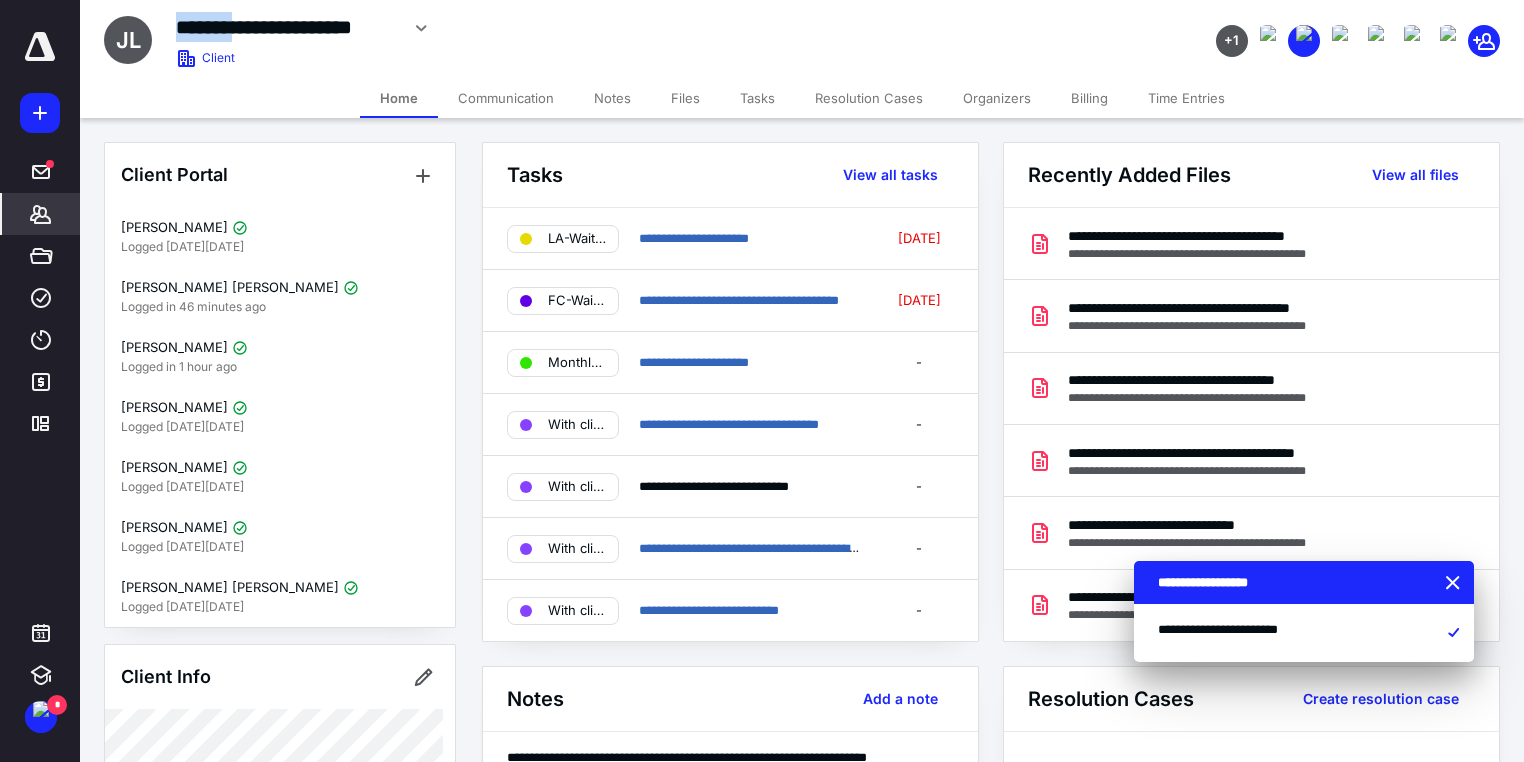 drag, startPoint x: 248, startPoint y: 20, endPoint x: 176, endPoint y: 36, distance: 73.756355 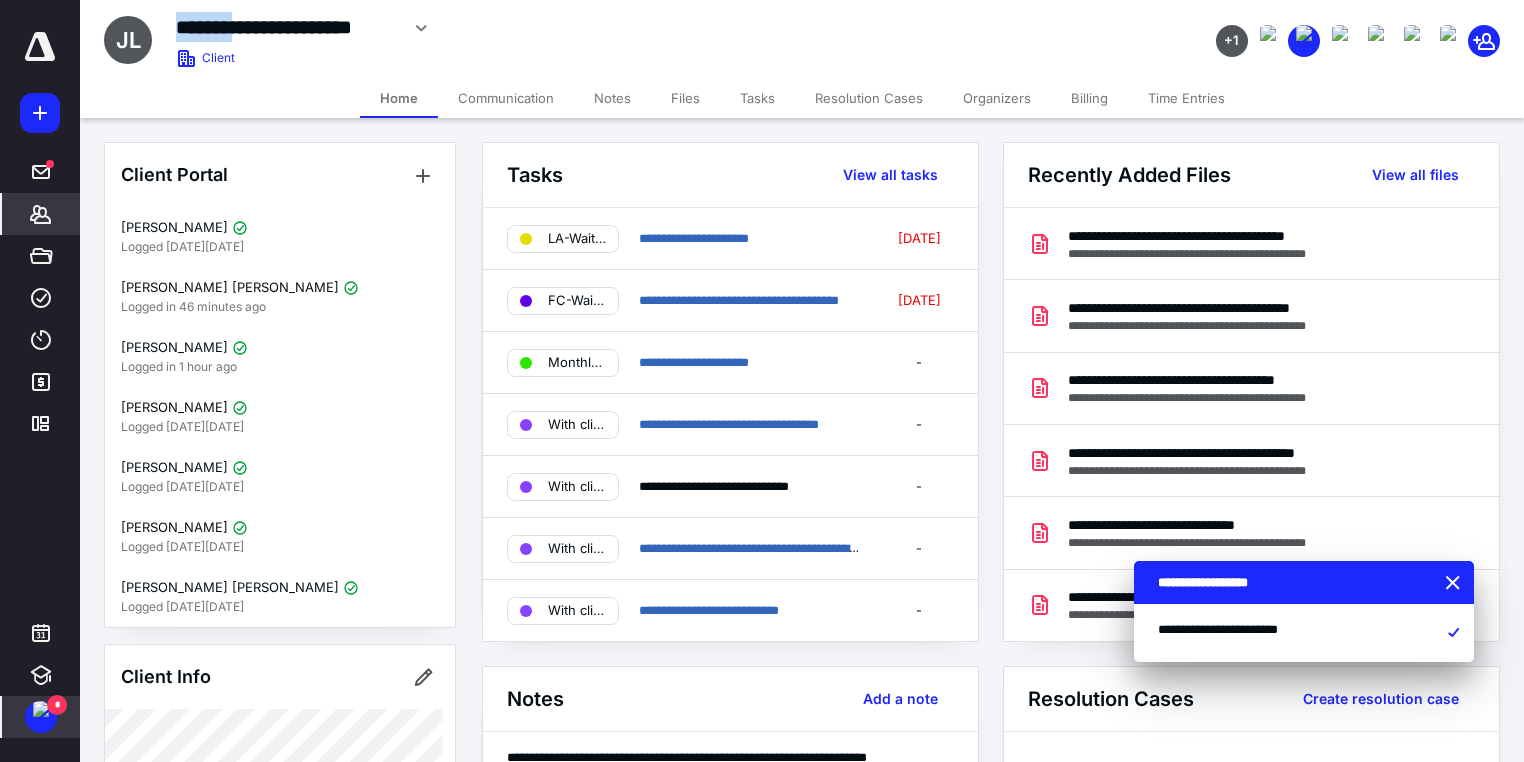 click at bounding box center [41, 709] 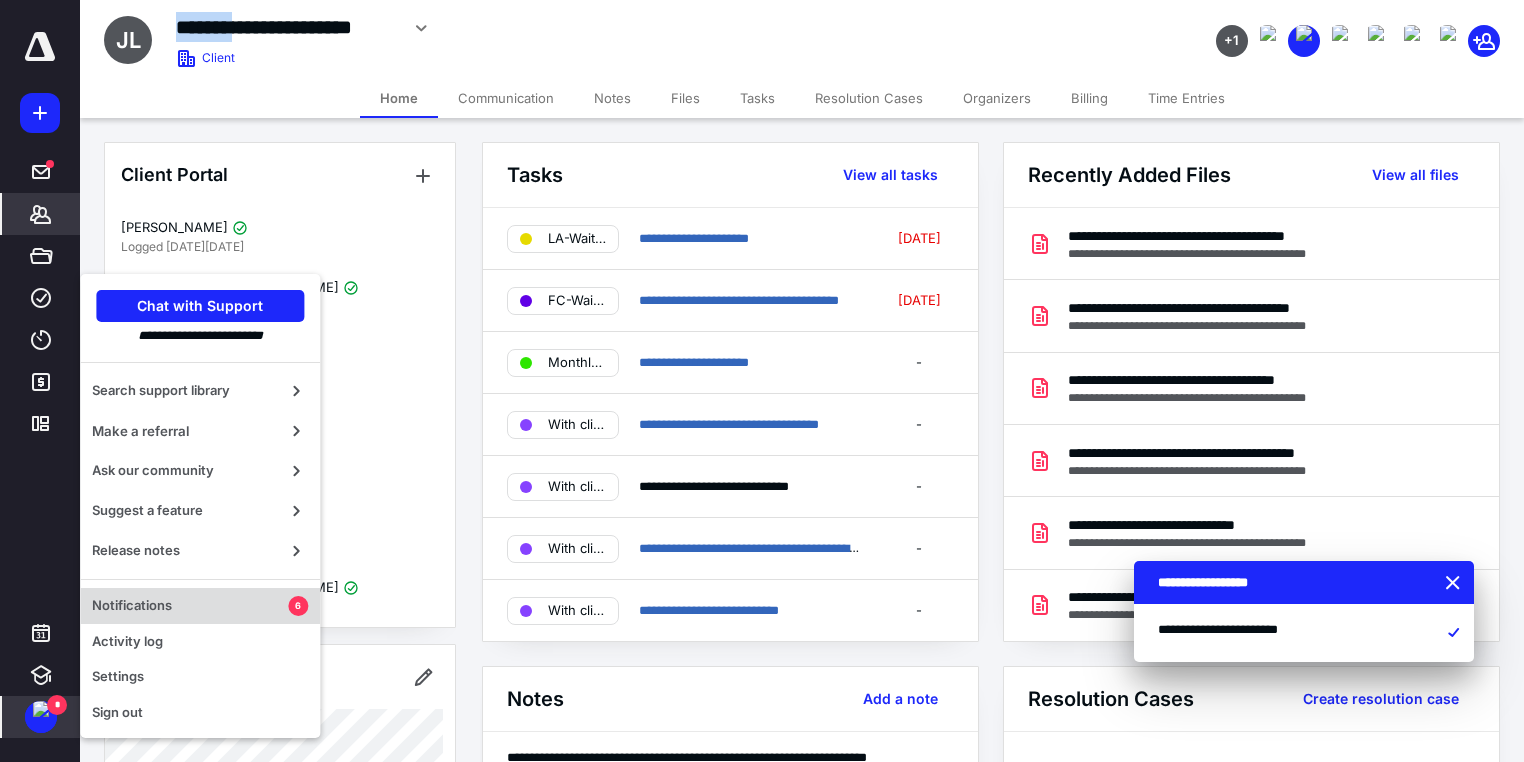 click on "Notifications" at bounding box center [190, 606] 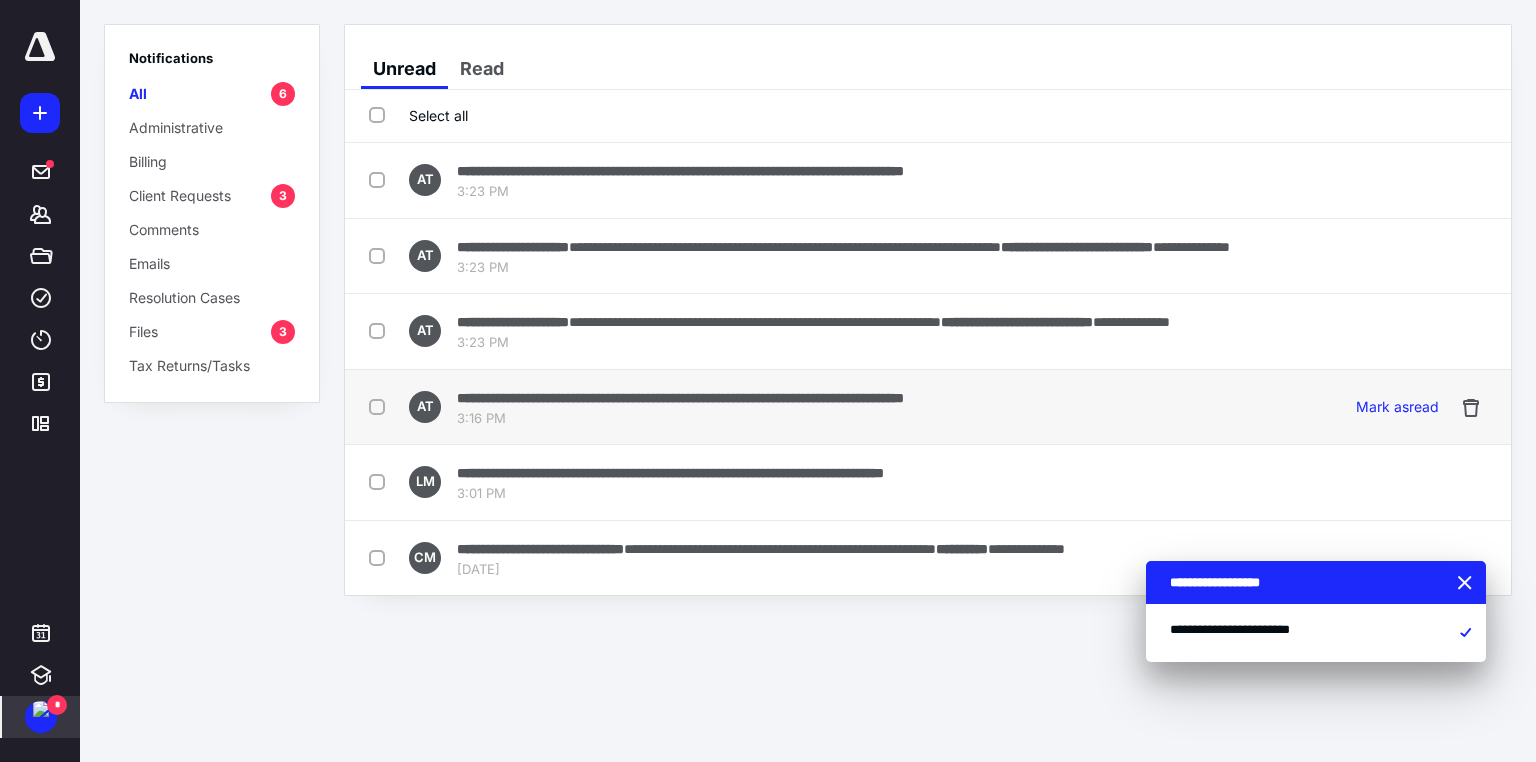 click on "**********" at bounding box center (680, 398) 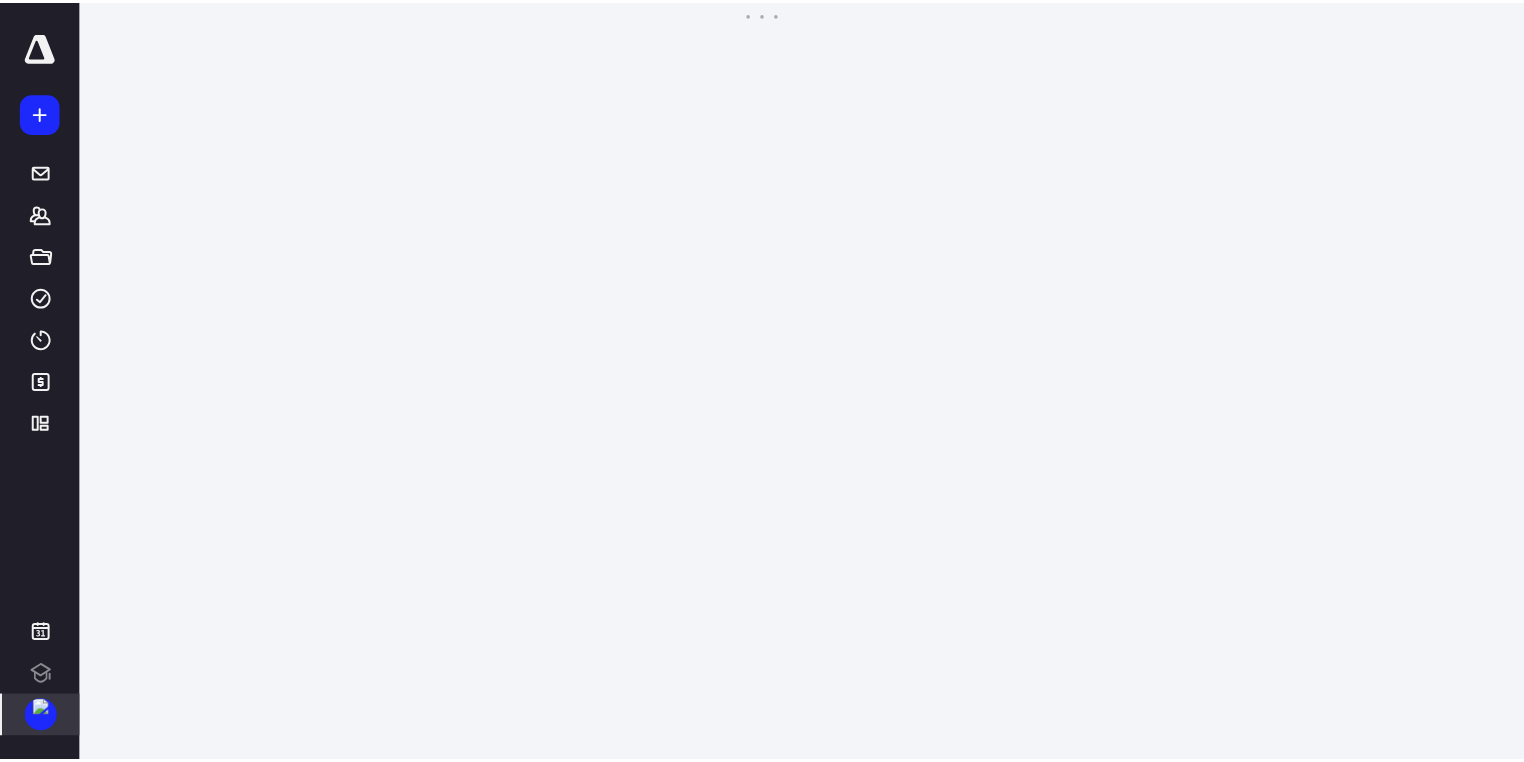 scroll, scrollTop: 0, scrollLeft: 0, axis: both 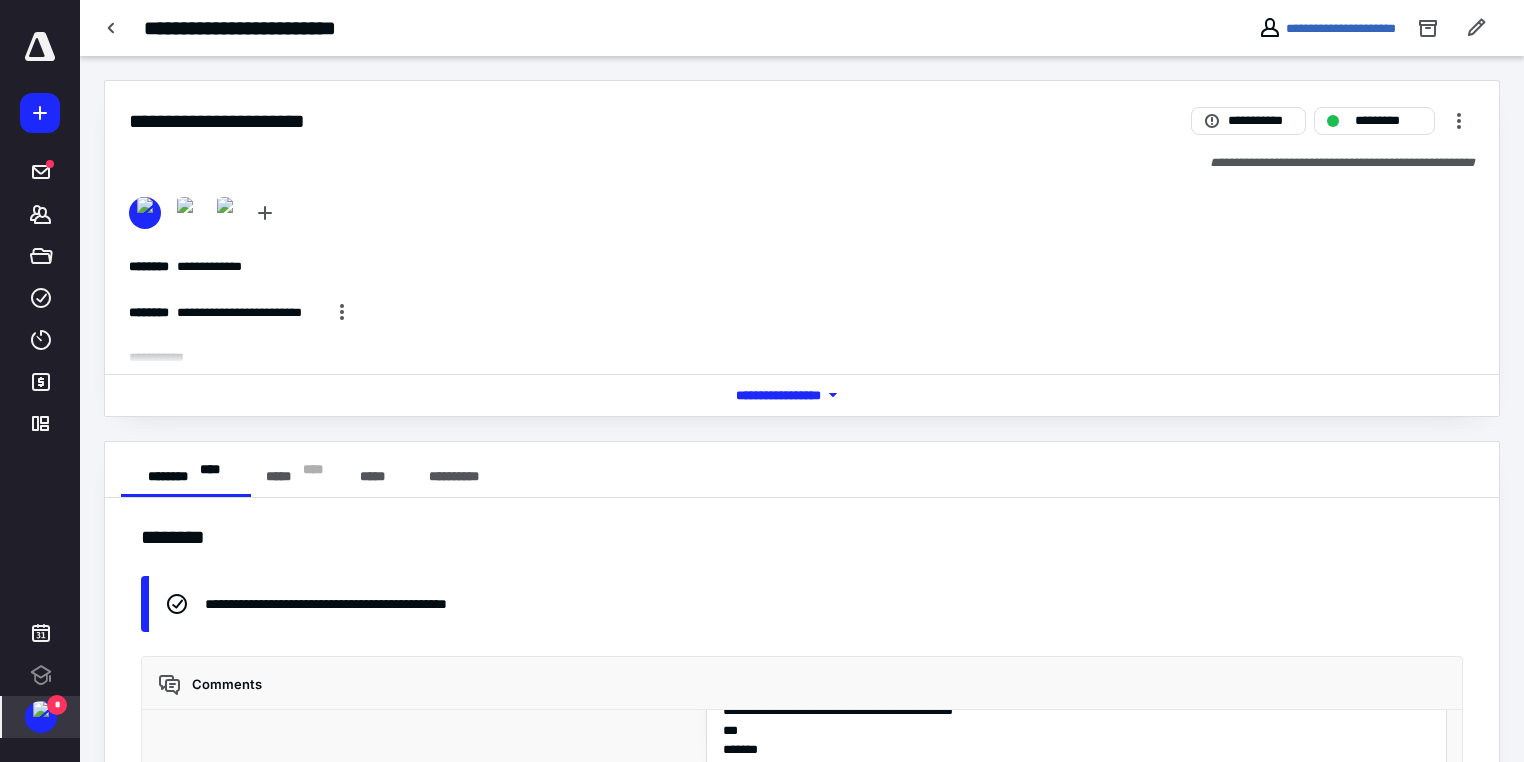 click at bounding box center (41, 709) 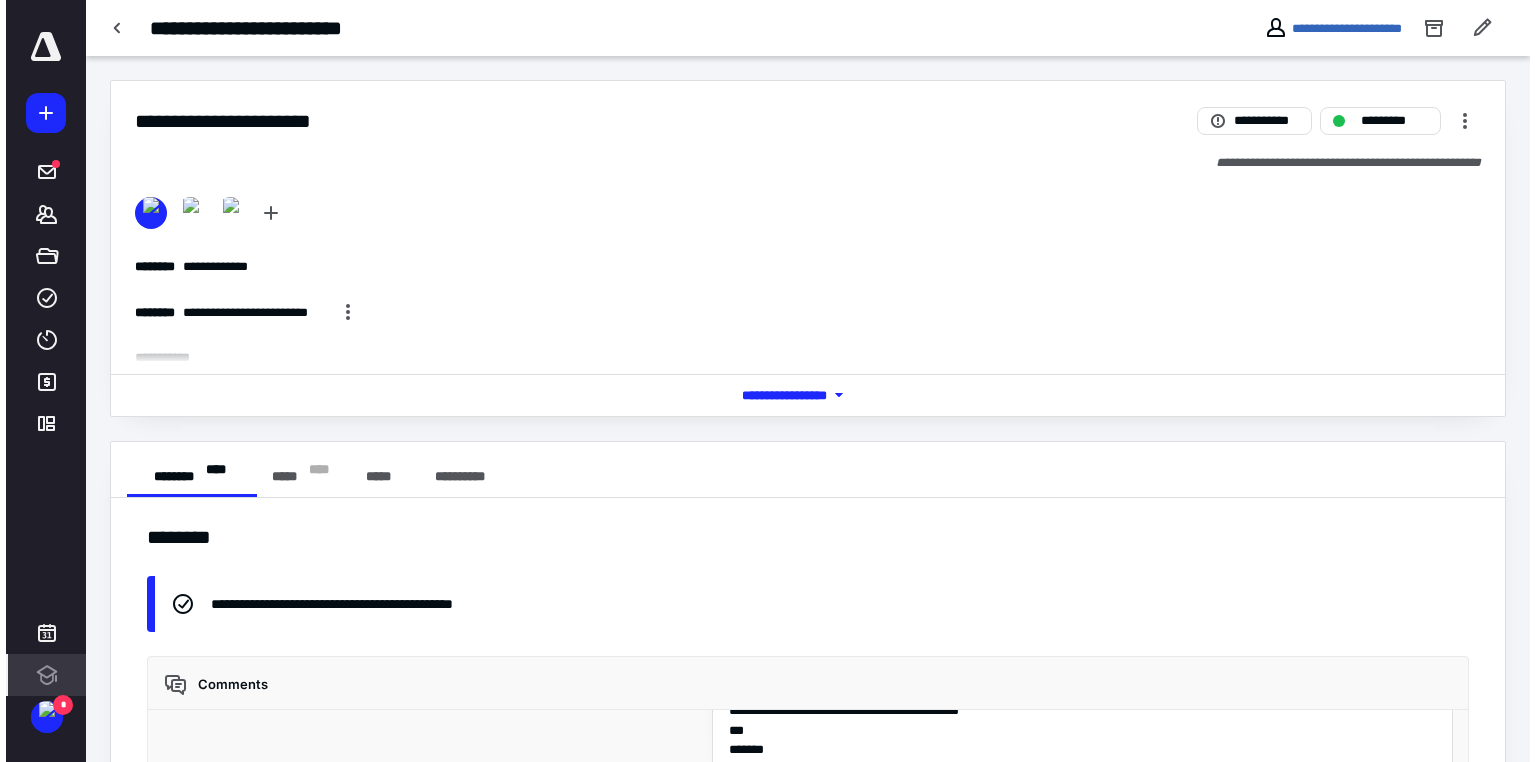 scroll, scrollTop: 0, scrollLeft: 0, axis: both 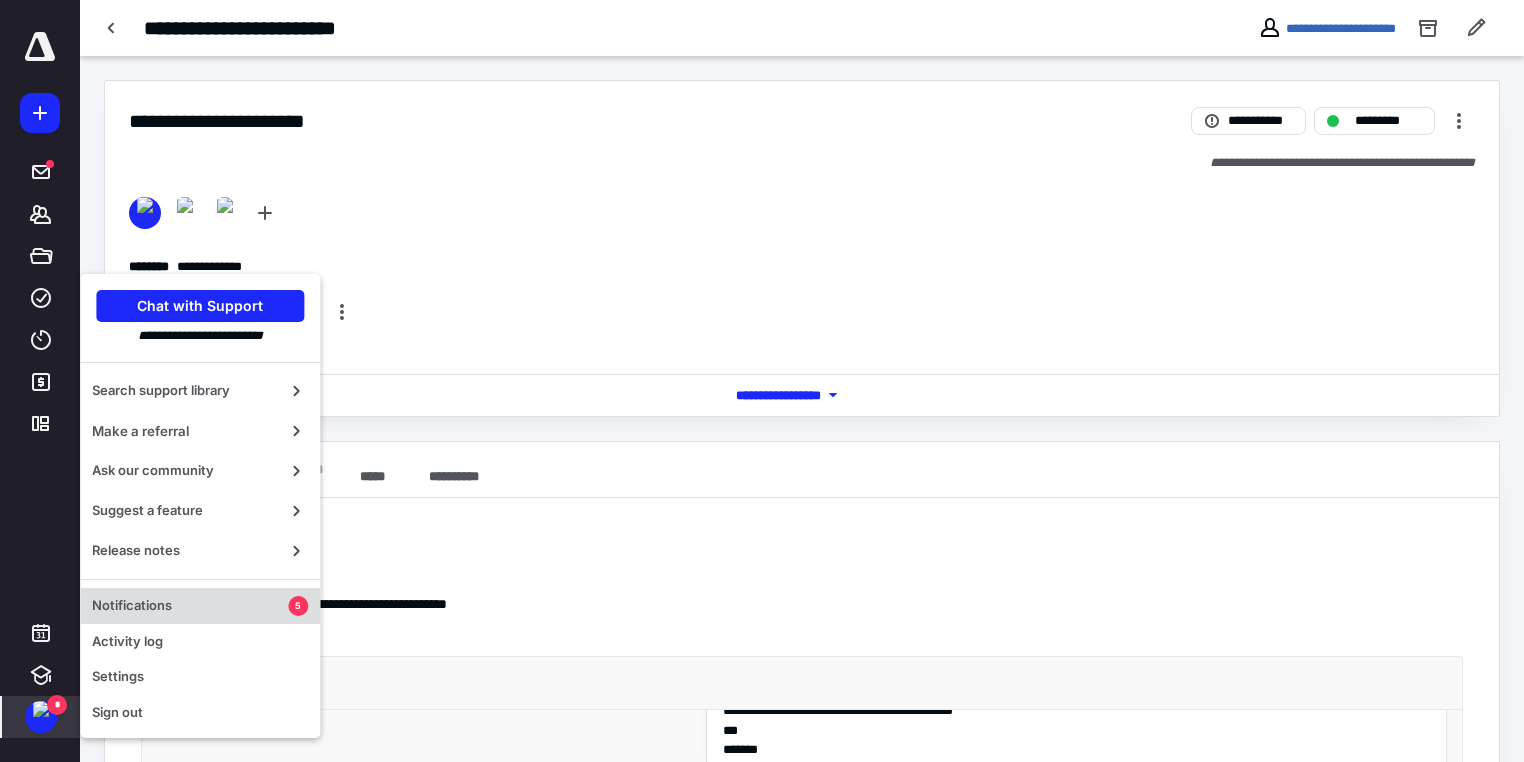 click on "Notifications" at bounding box center (190, 606) 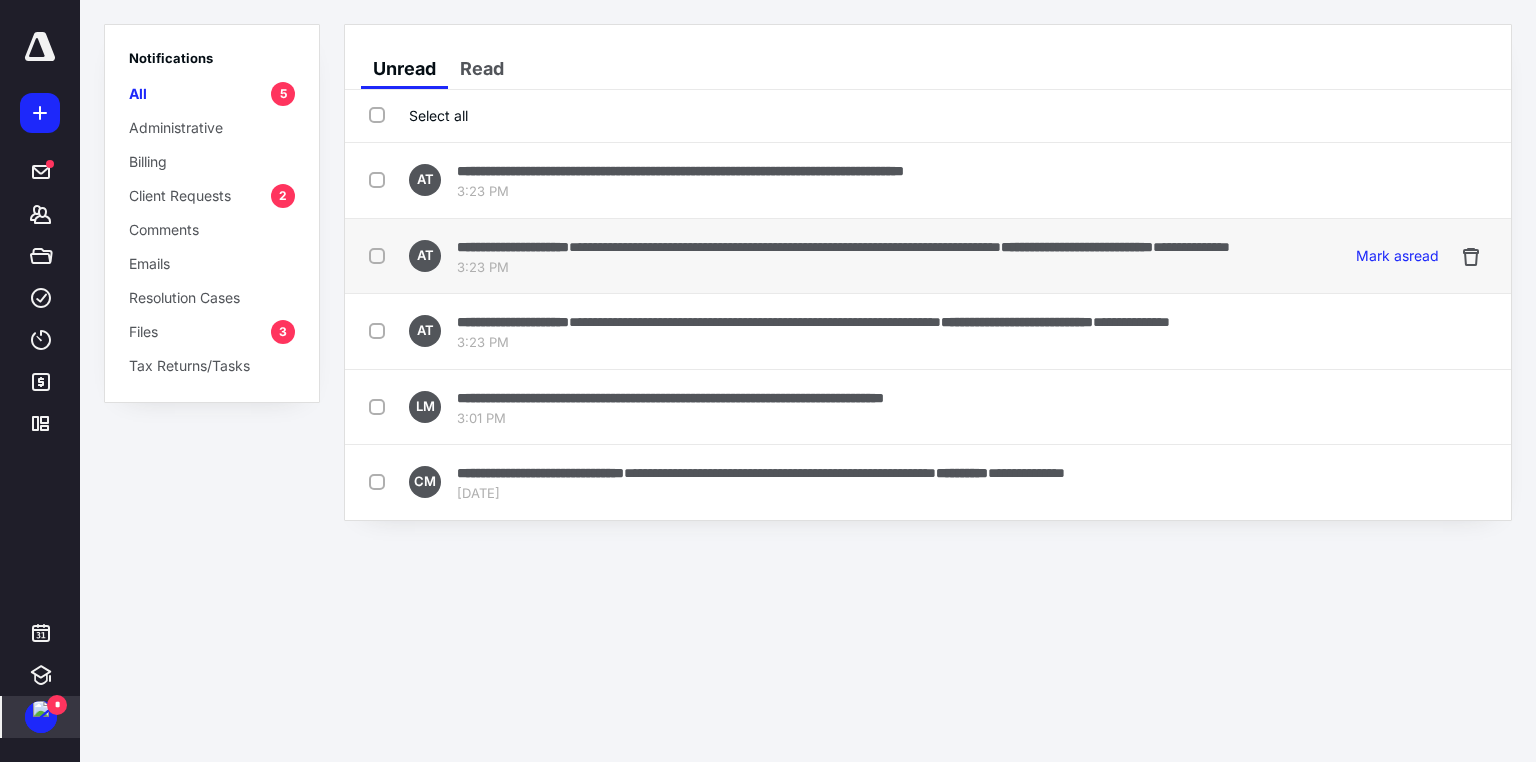 click on "**********" at bounding box center [843, 246] 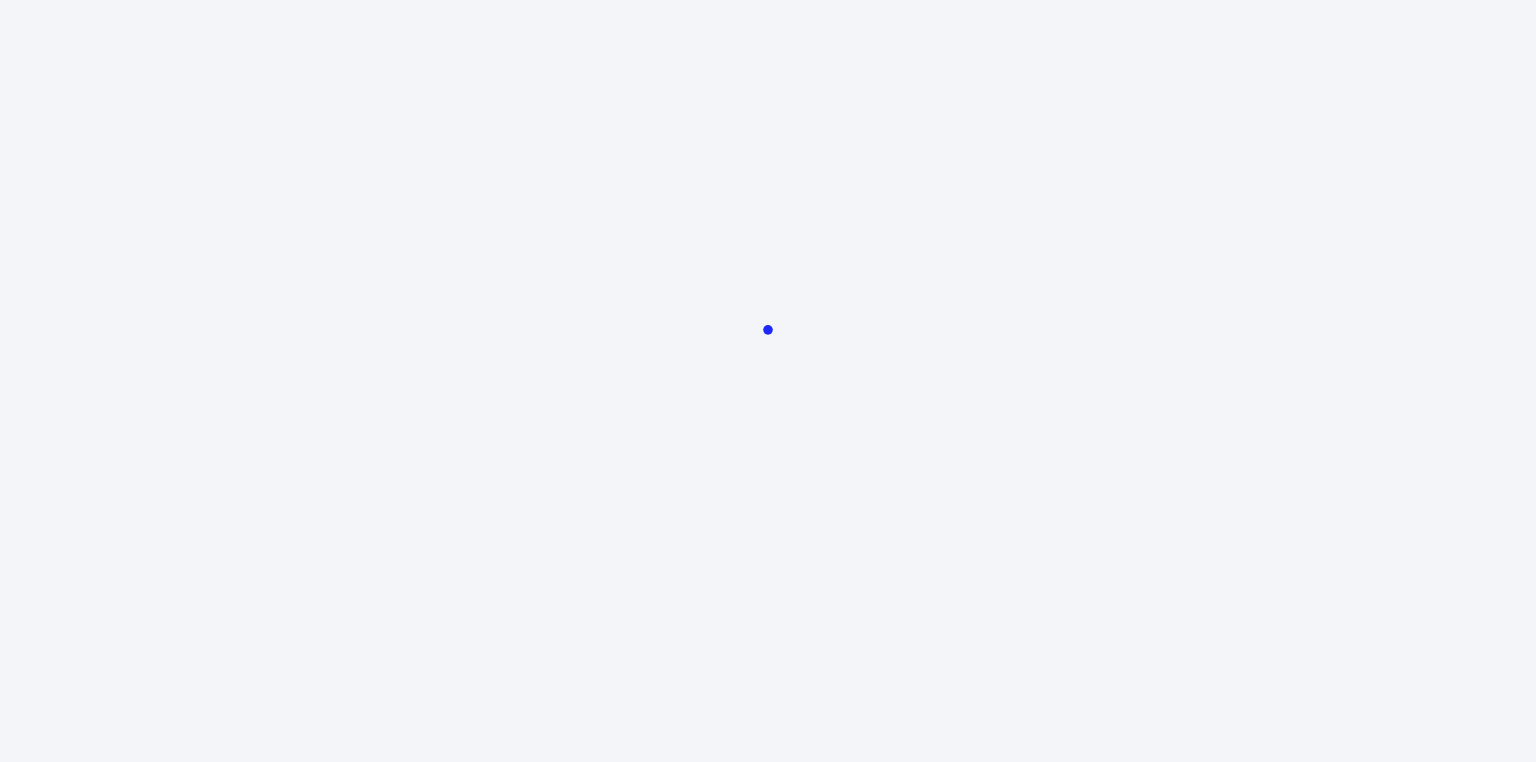 scroll, scrollTop: 0, scrollLeft: 0, axis: both 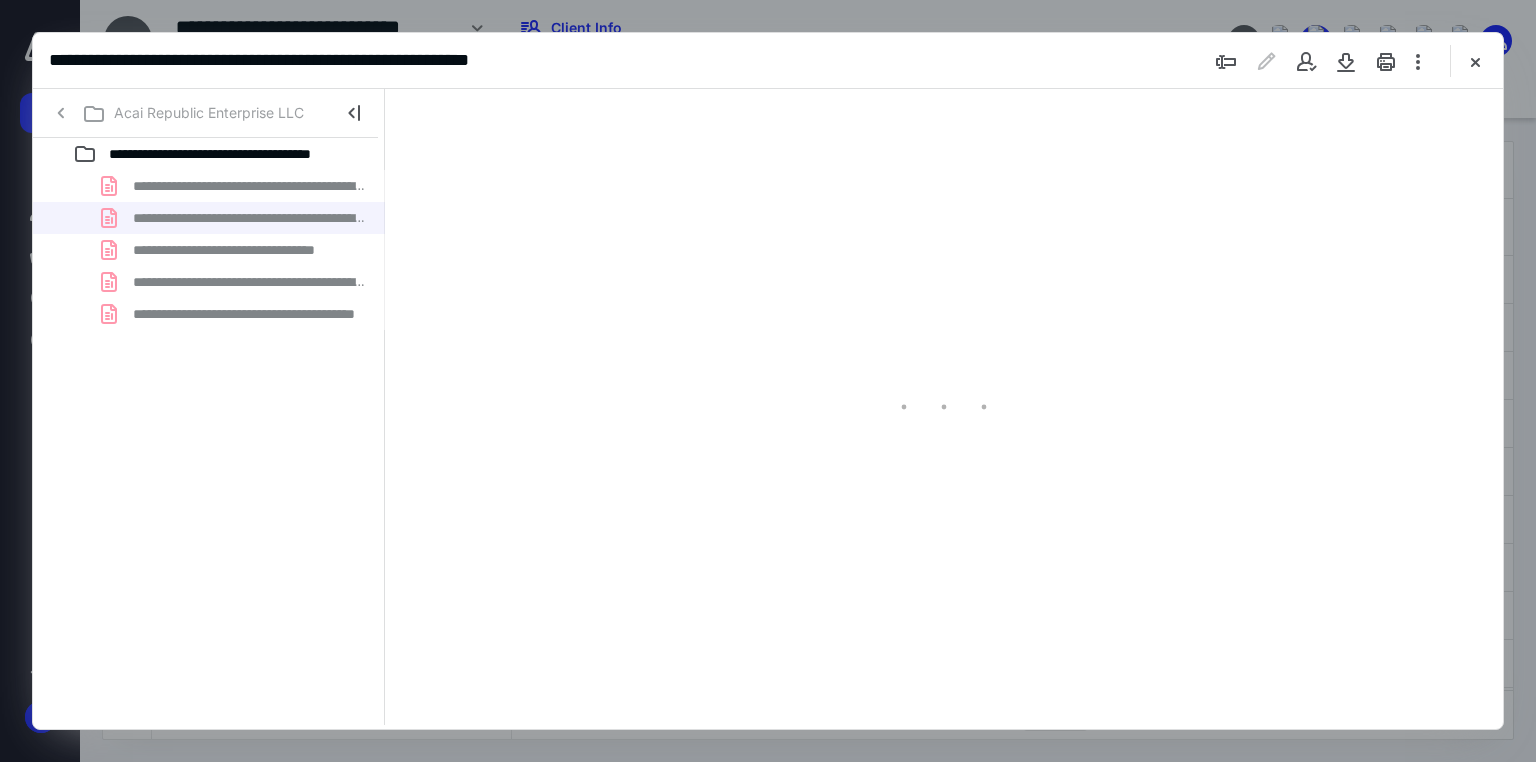 type on "71" 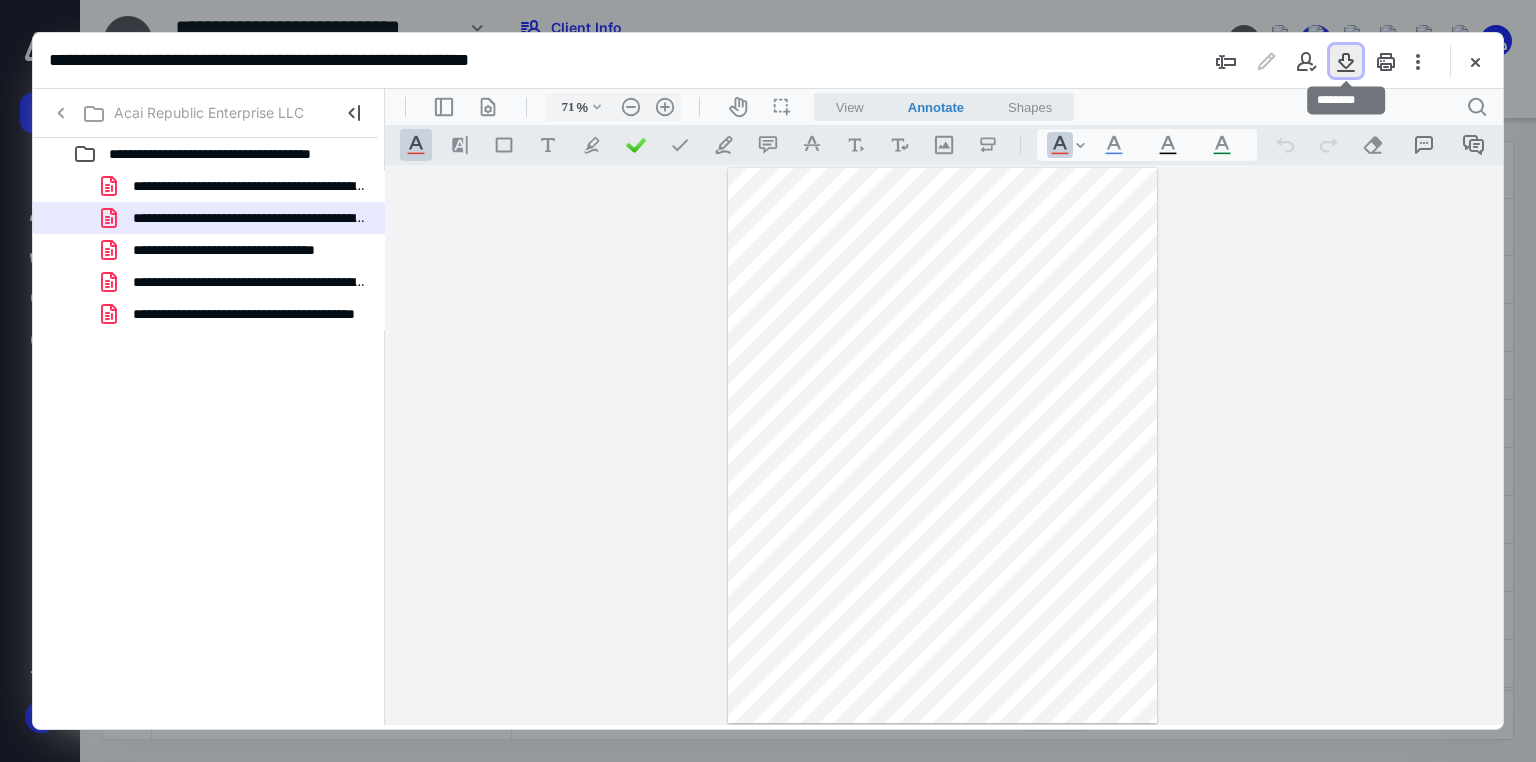 click at bounding box center [1346, 61] 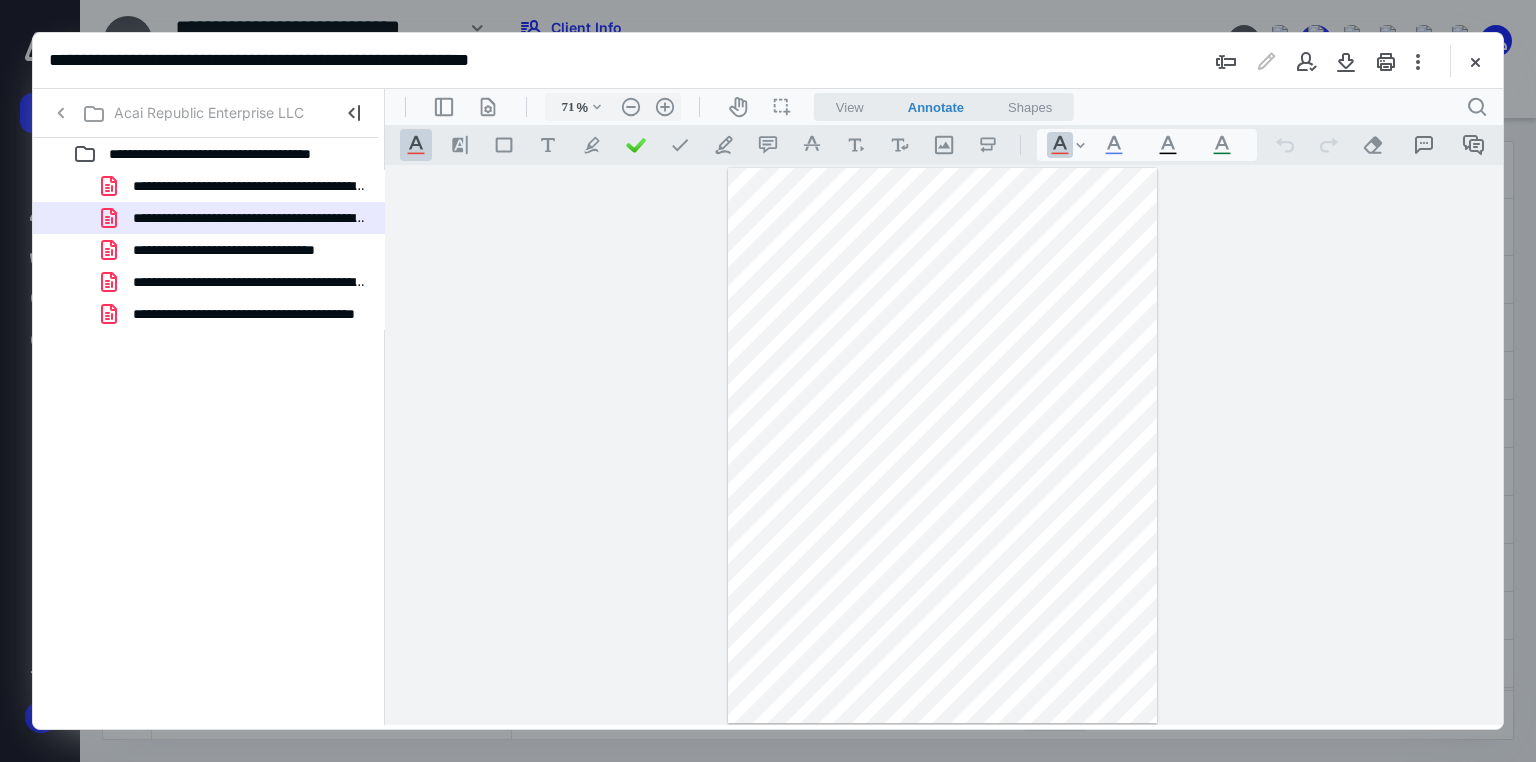 drag, startPoint x: 268, startPoint y: 177, endPoint x: 760, endPoint y: 252, distance: 497.68362 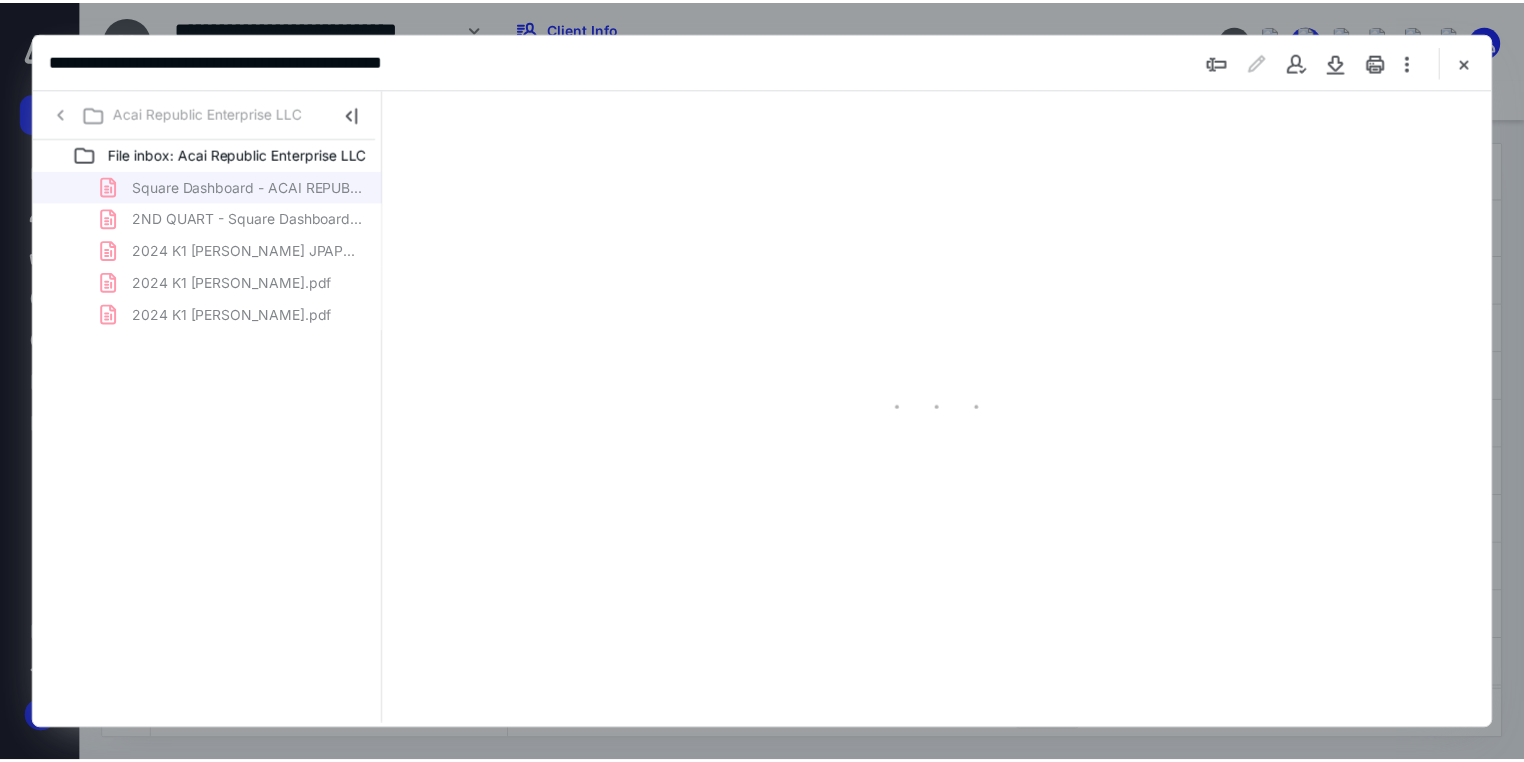 scroll, scrollTop: 0, scrollLeft: 0, axis: both 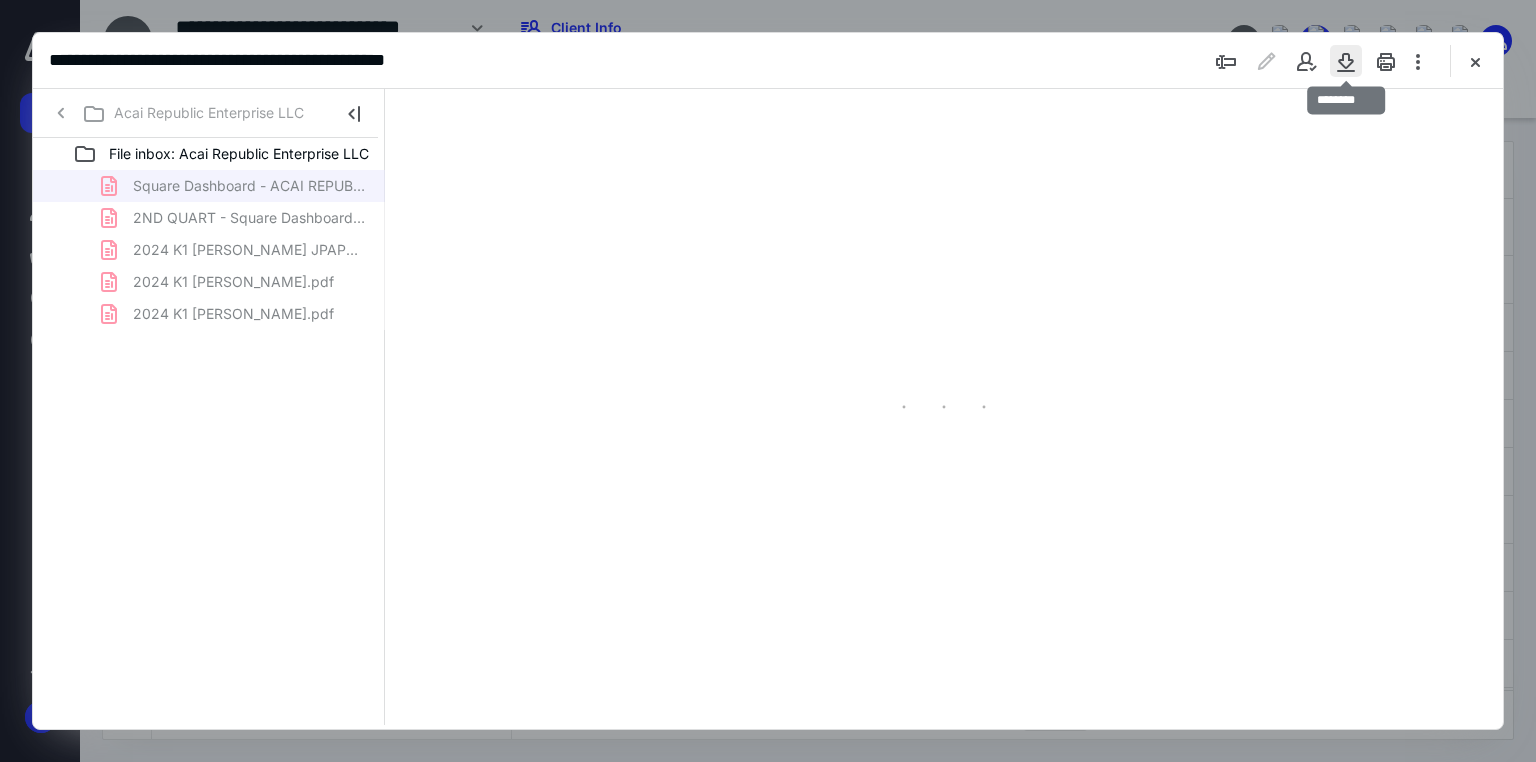 type on "71" 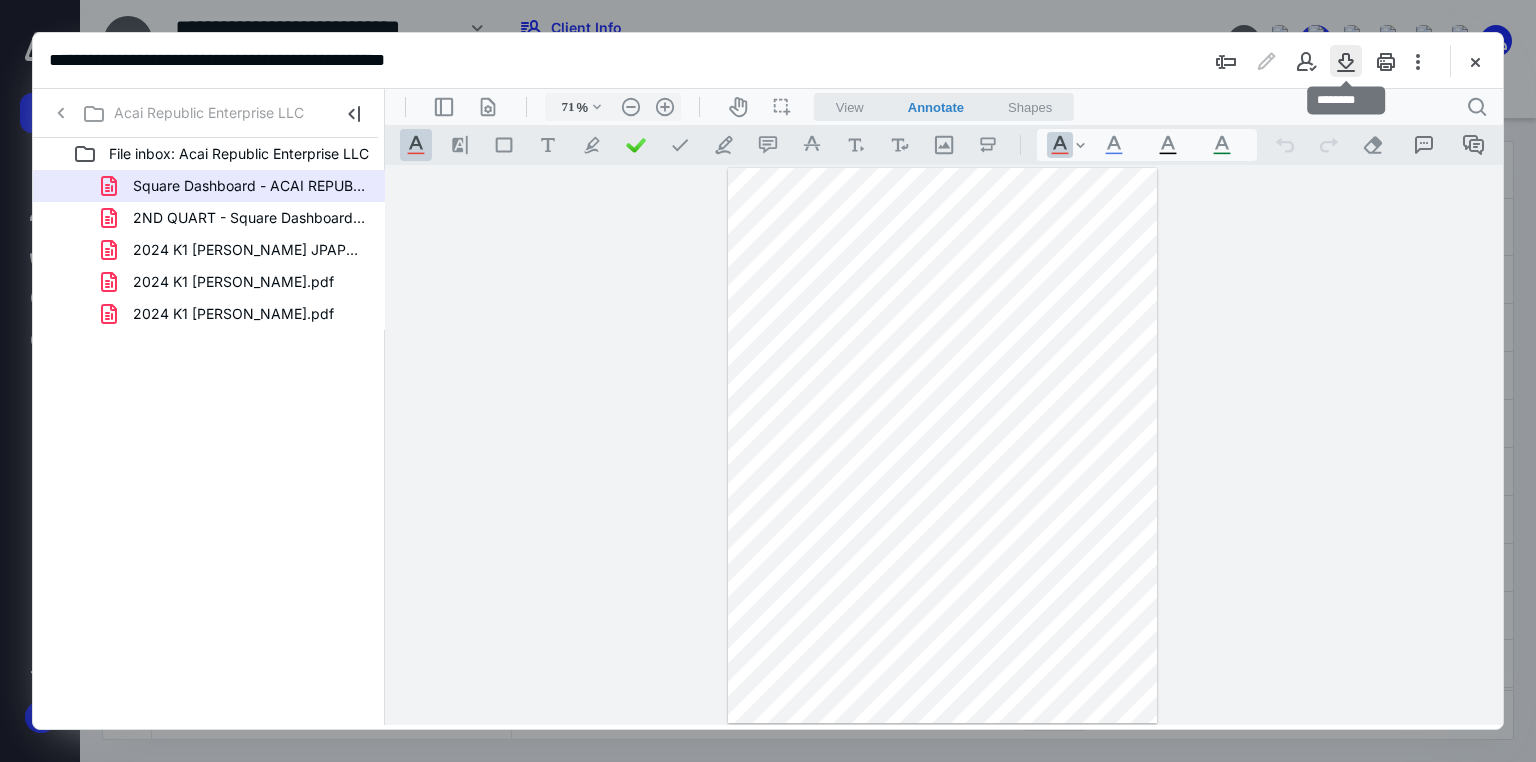 click at bounding box center [1346, 61] 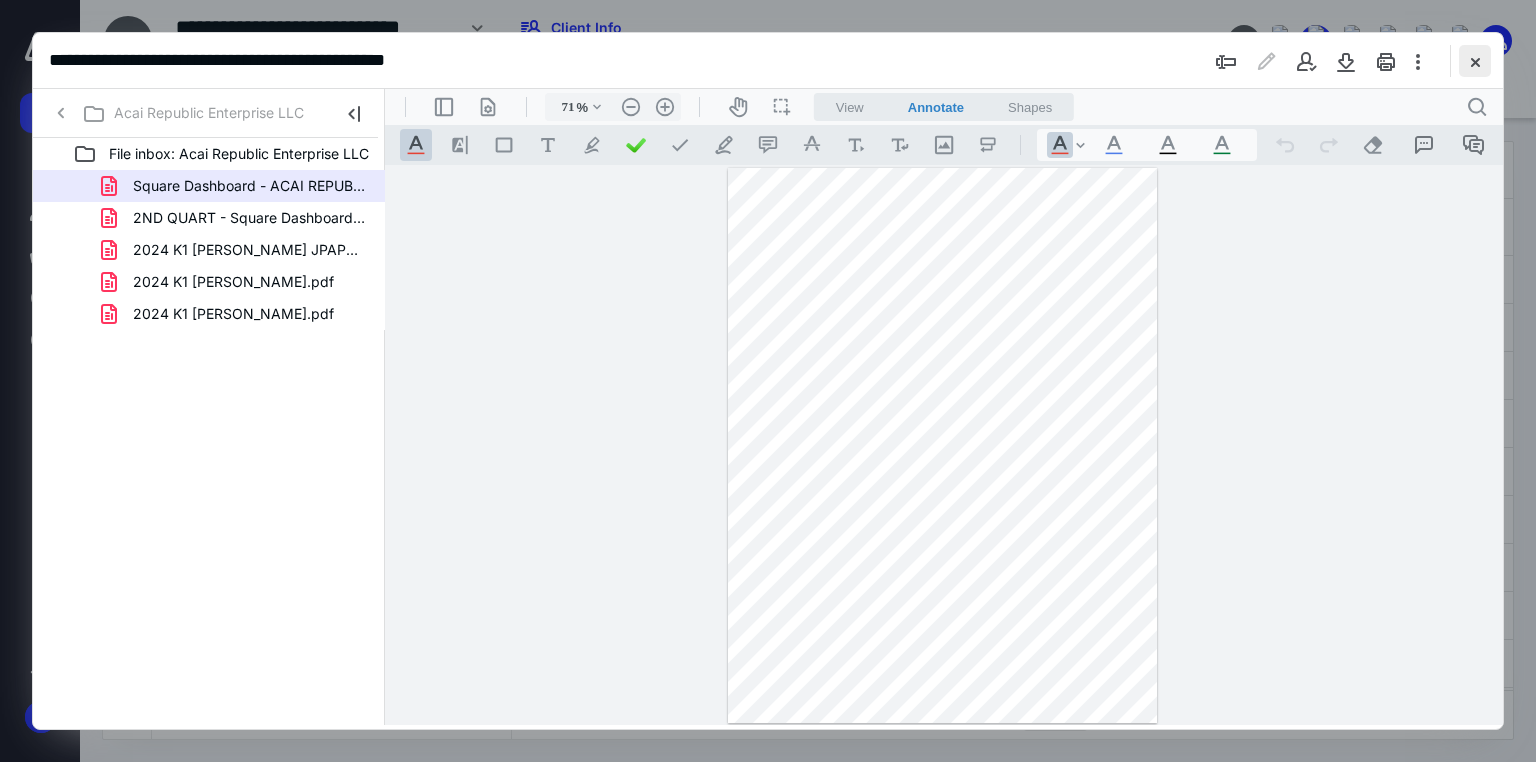 click at bounding box center (1475, 61) 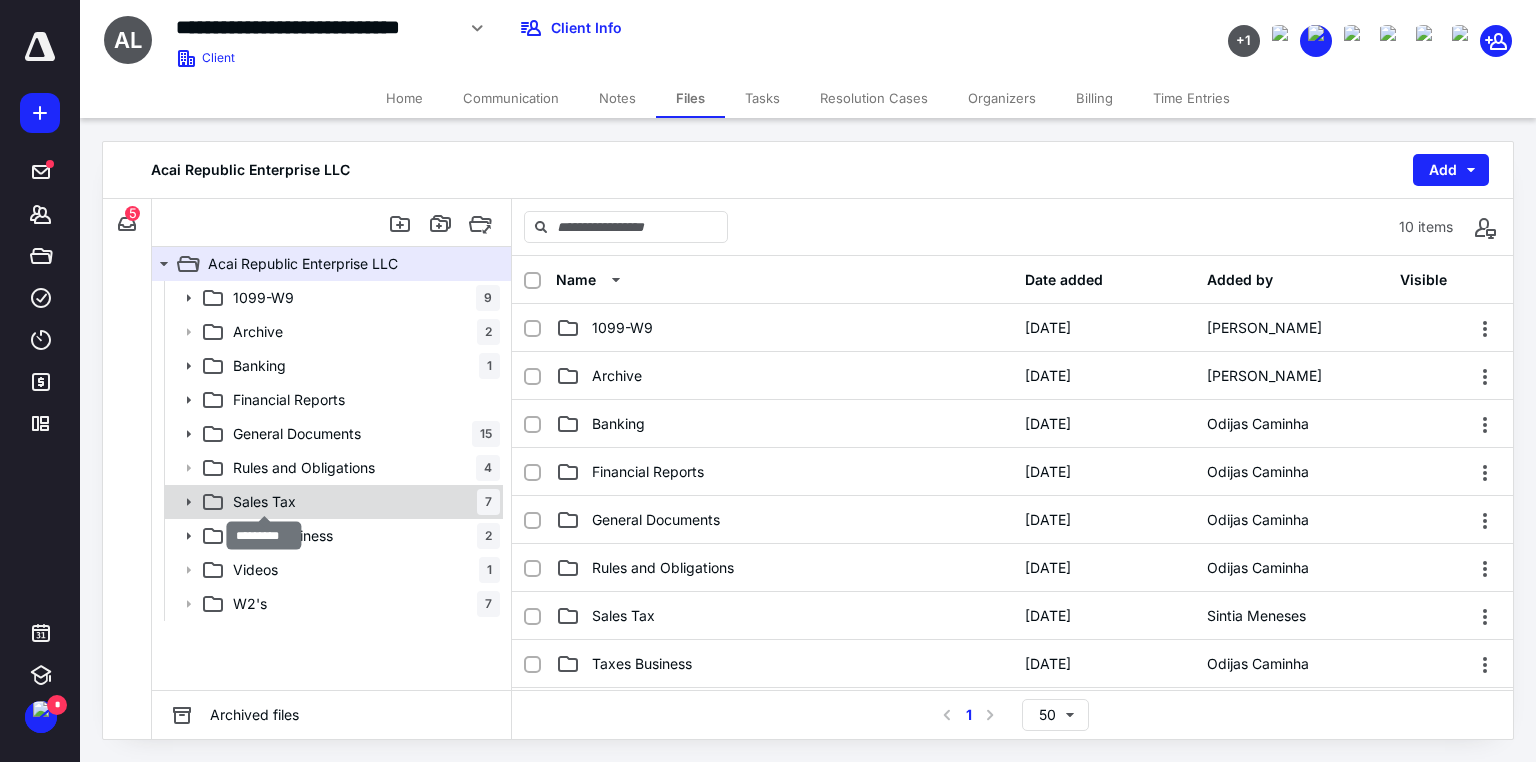 click on "Sales Tax" at bounding box center (264, 502) 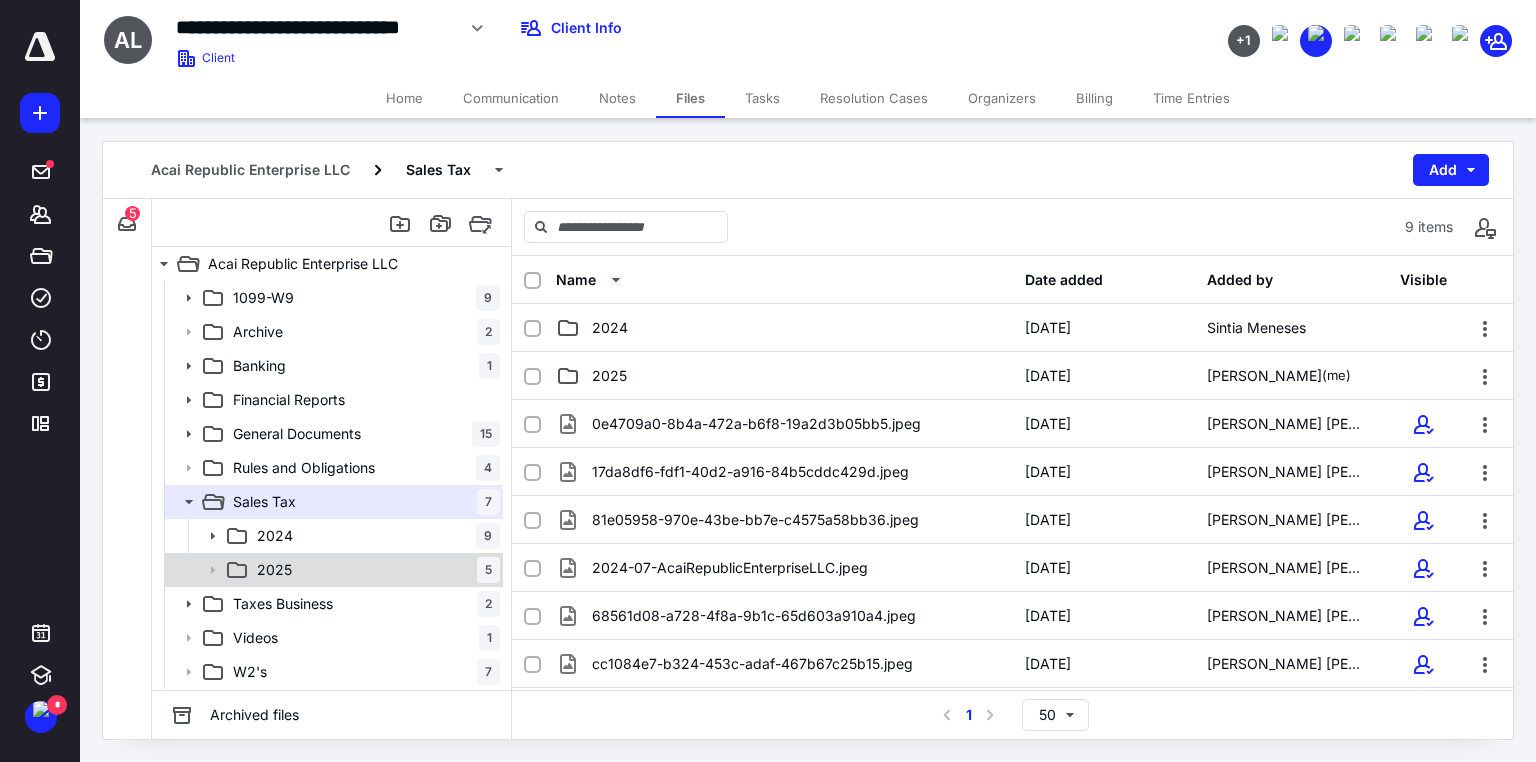click on "2025" at bounding box center (274, 570) 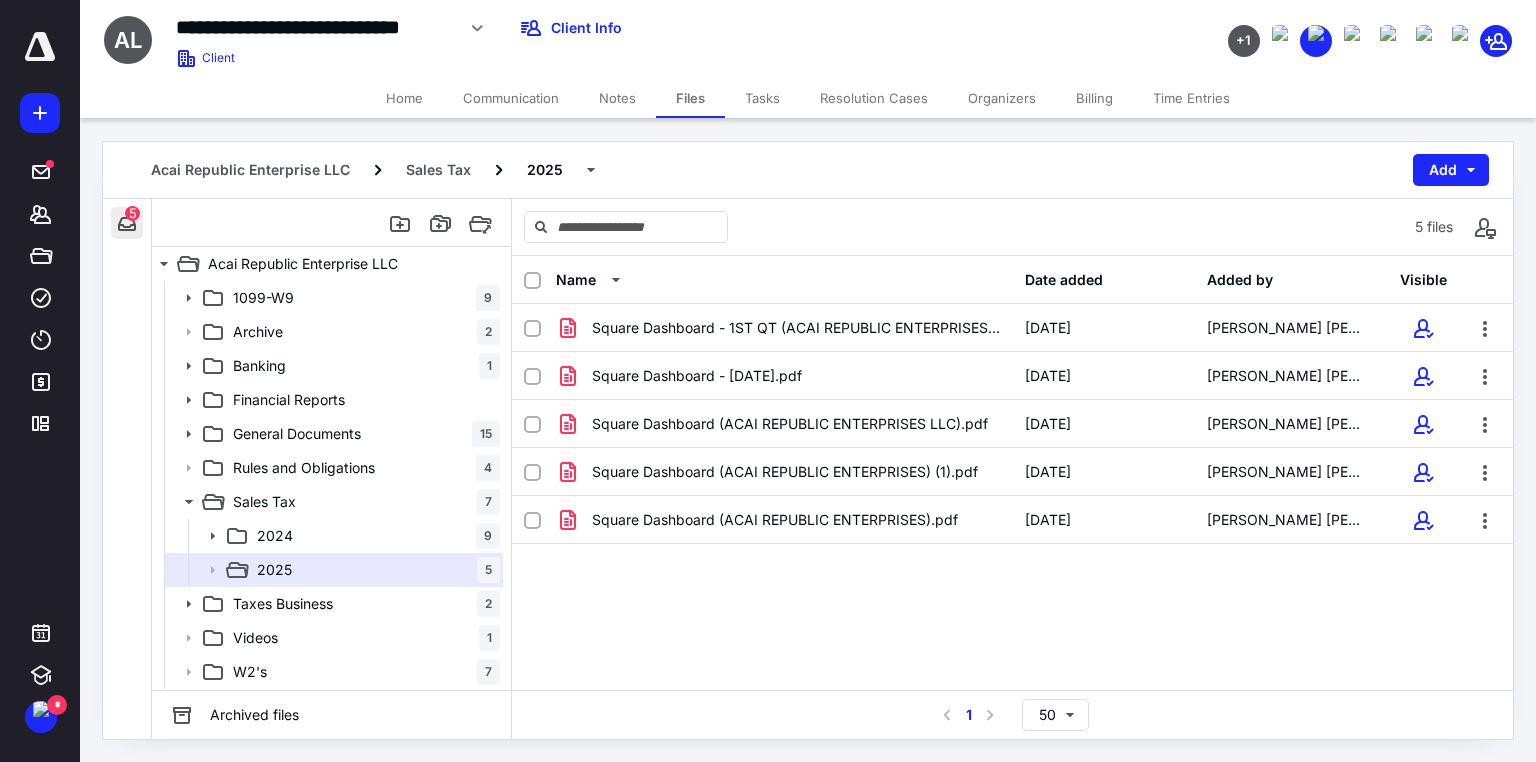 click at bounding box center (127, 223) 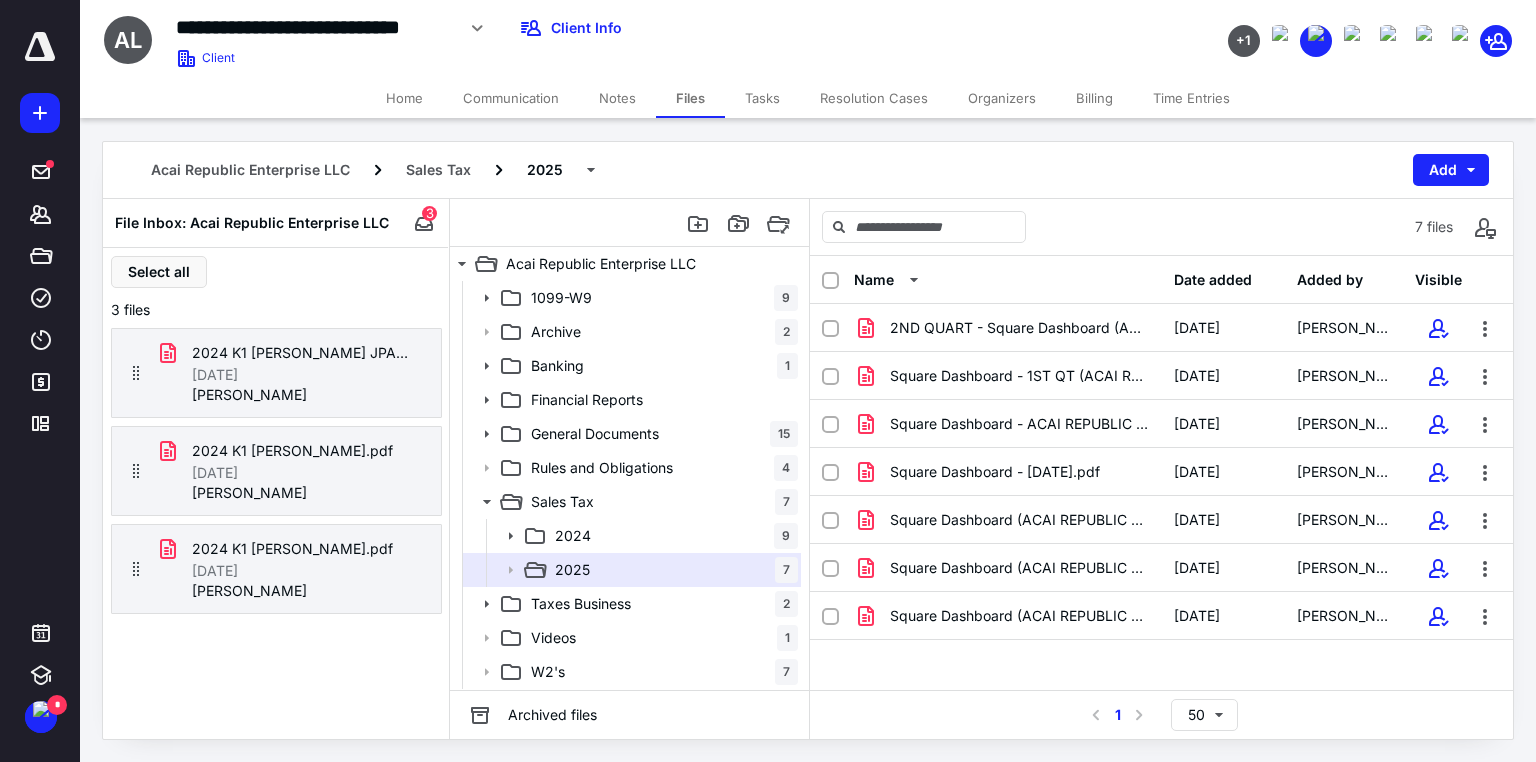 click on "Tasks" at bounding box center [762, 98] 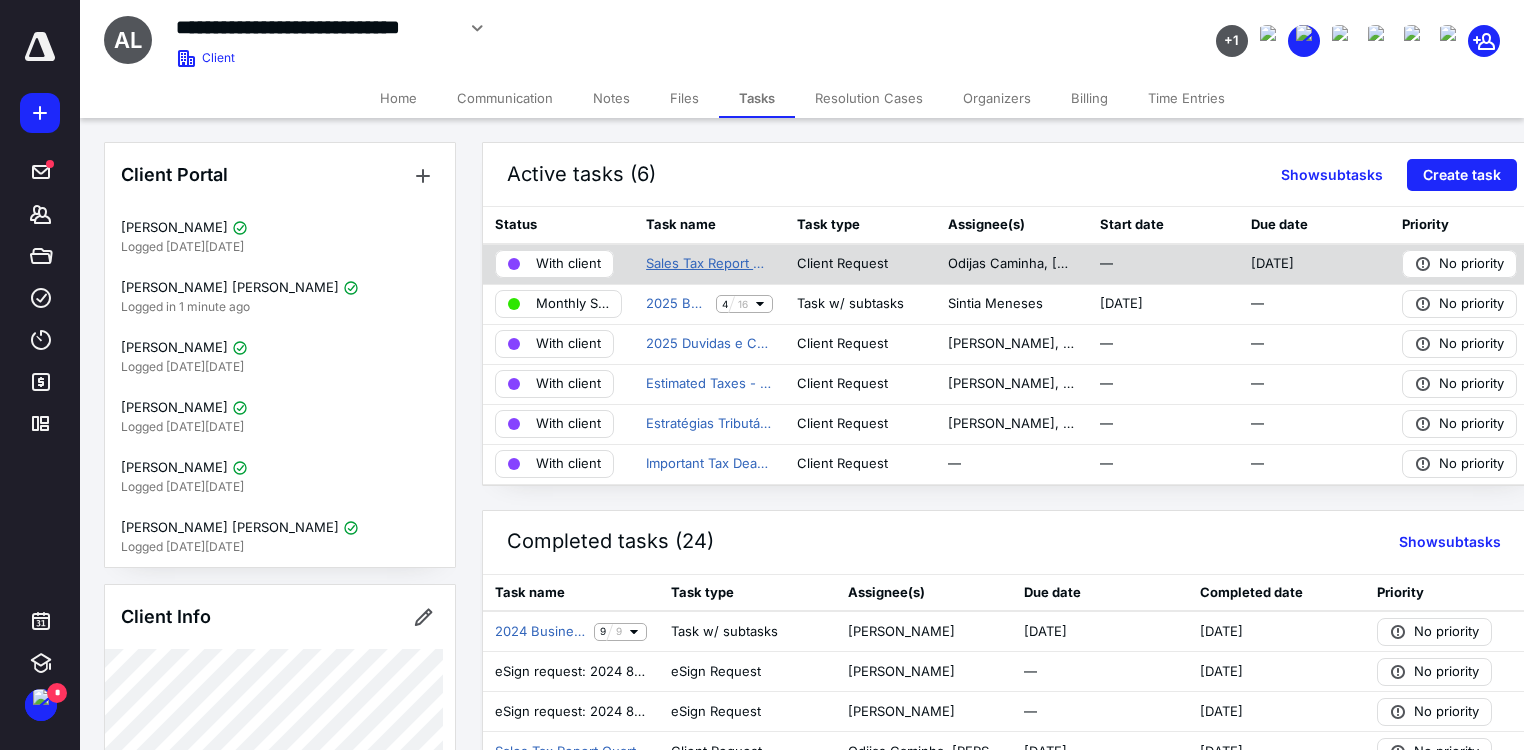 click on "Sales Tax Report Monthly" at bounding box center [709, 264] 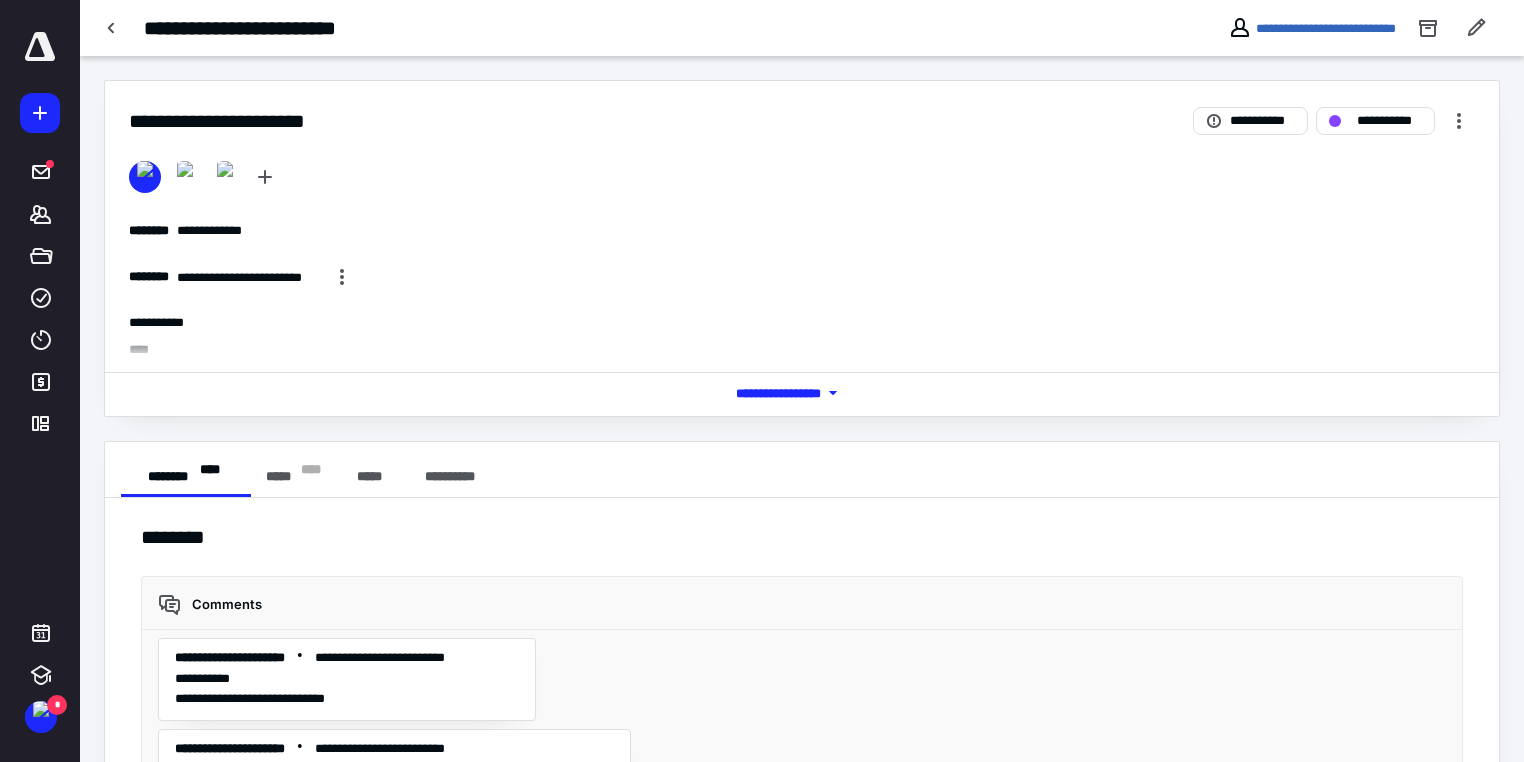 scroll, scrollTop: 3558, scrollLeft: 0, axis: vertical 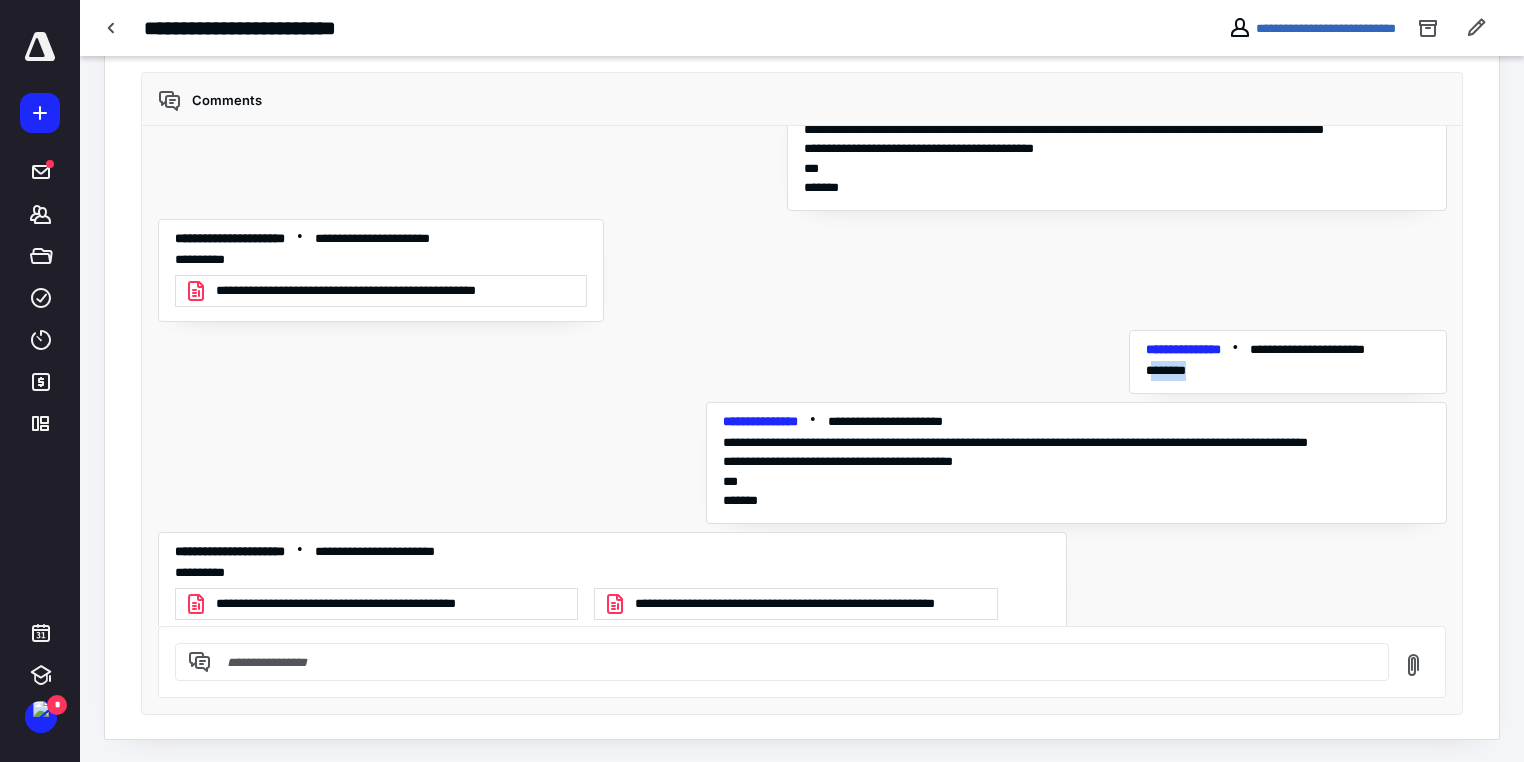 drag, startPoint x: 1213, startPoint y: 351, endPoint x: 1139, endPoint y: 352, distance: 74.00676 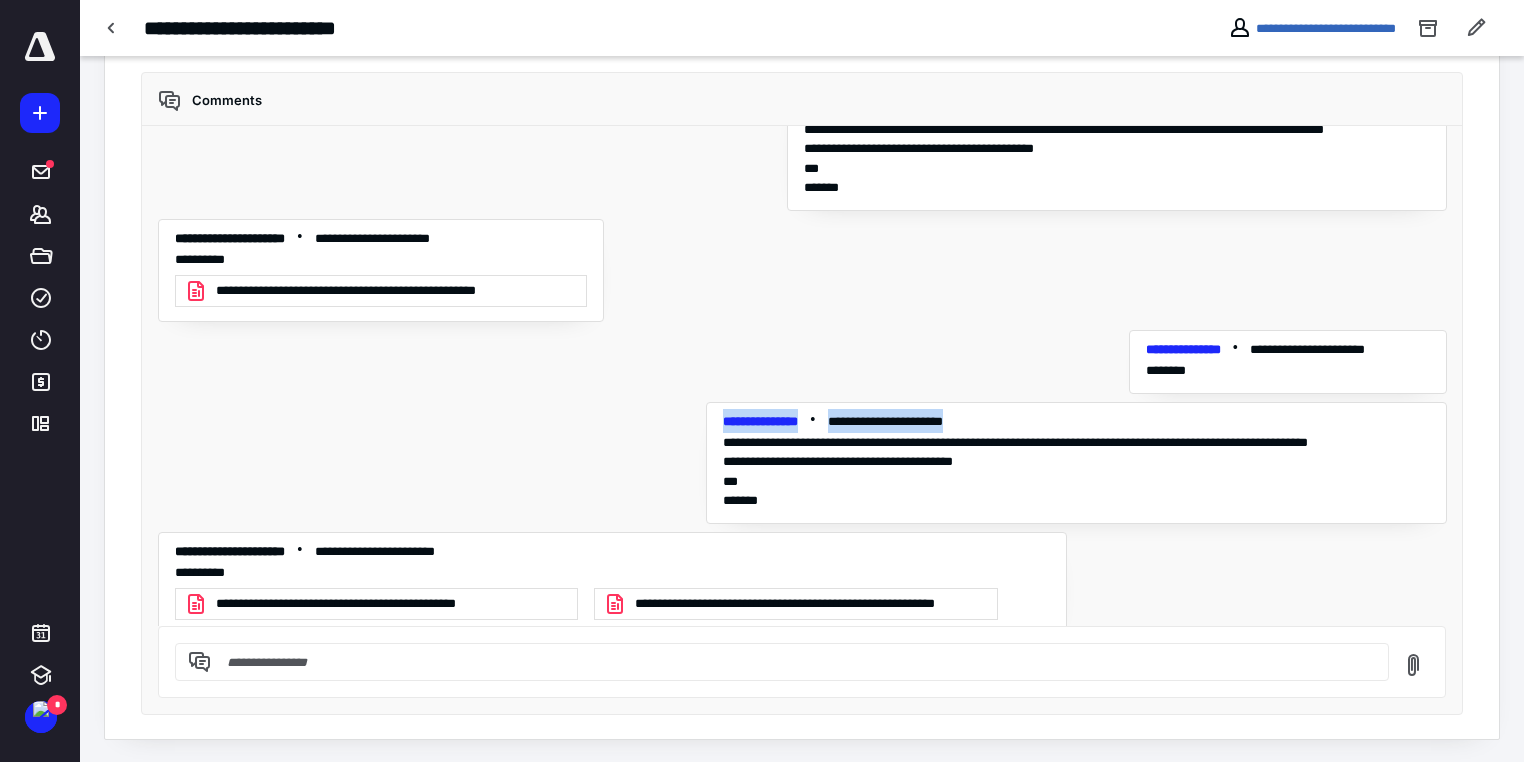 drag, startPoint x: 1189, startPoint y: 355, endPoint x: 1080, endPoint y: 350, distance: 109.11462 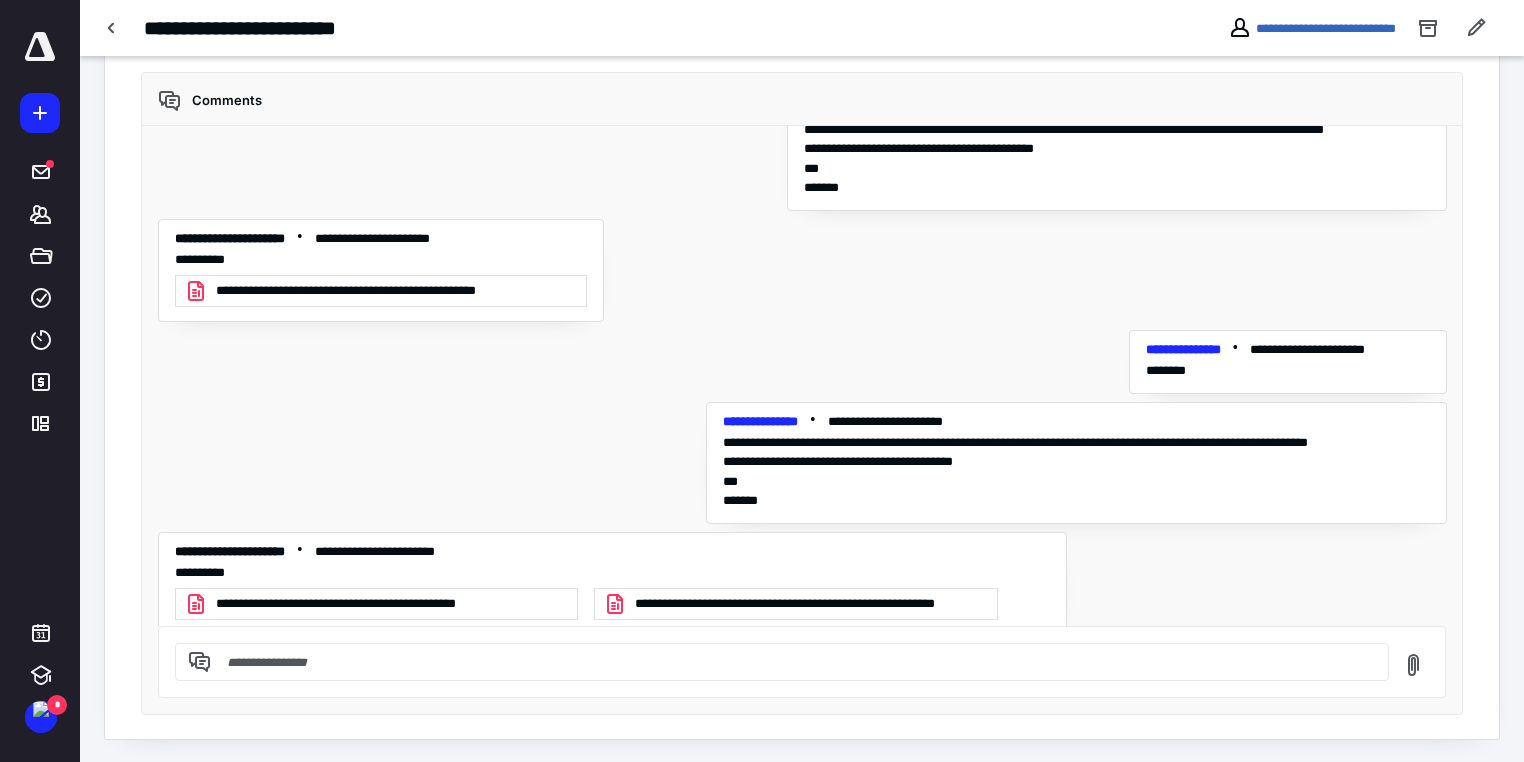 drag, startPoint x: 1120, startPoint y: 356, endPoint x: 1144, endPoint y: 364, distance: 25.298222 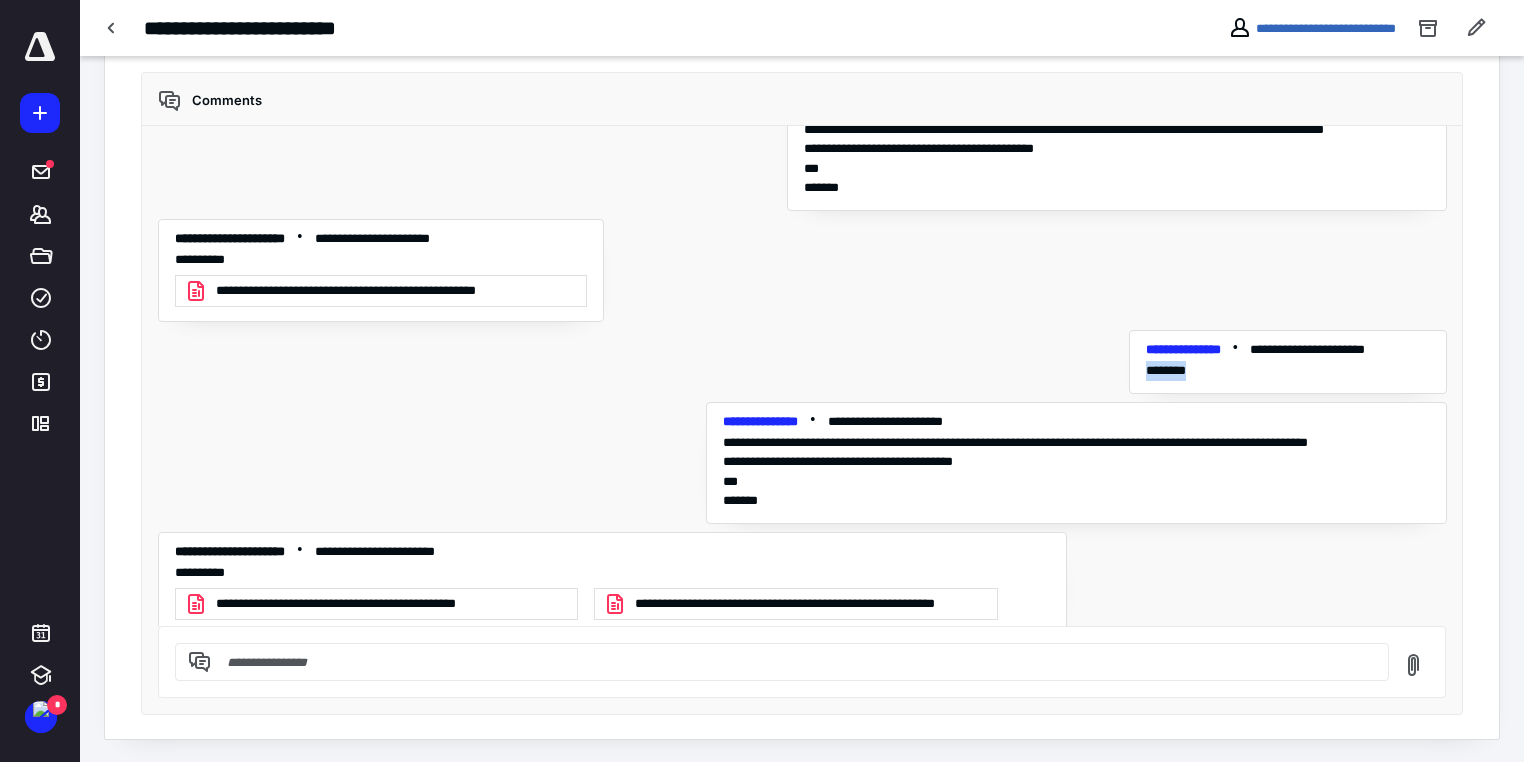 drag, startPoint x: 1191, startPoint y: 357, endPoint x: 1112, endPoint y: 353, distance: 79.101204 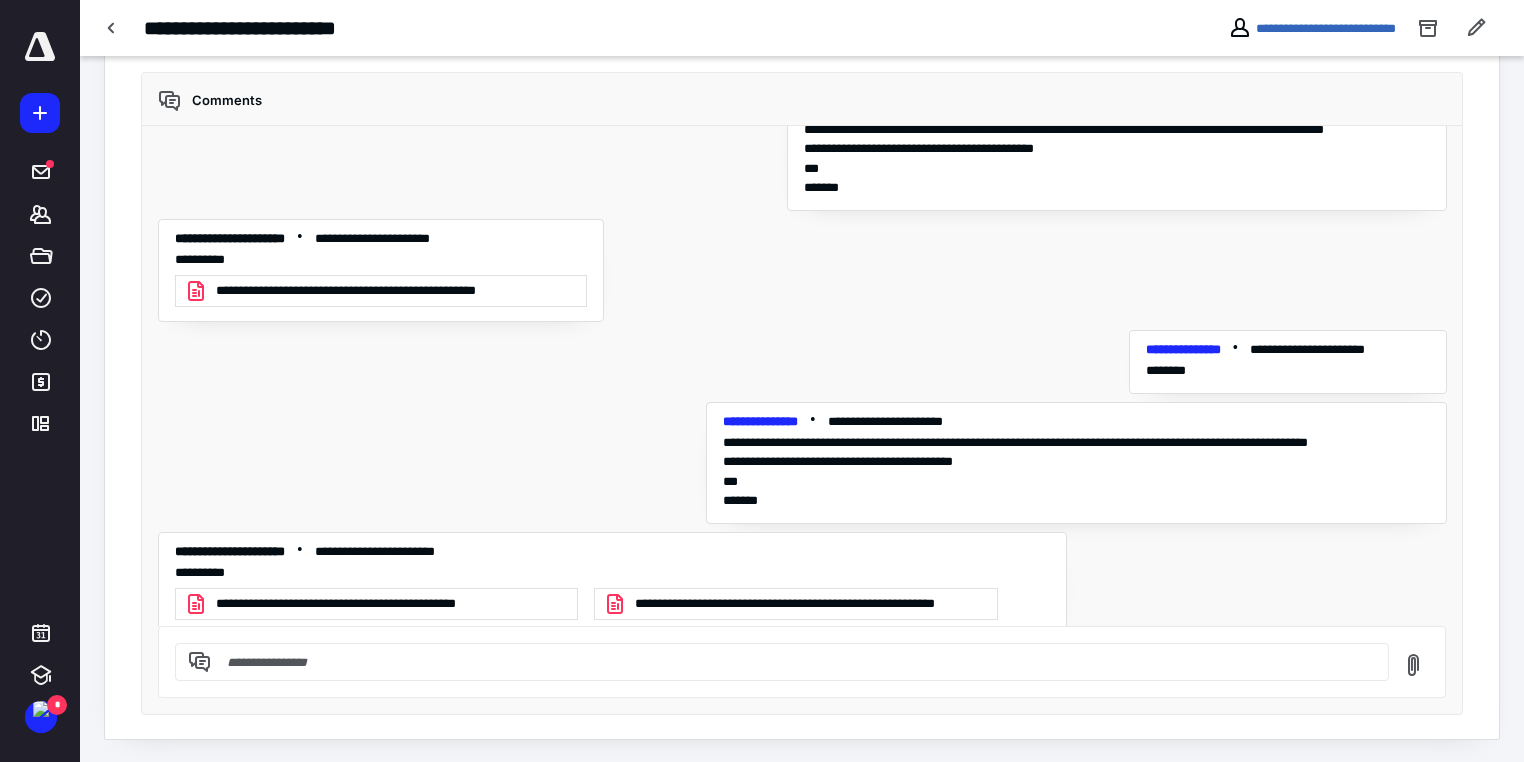 click at bounding box center (794, 662) 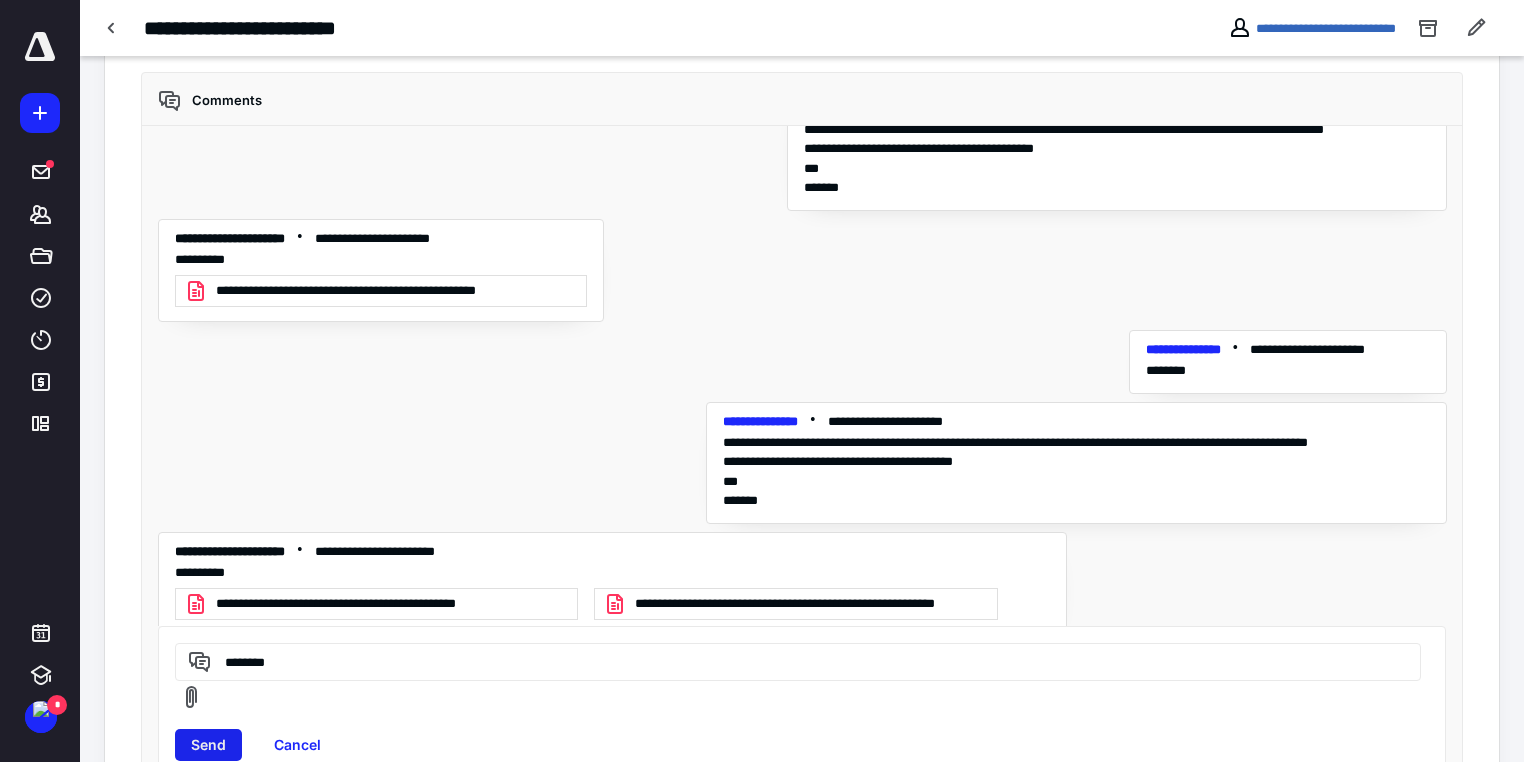 type on "********" 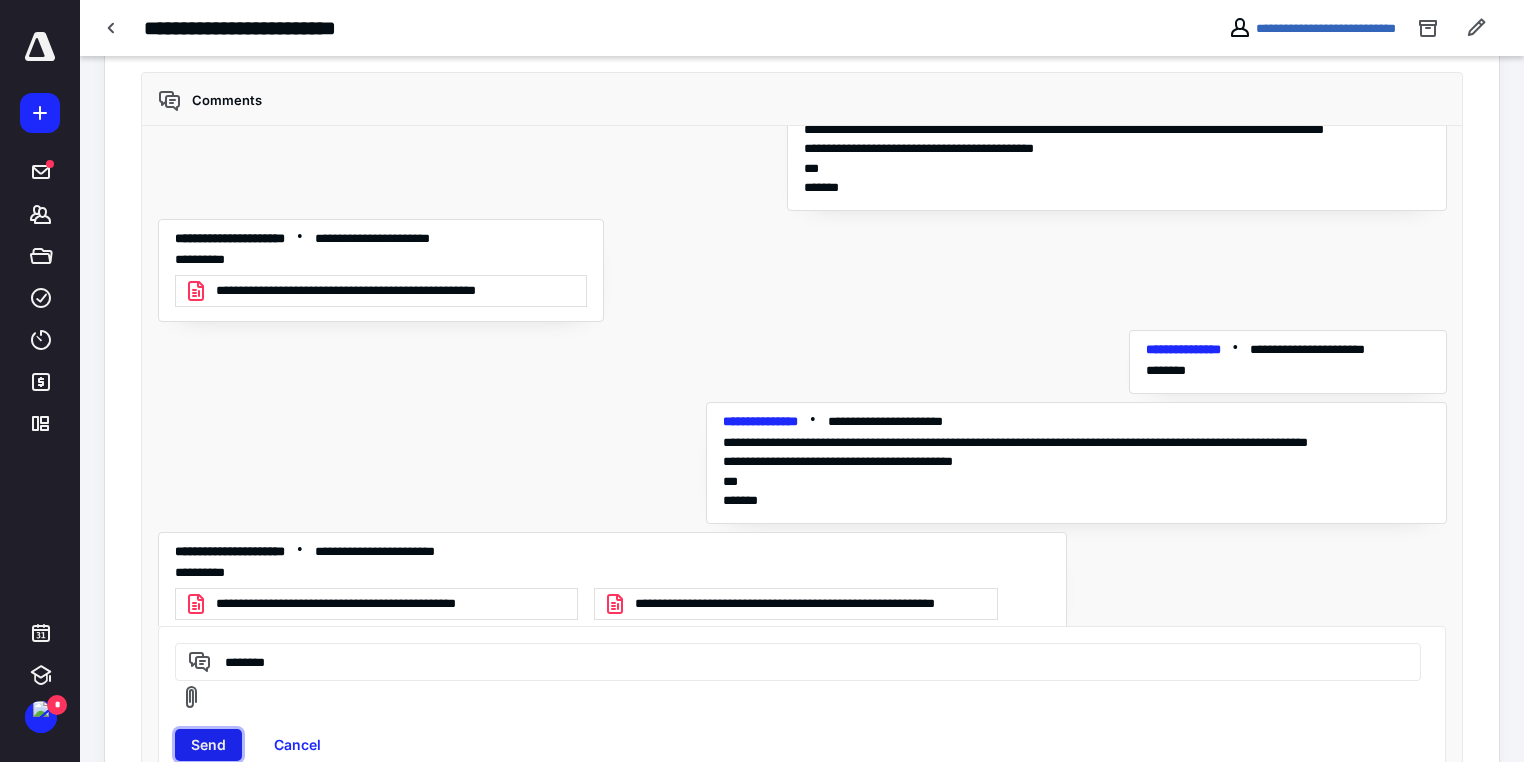 click on "Send" at bounding box center (208, 745) 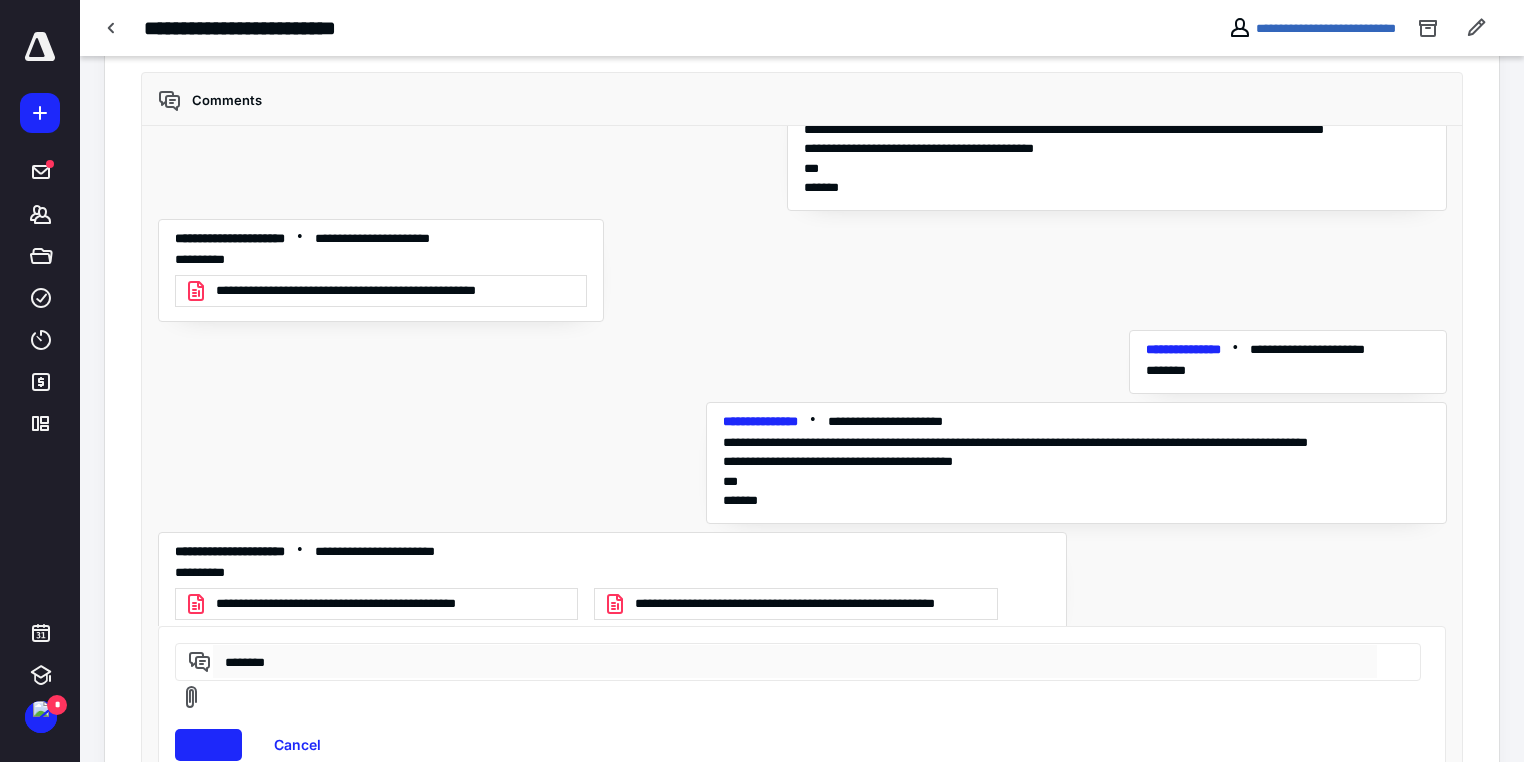 type 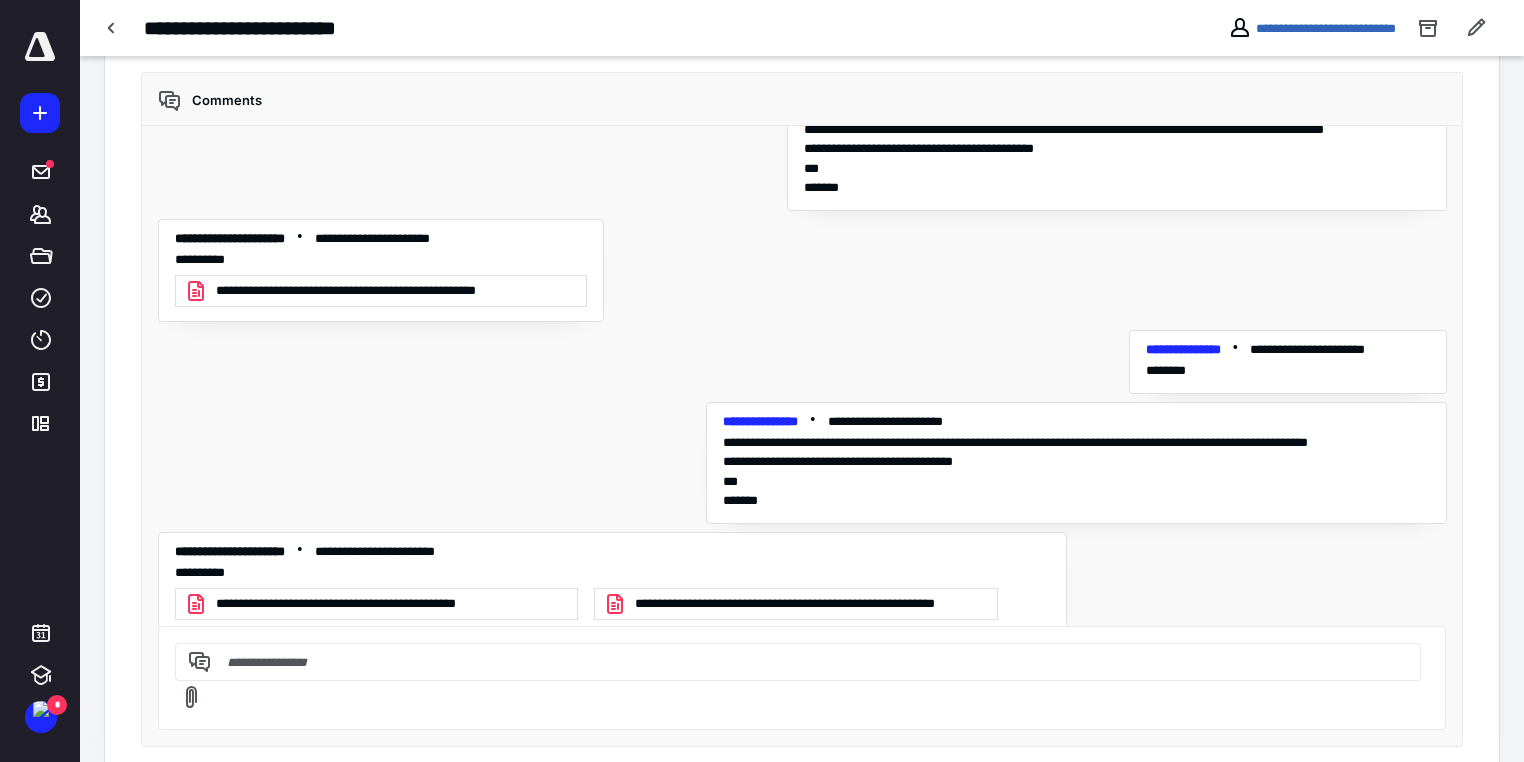 scroll, scrollTop: 3629, scrollLeft: 0, axis: vertical 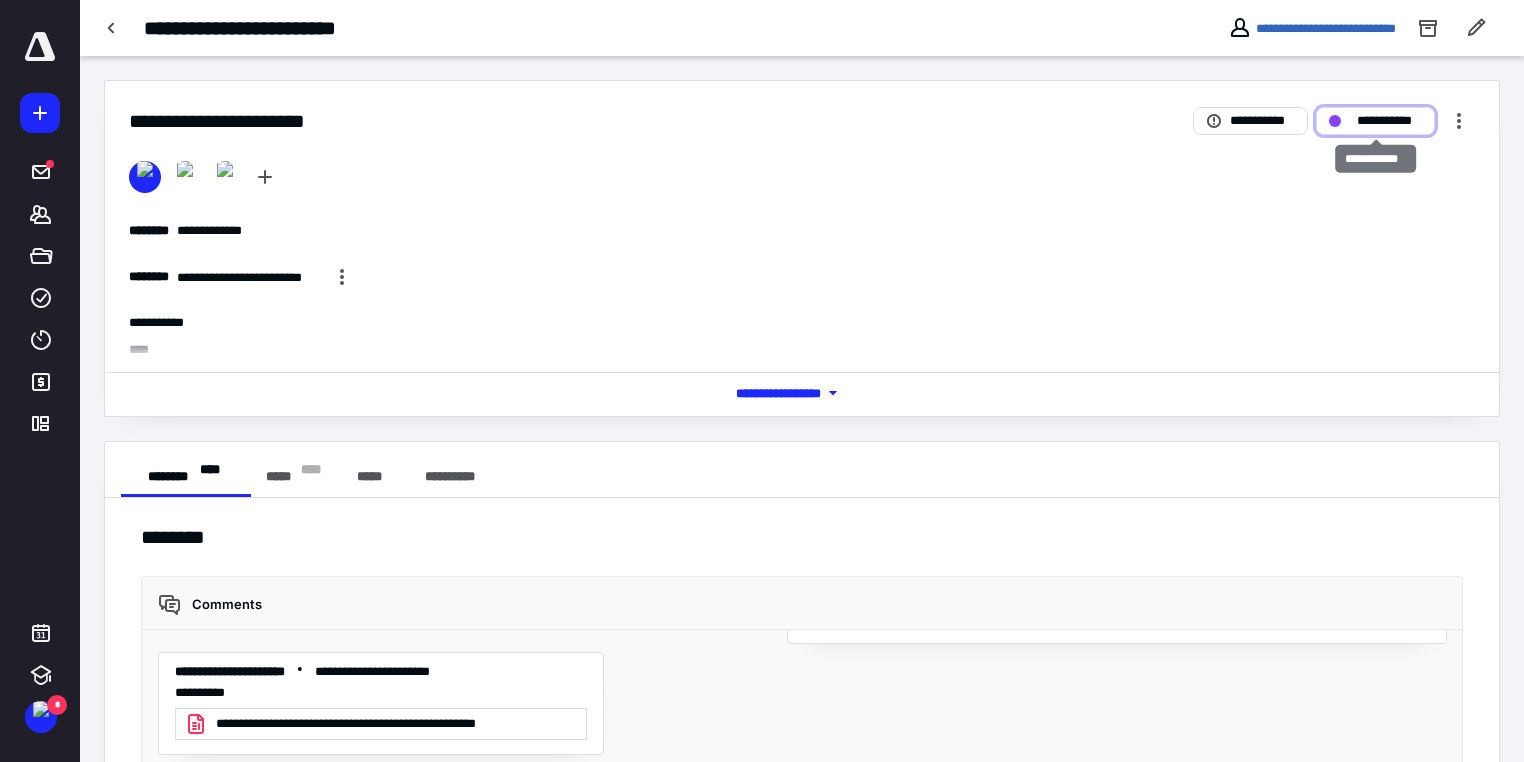click on "**********" at bounding box center (1389, 121) 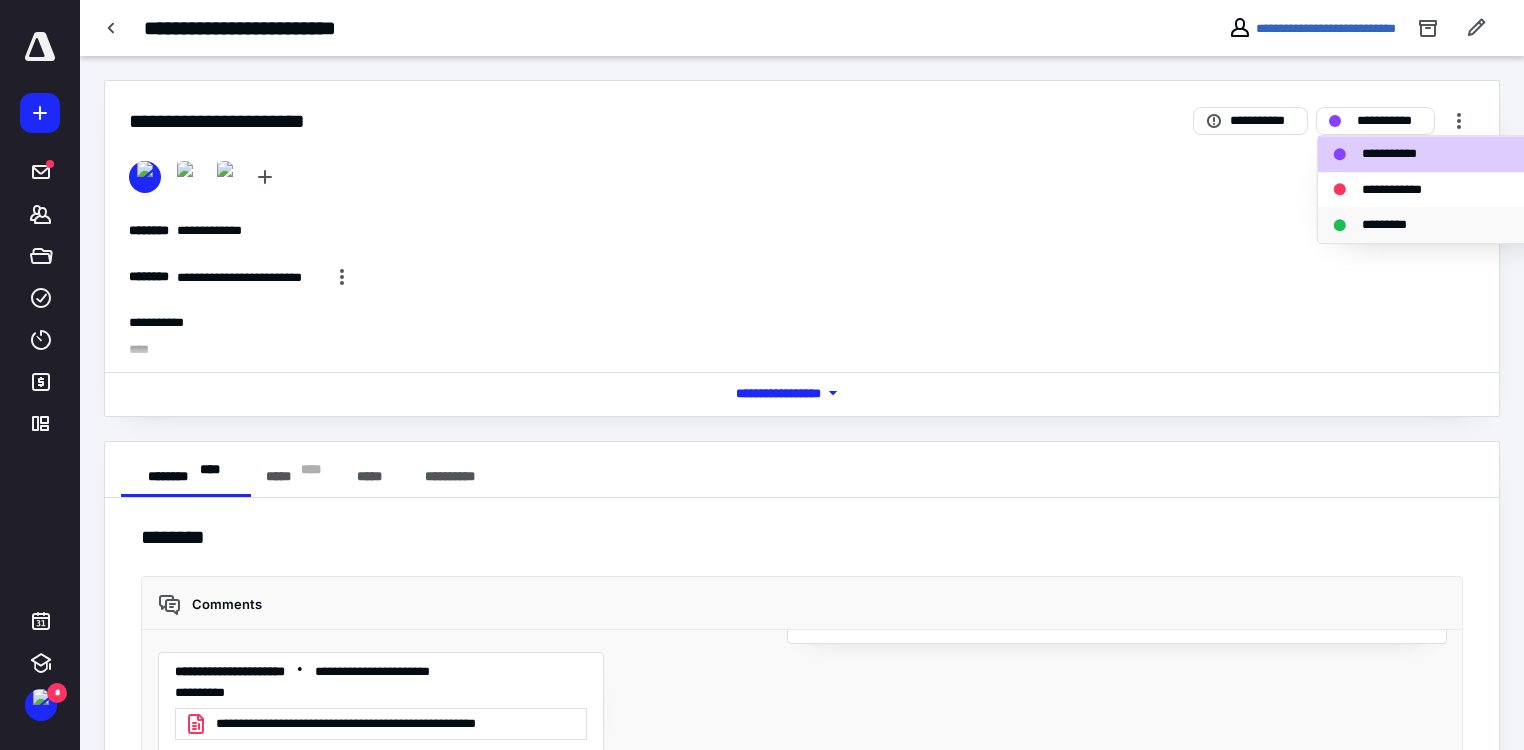click on "*********" at bounding box center [1395, 225] 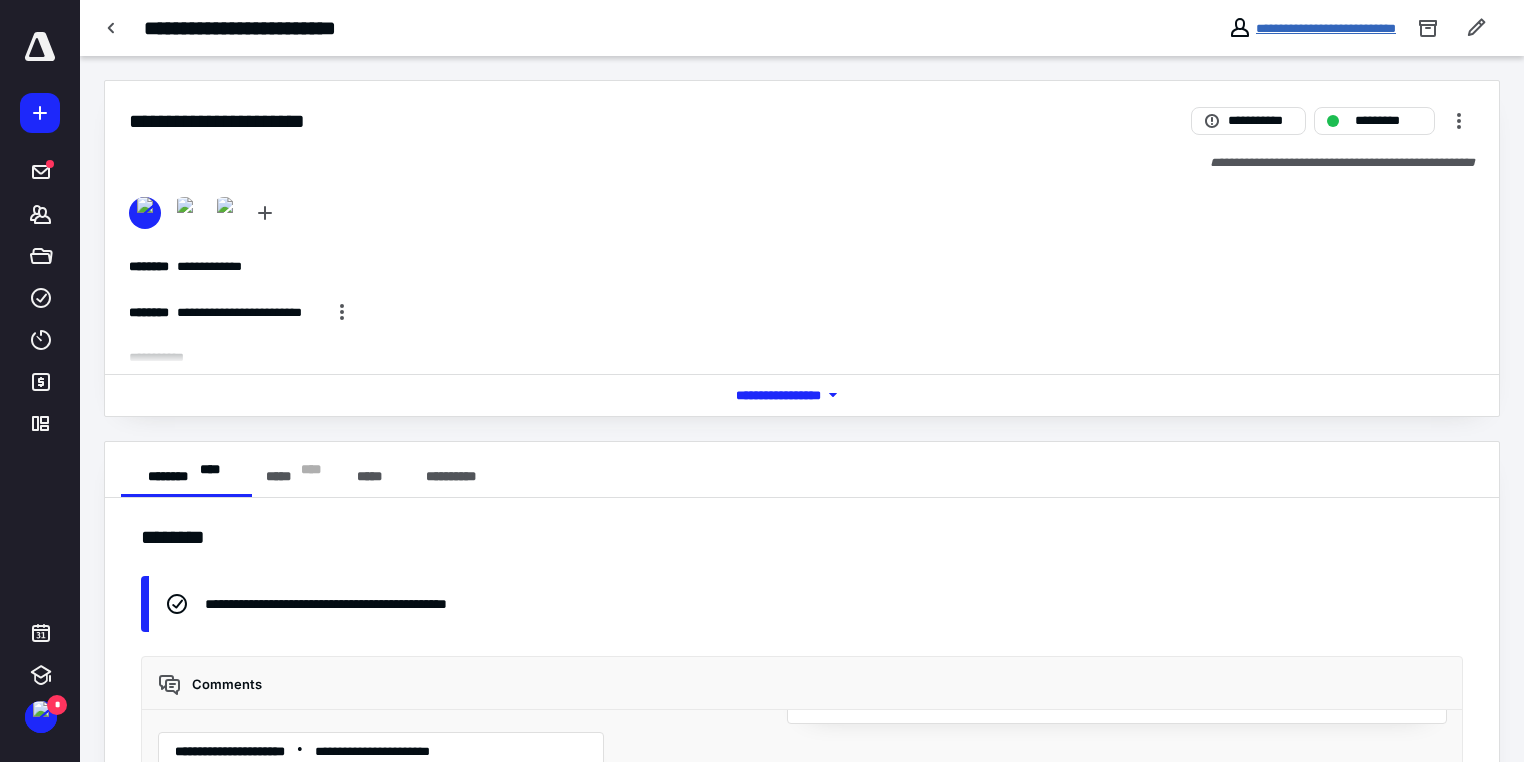 click on "**********" at bounding box center [1326, 28] 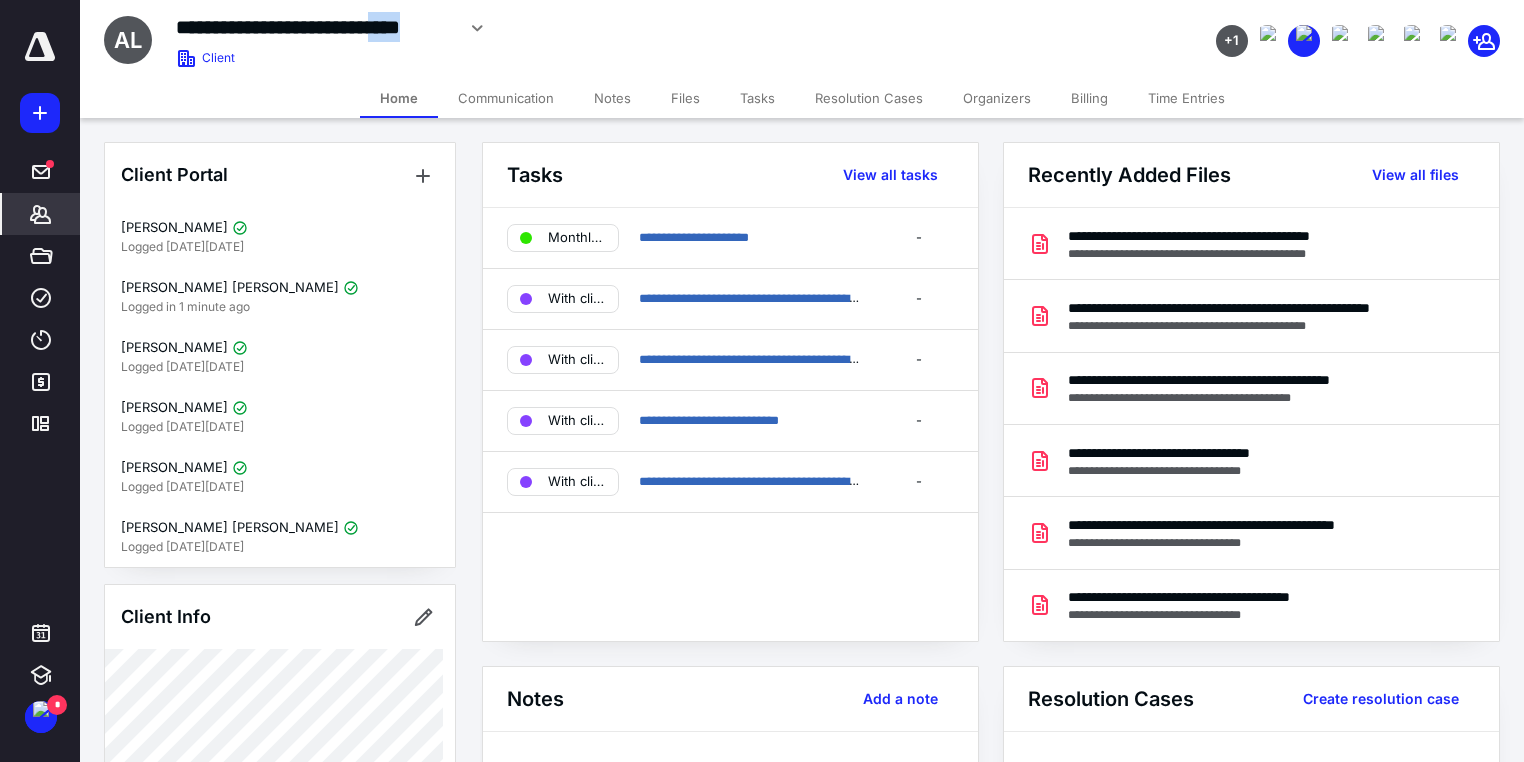 drag, startPoint x: 414, startPoint y: 26, endPoint x: 155, endPoint y: 21, distance: 259.04825 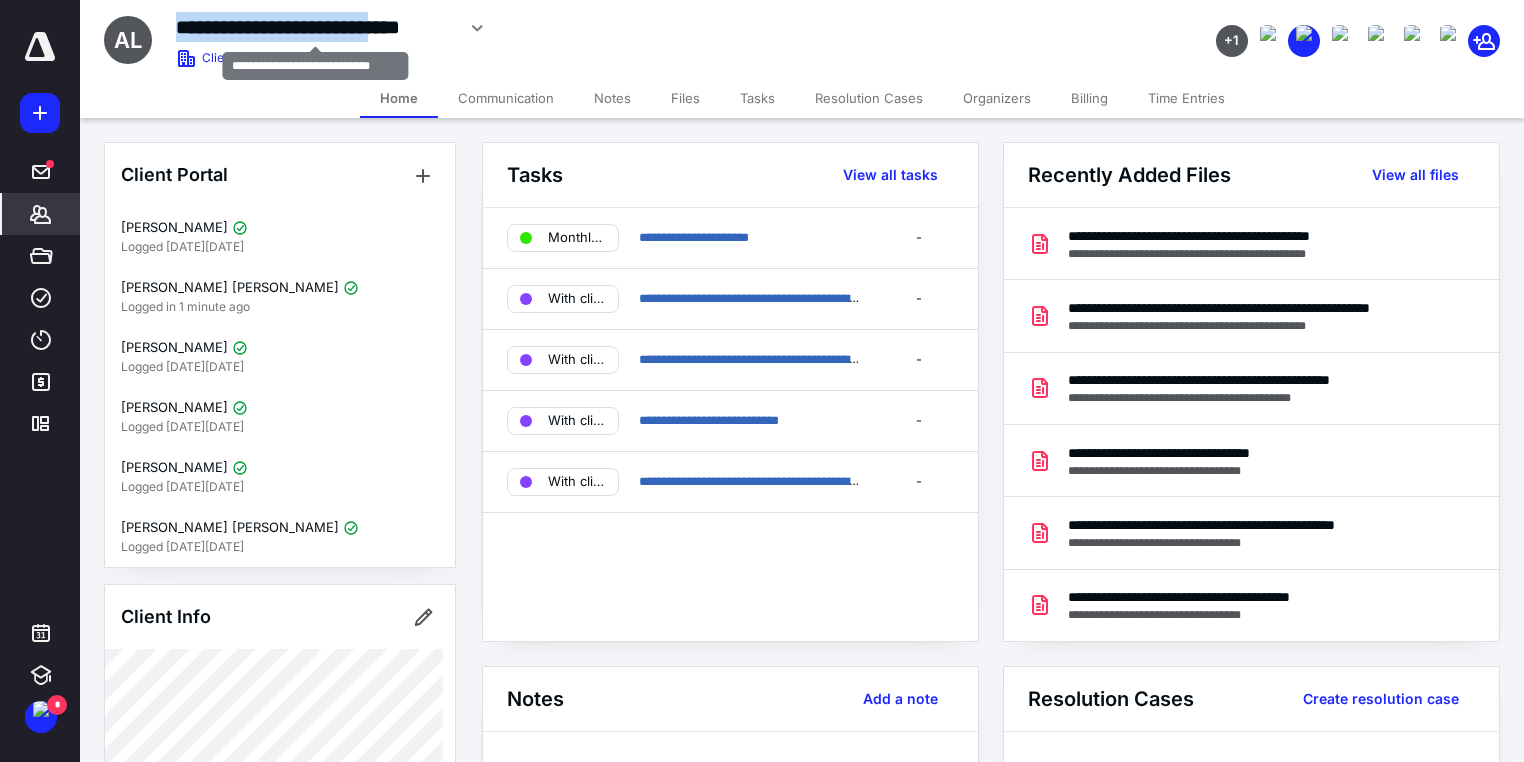 copy on "**********" 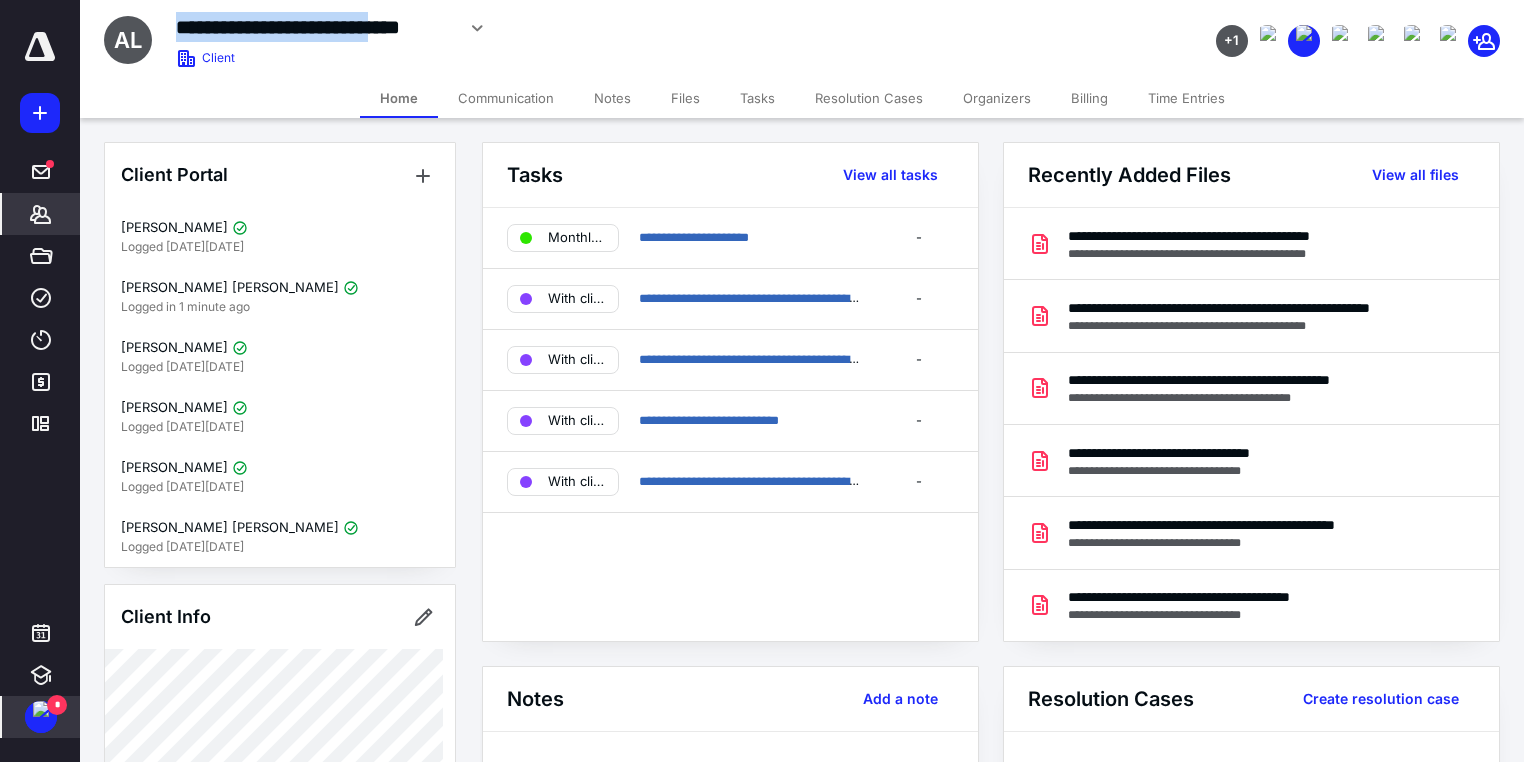 click at bounding box center (41, 709) 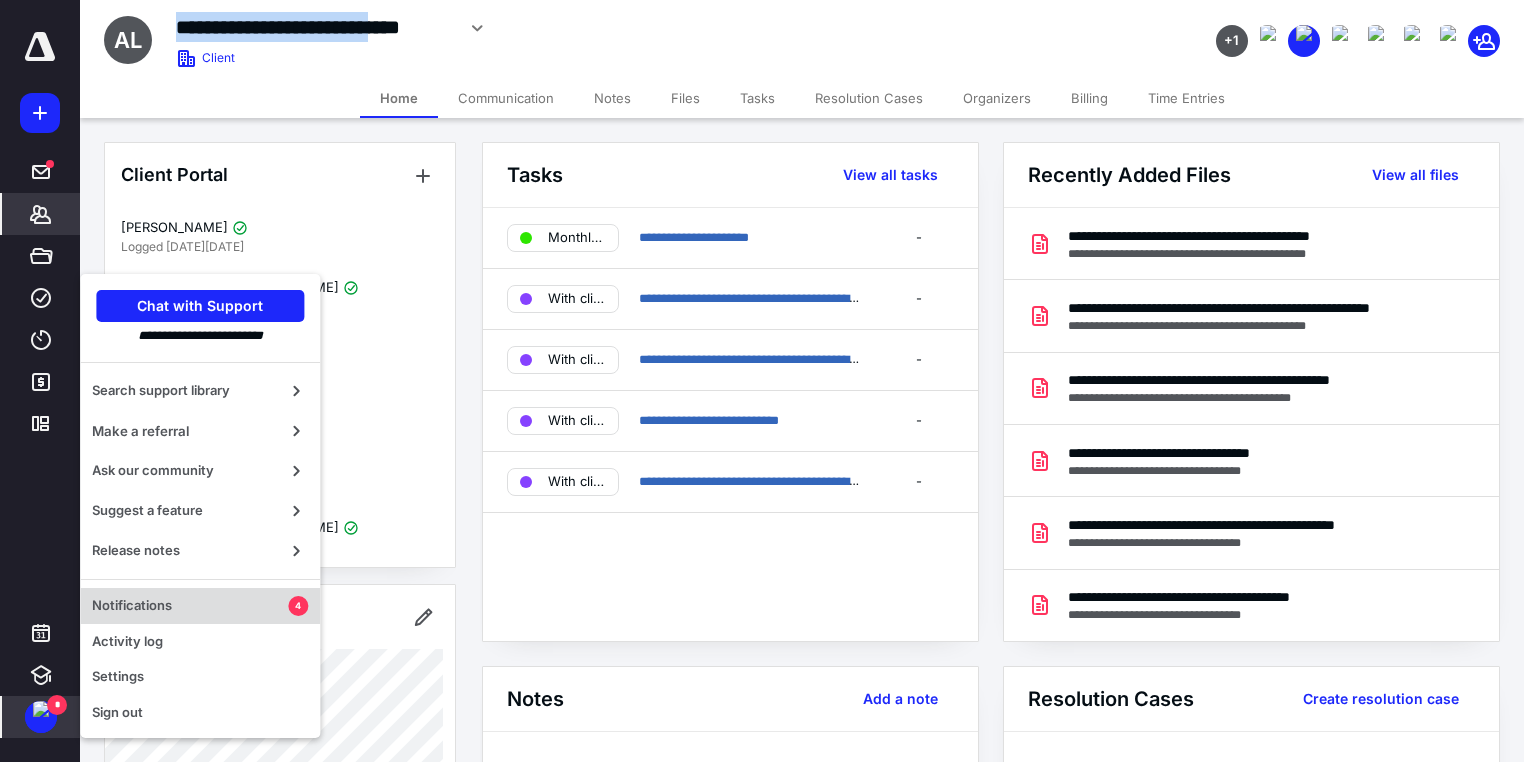 click on "Notifications" at bounding box center [190, 606] 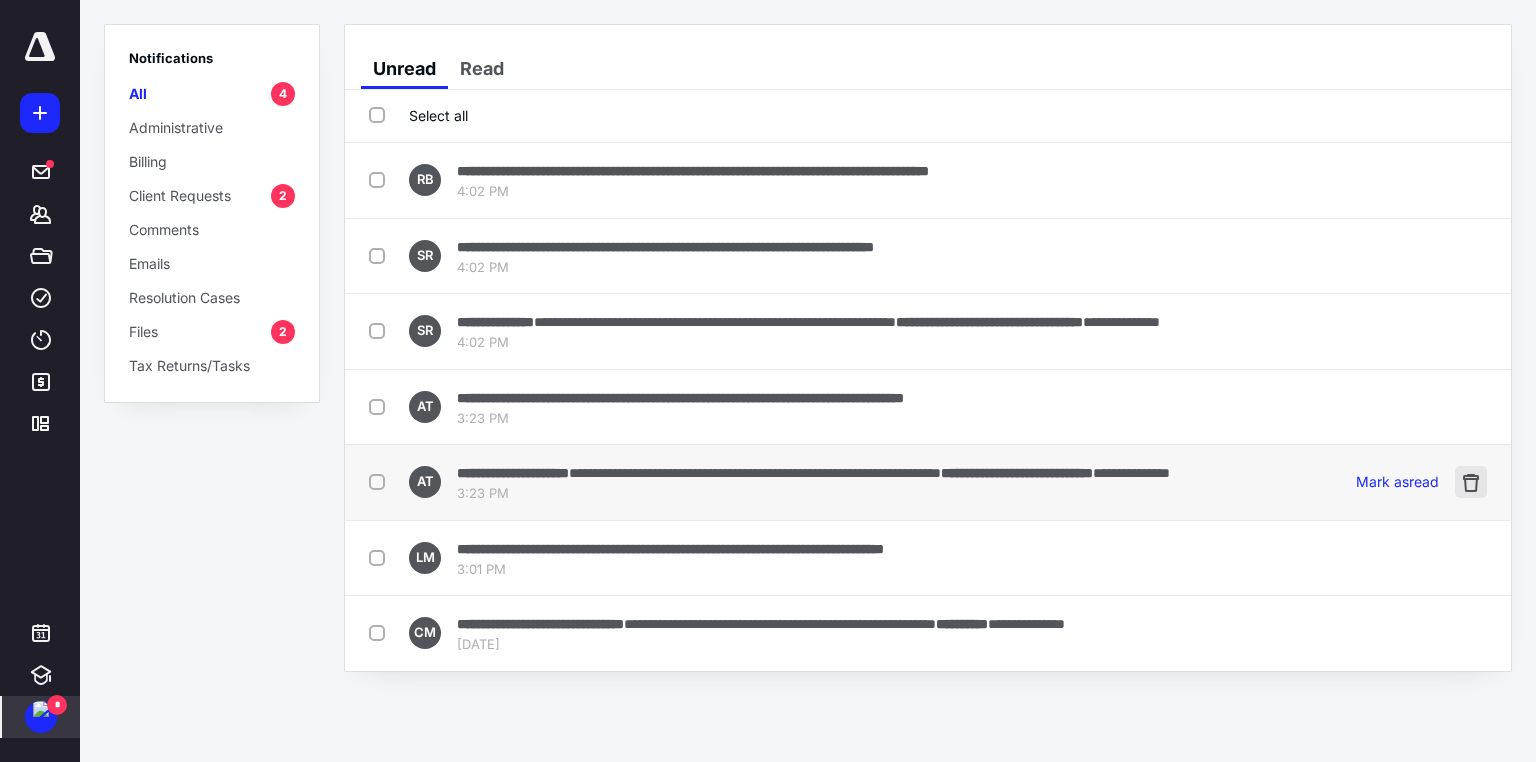 click at bounding box center [1471, 482] 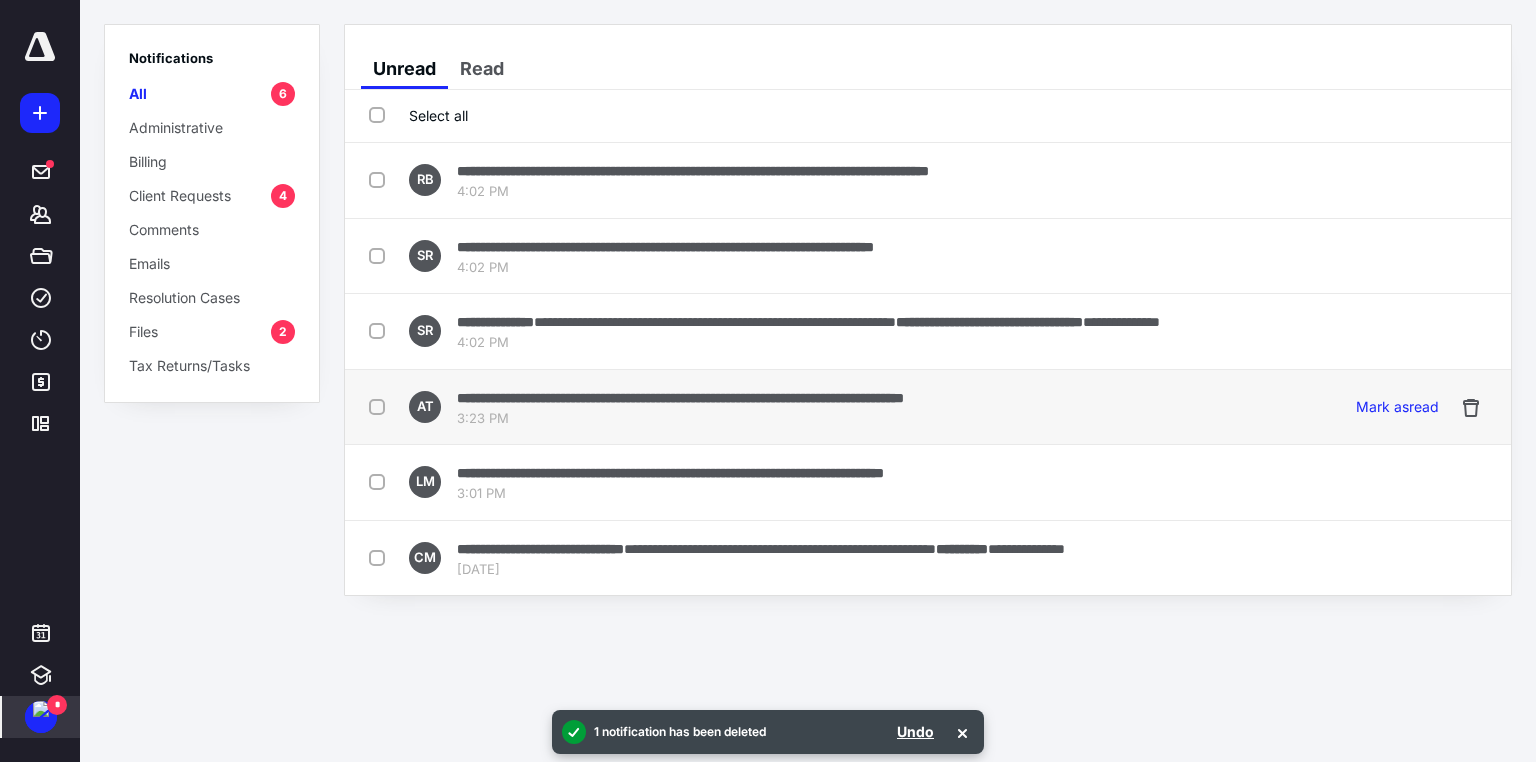 click on "**********" at bounding box center [680, 398] 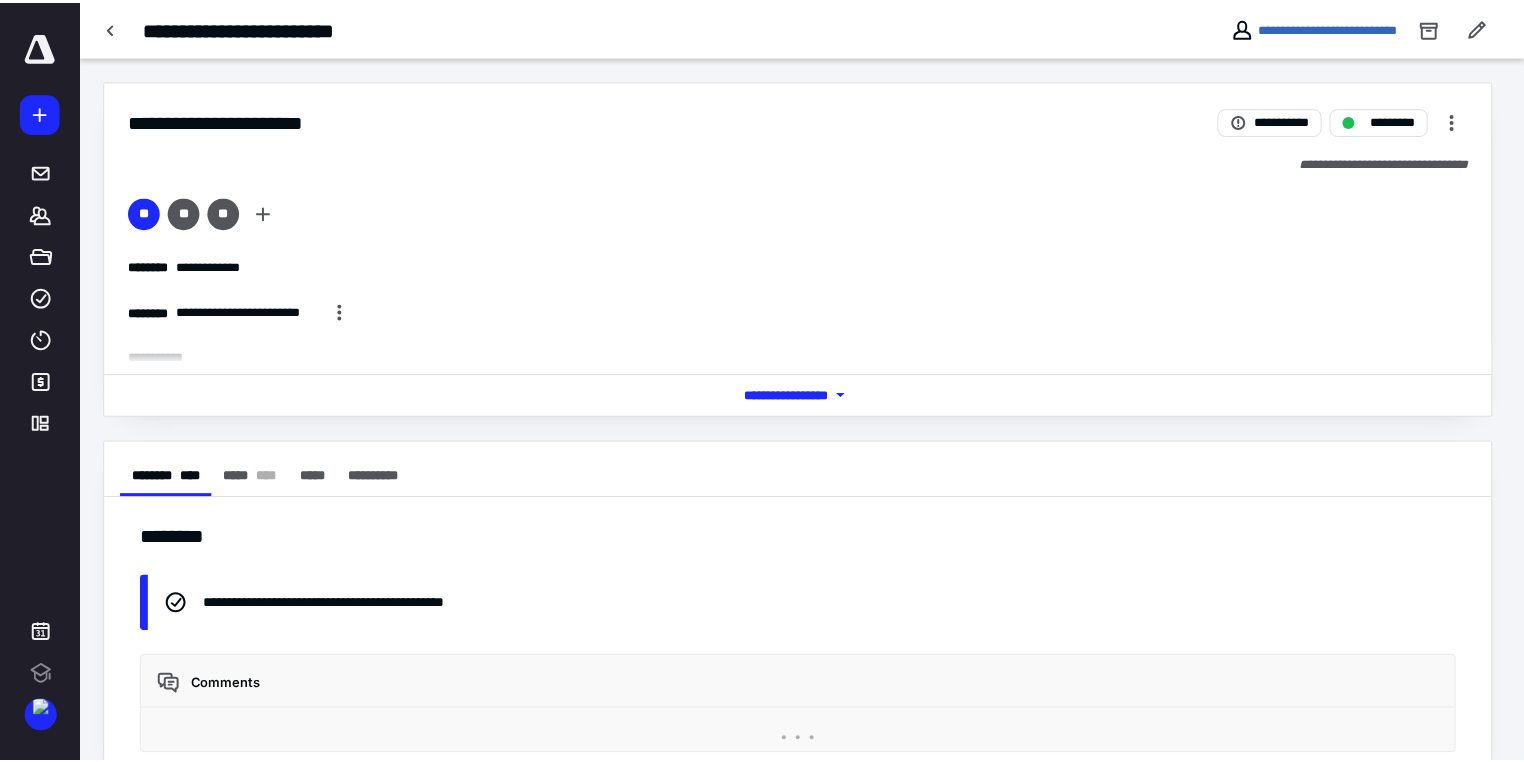 scroll, scrollTop: 0, scrollLeft: 0, axis: both 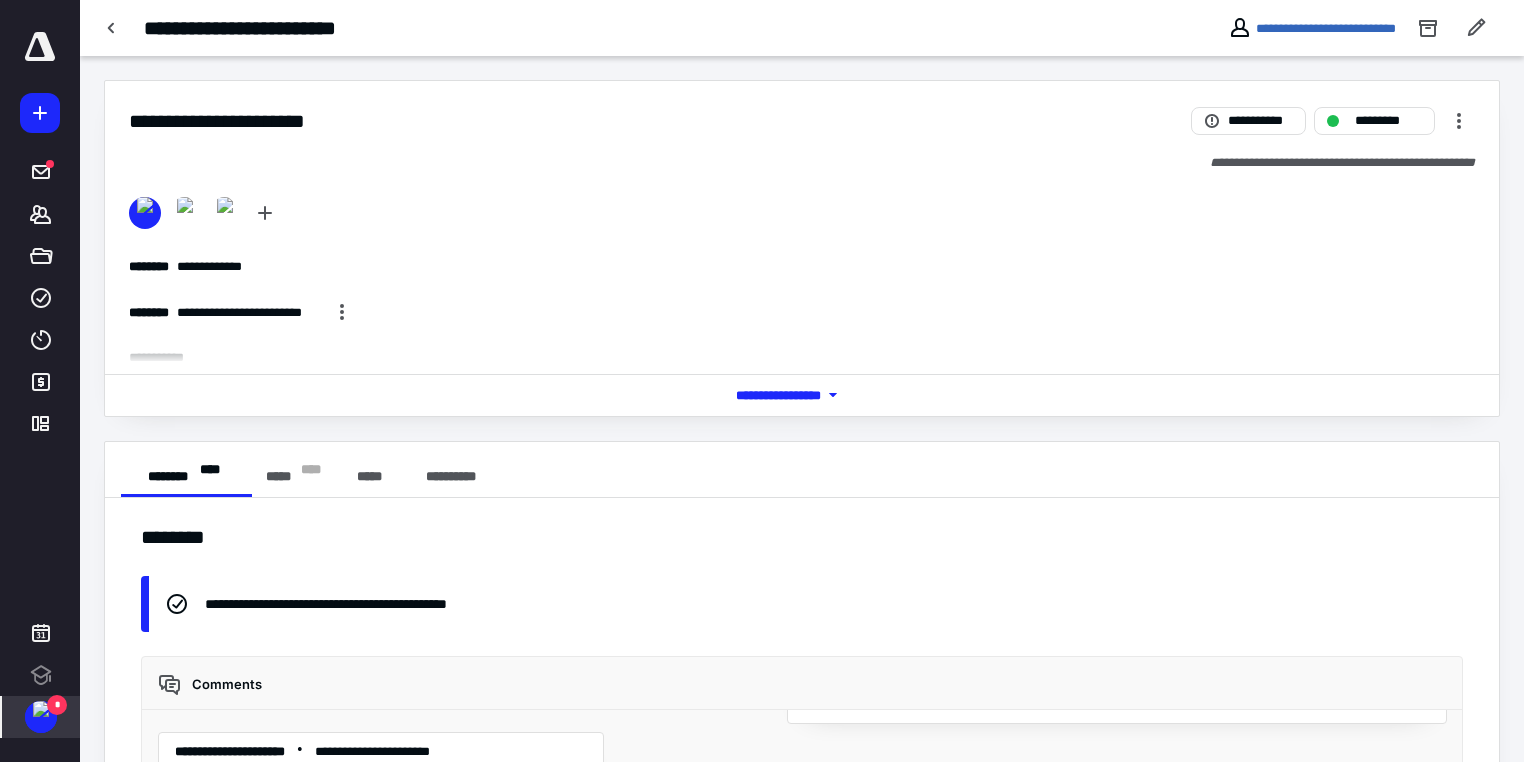 click on "*" at bounding box center (57, 705) 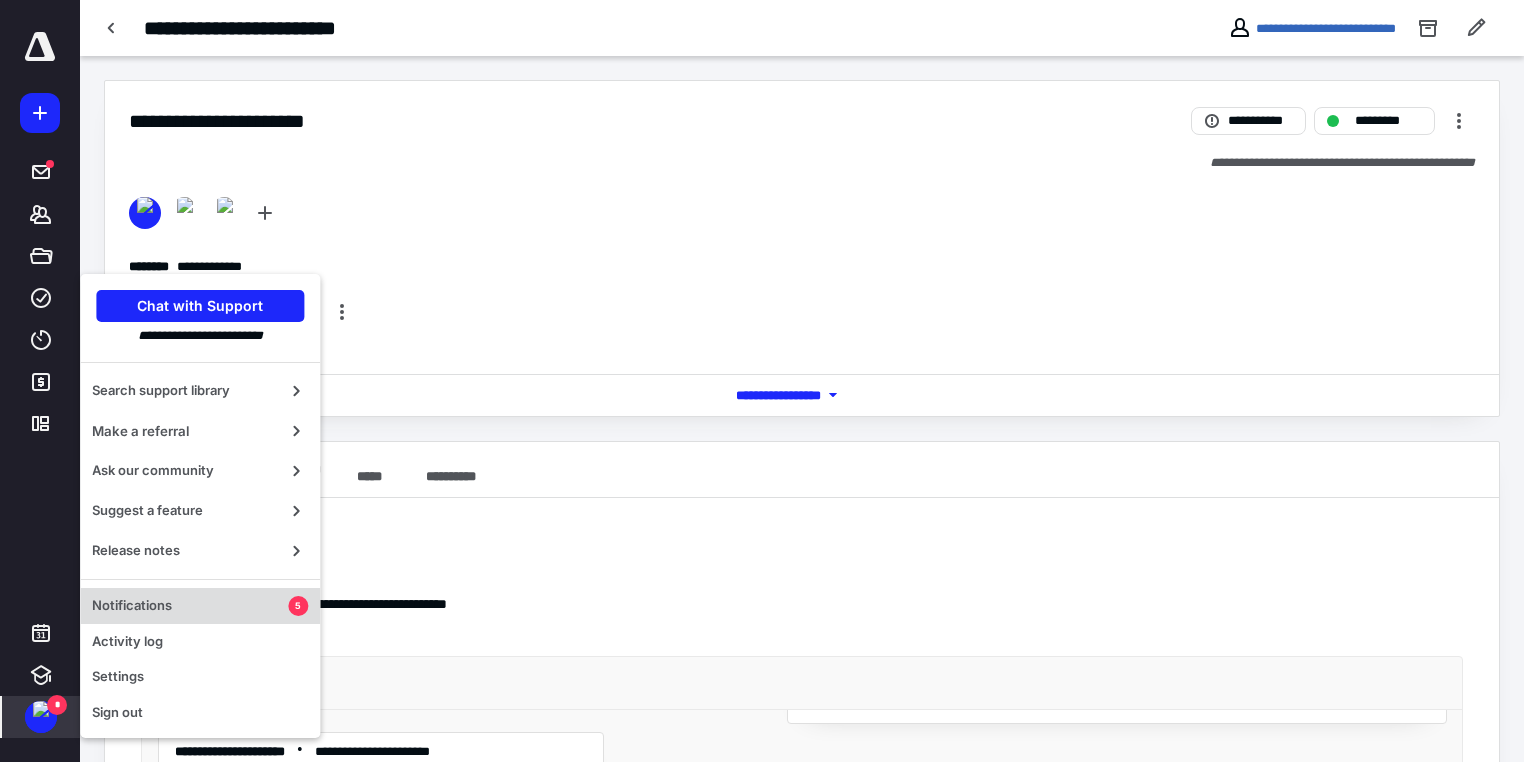 click on "Notifications" at bounding box center (190, 606) 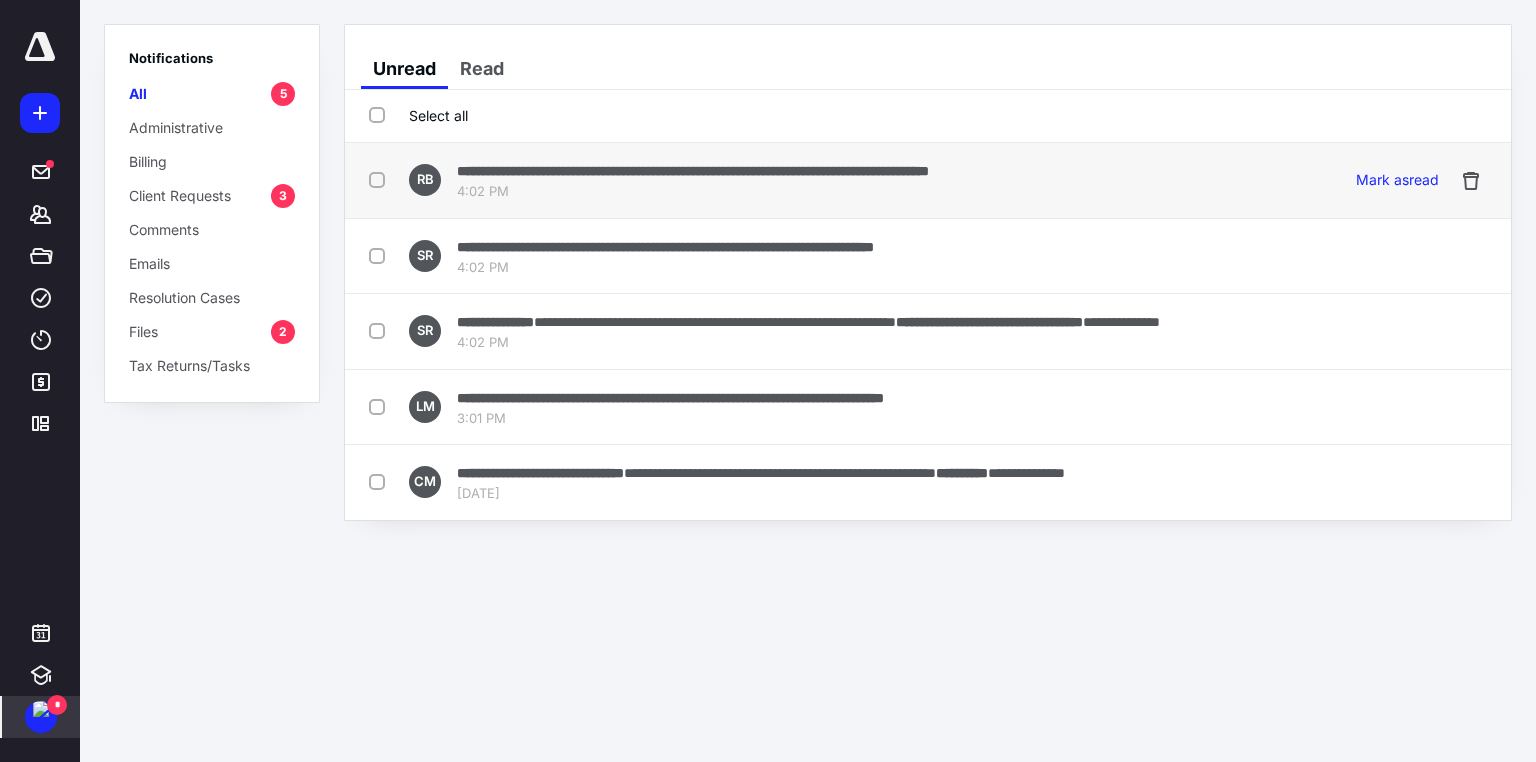 click on "4:02 PM" at bounding box center (693, 192) 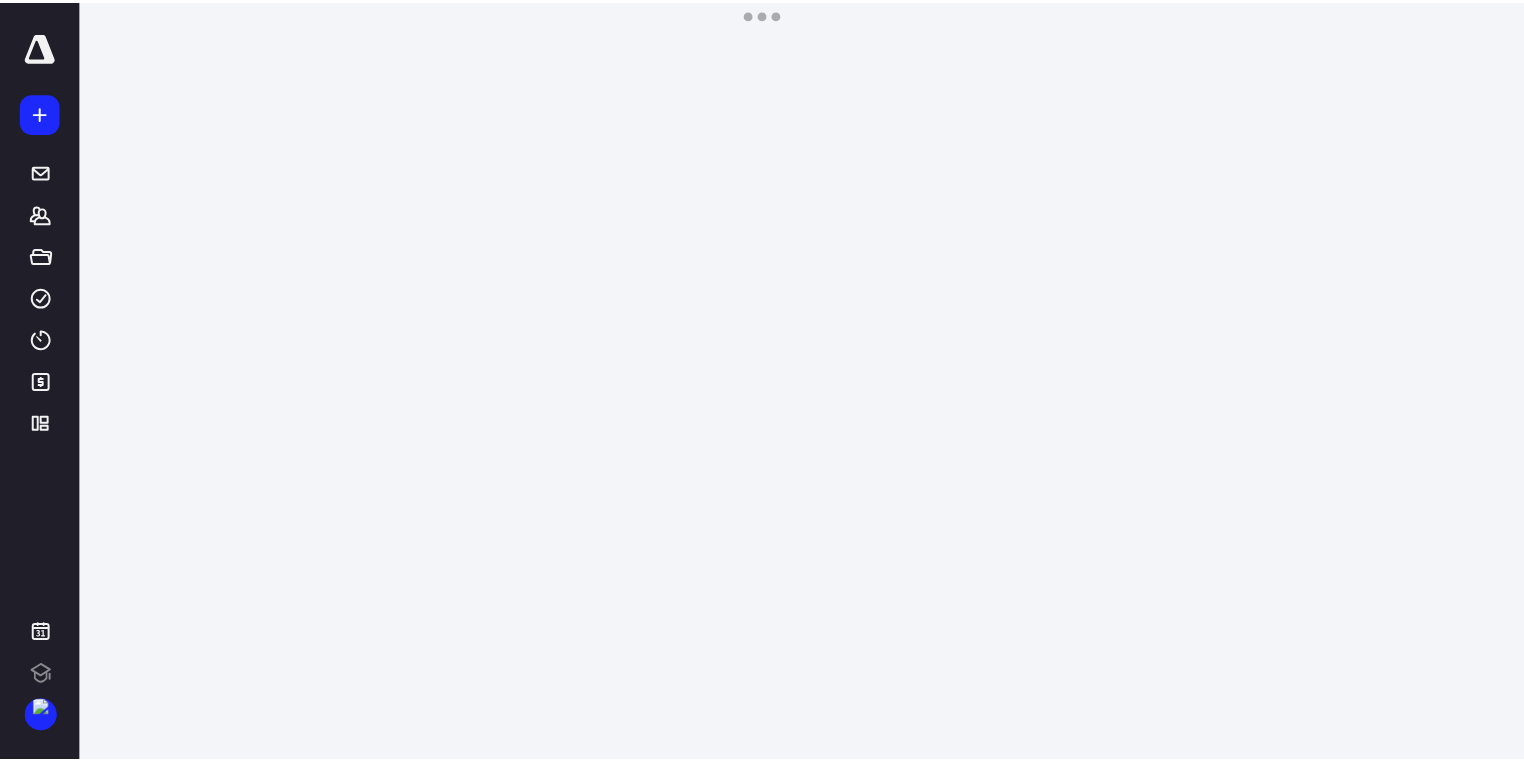scroll, scrollTop: 0, scrollLeft: 0, axis: both 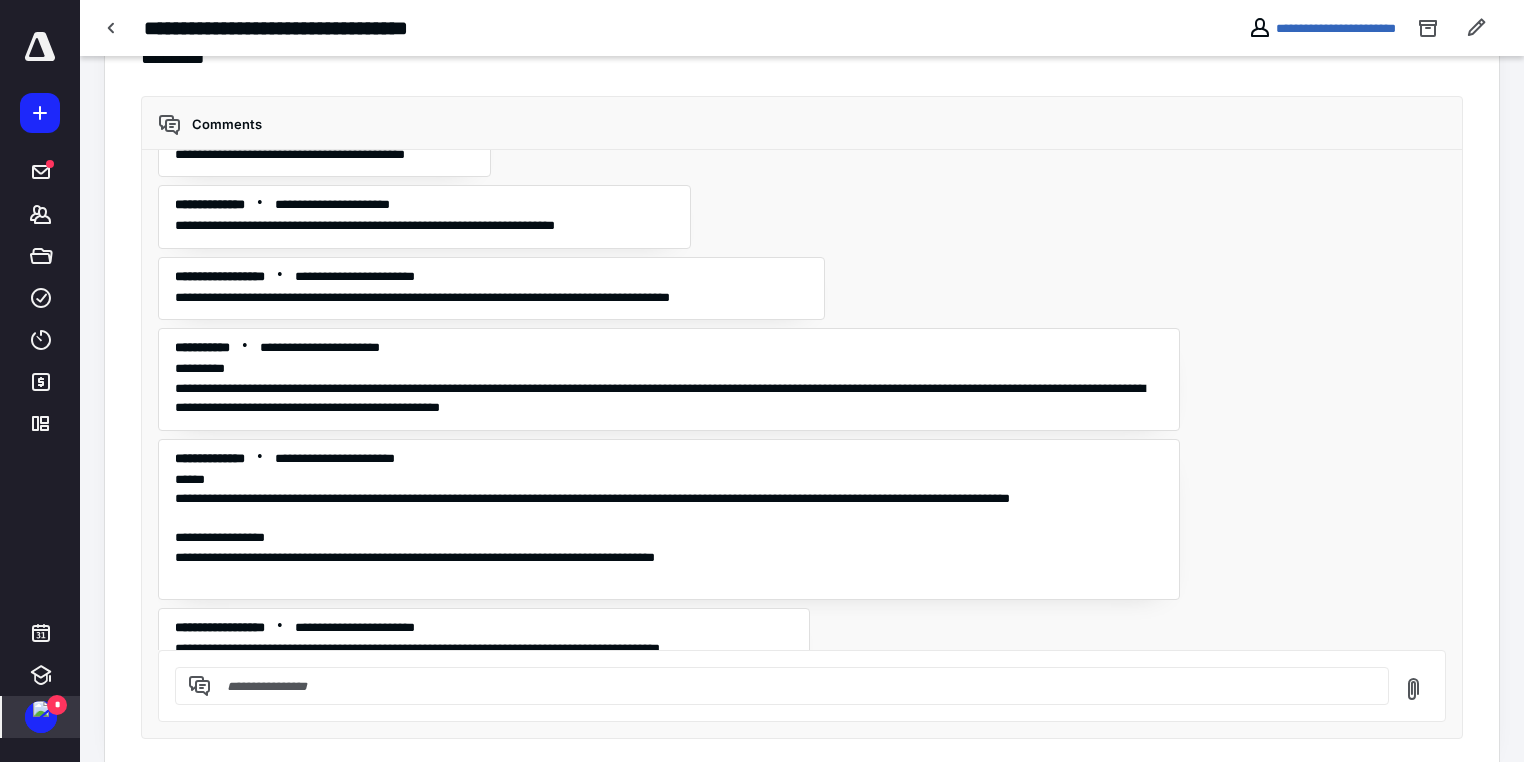 click at bounding box center [41, 709] 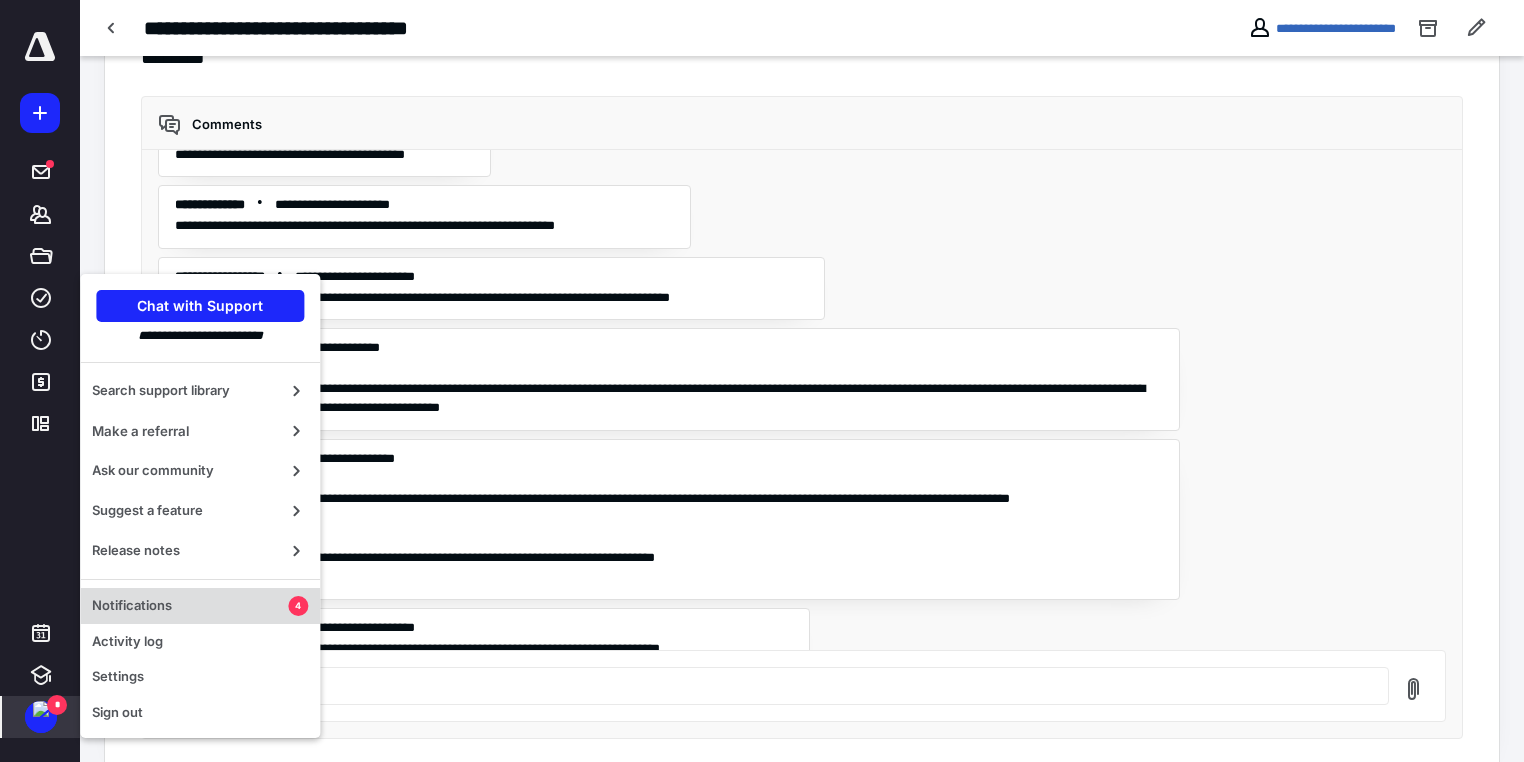 click on "Notifications" at bounding box center [190, 606] 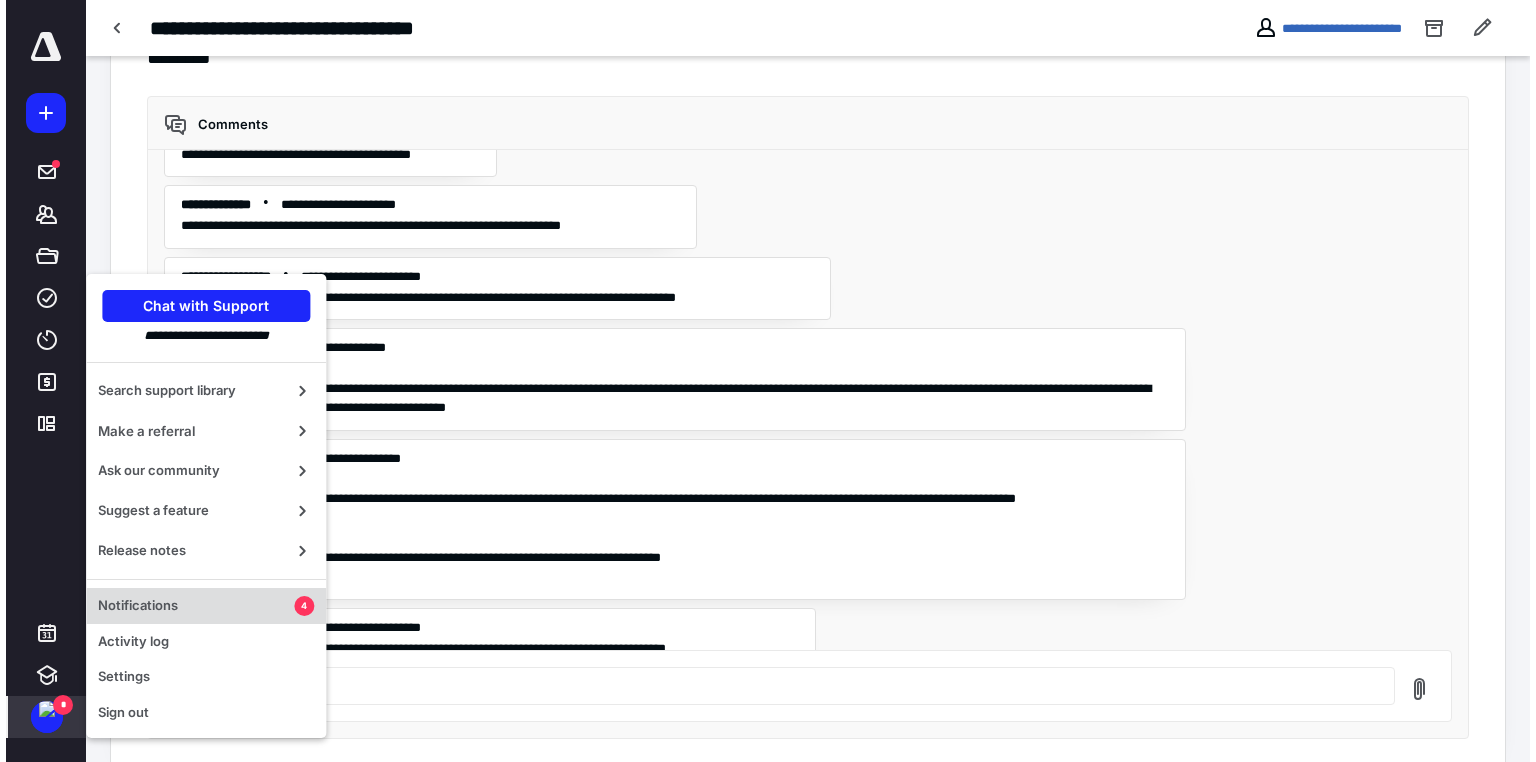 scroll, scrollTop: 0, scrollLeft: 0, axis: both 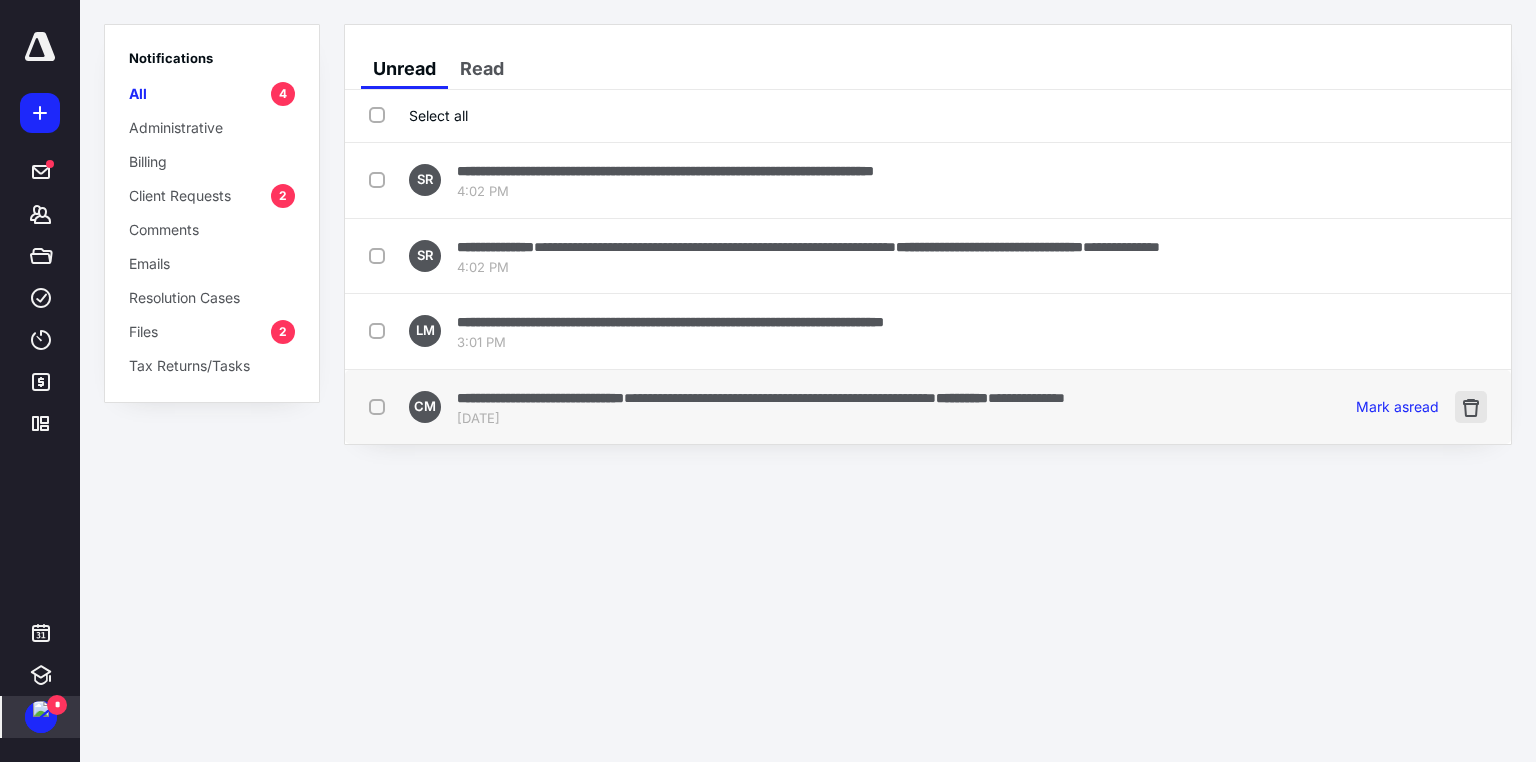 click at bounding box center (1471, 407) 